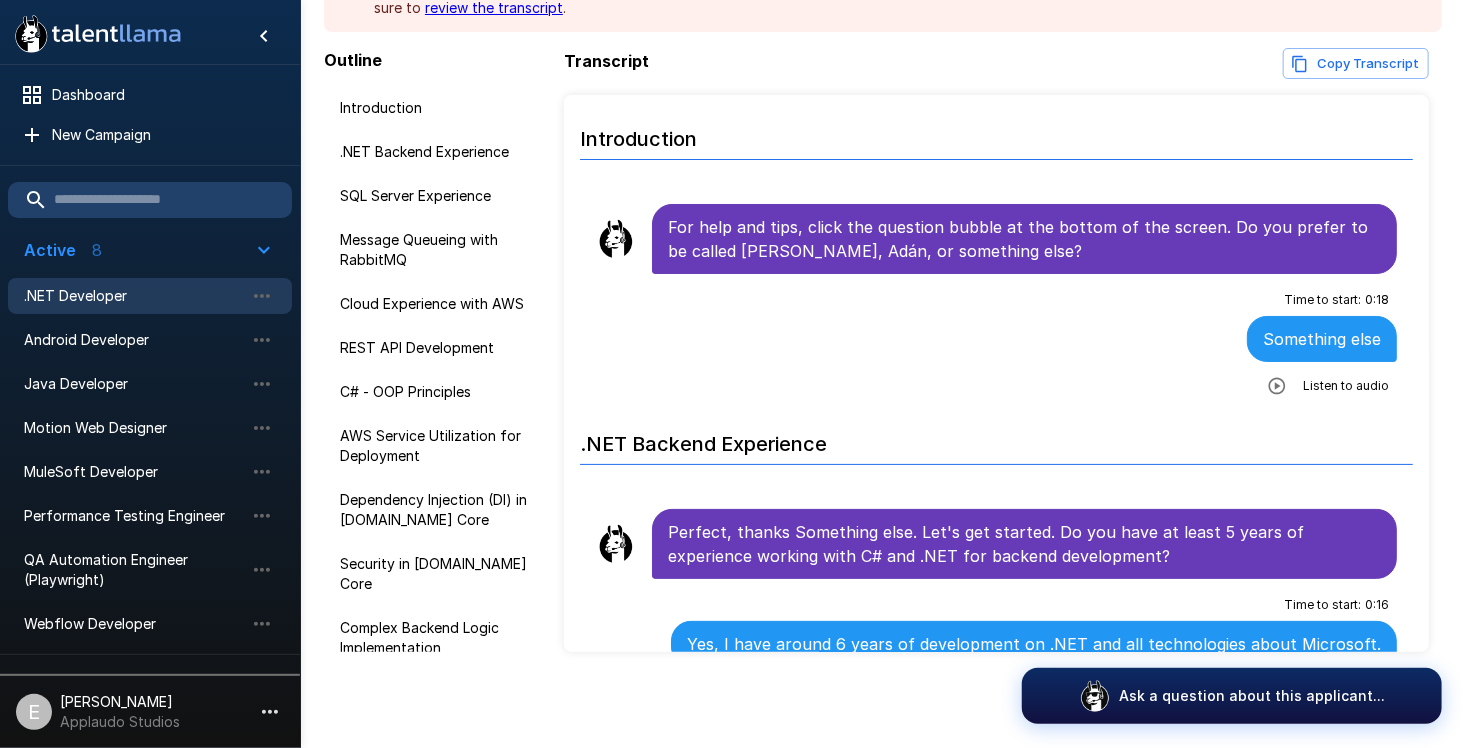 scroll, scrollTop: 191, scrollLeft: 0, axis: vertical 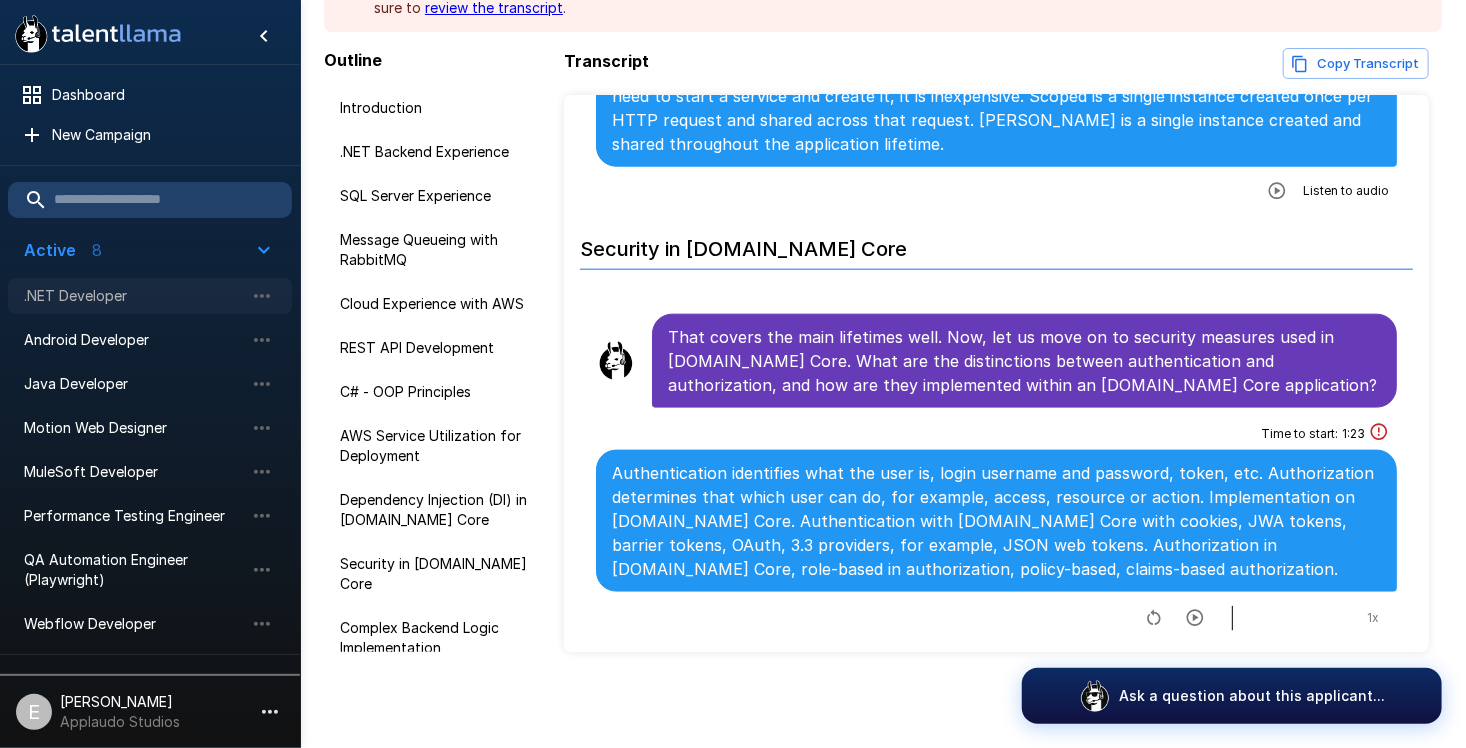 click on ".NET Developer" at bounding box center (150, 296) 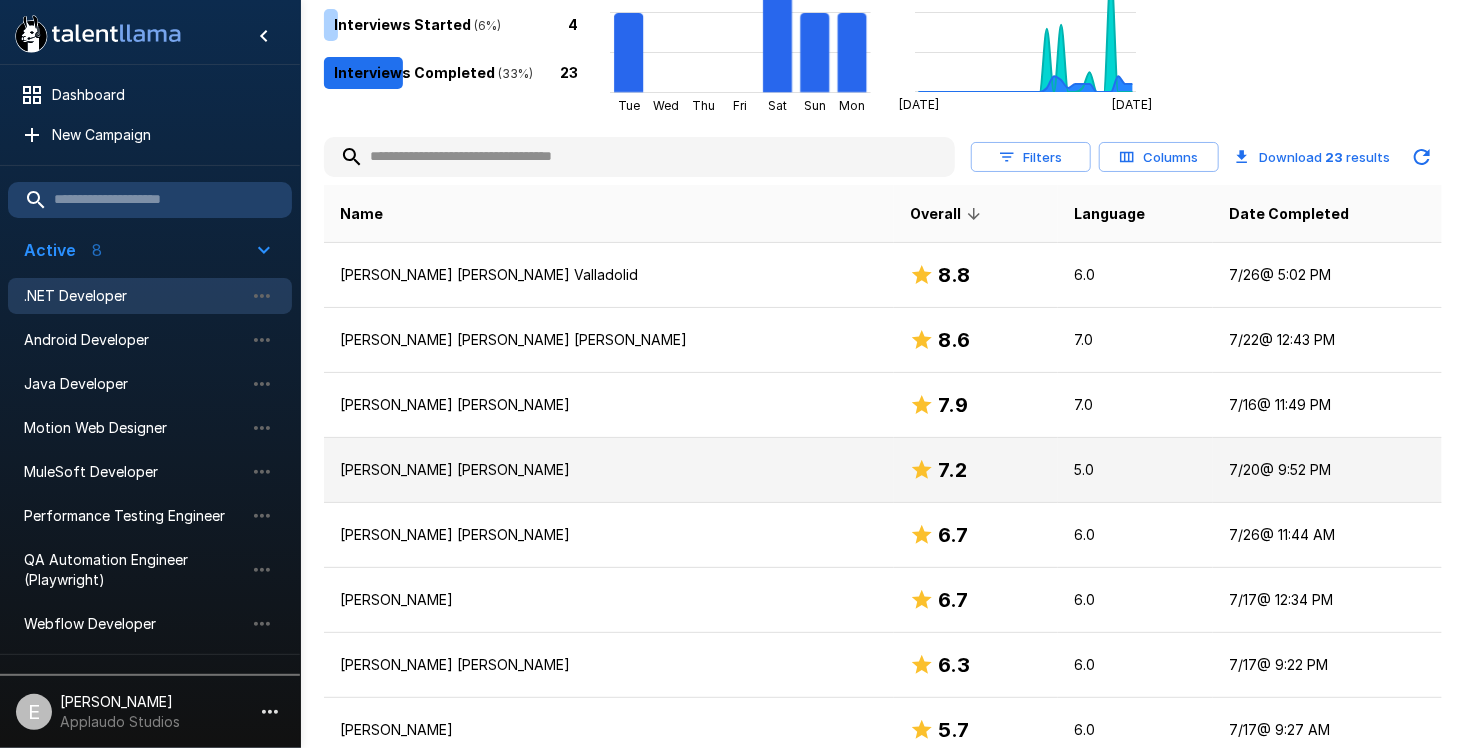 scroll, scrollTop: 252, scrollLeft: 0, axis: vertical 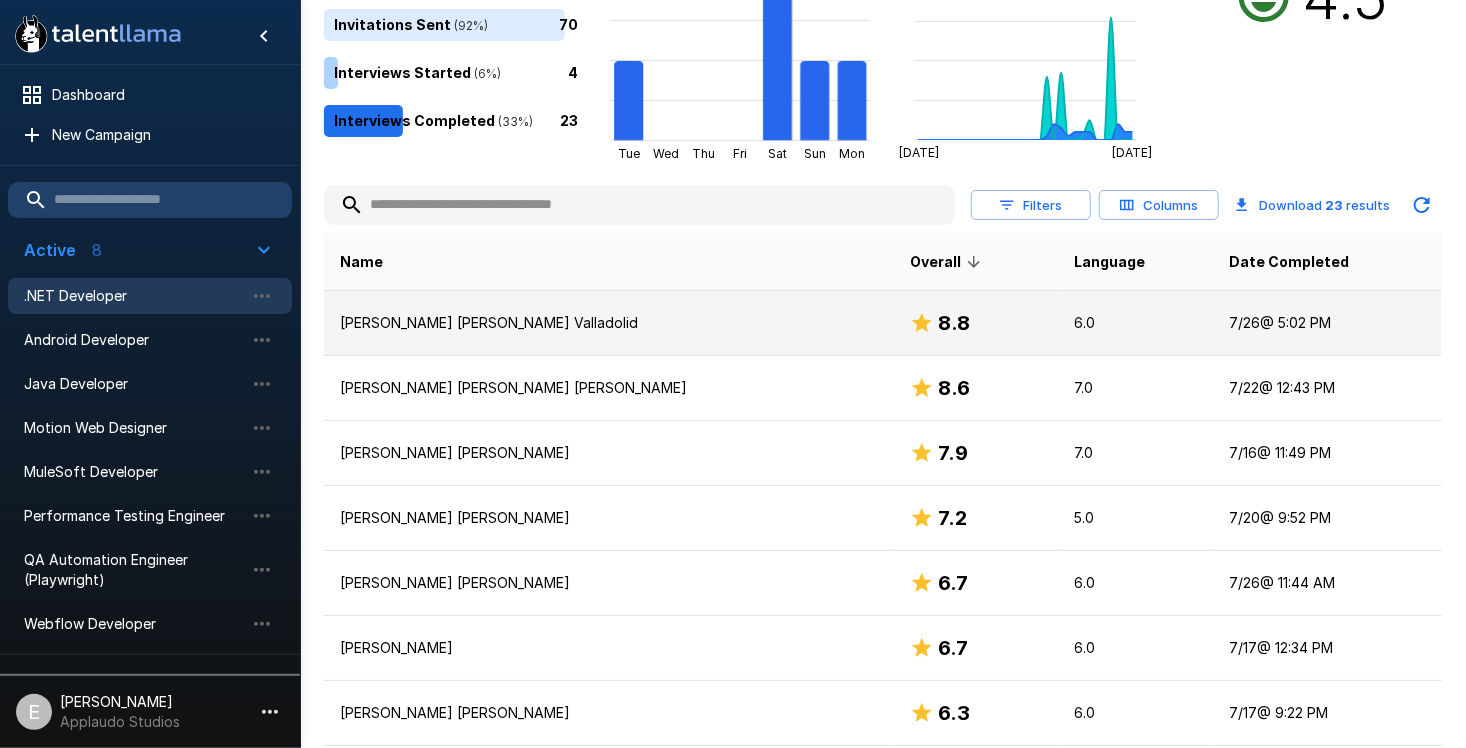 click on "[PERSON_NAME] [PERSON_NAME] Valladolid" at bounding box center (609, 323) 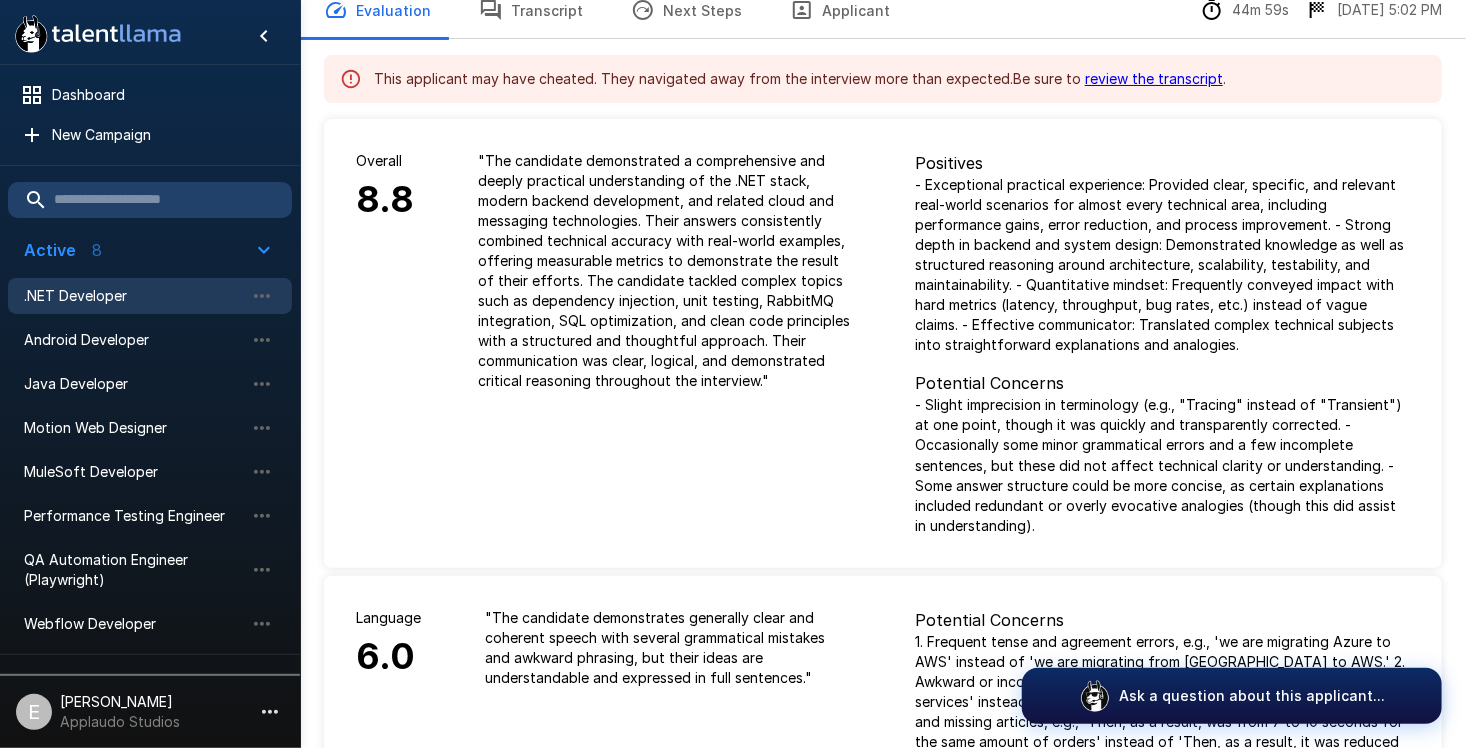 scroll, scrollTop: 900, scrollLeft: 0, axis: vertical 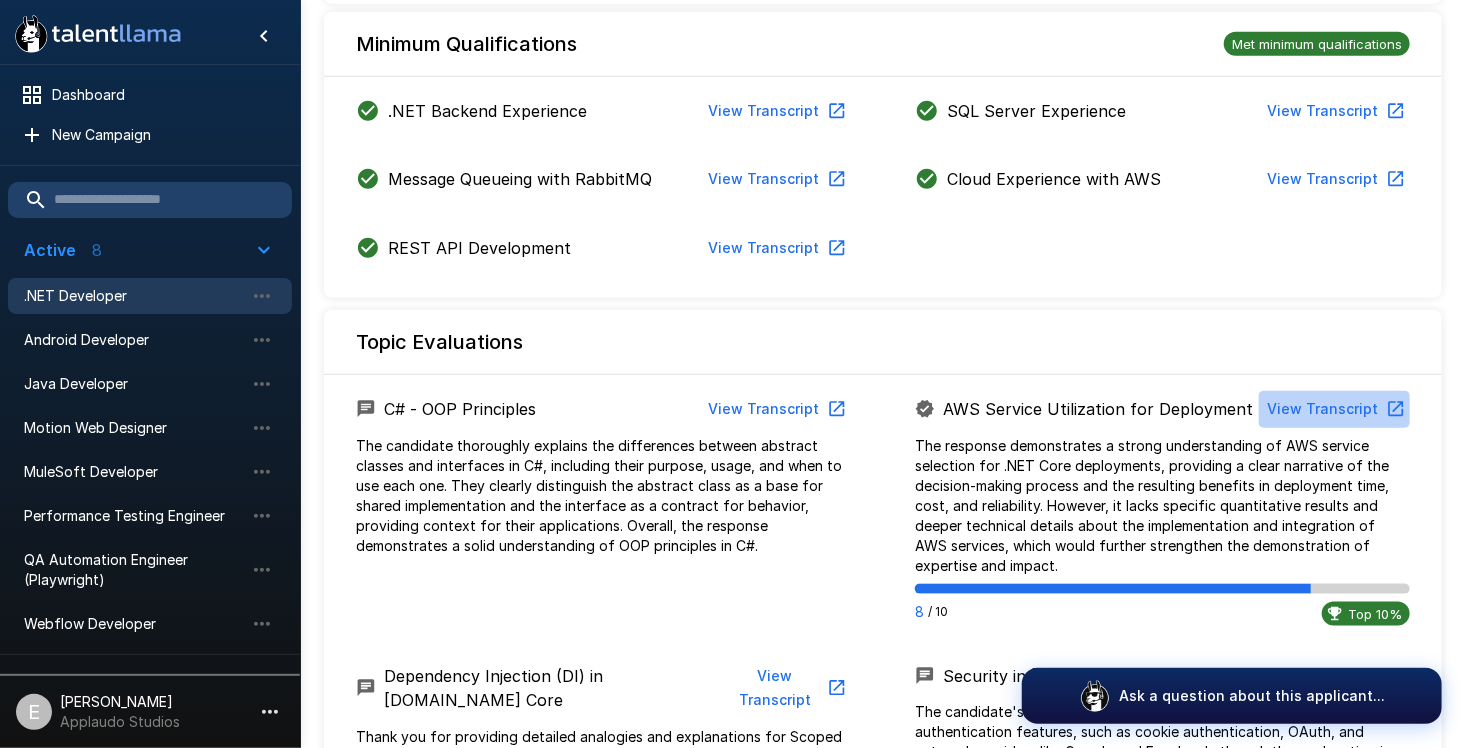 click on "View Transcript" at bounding box center (1334, 409) 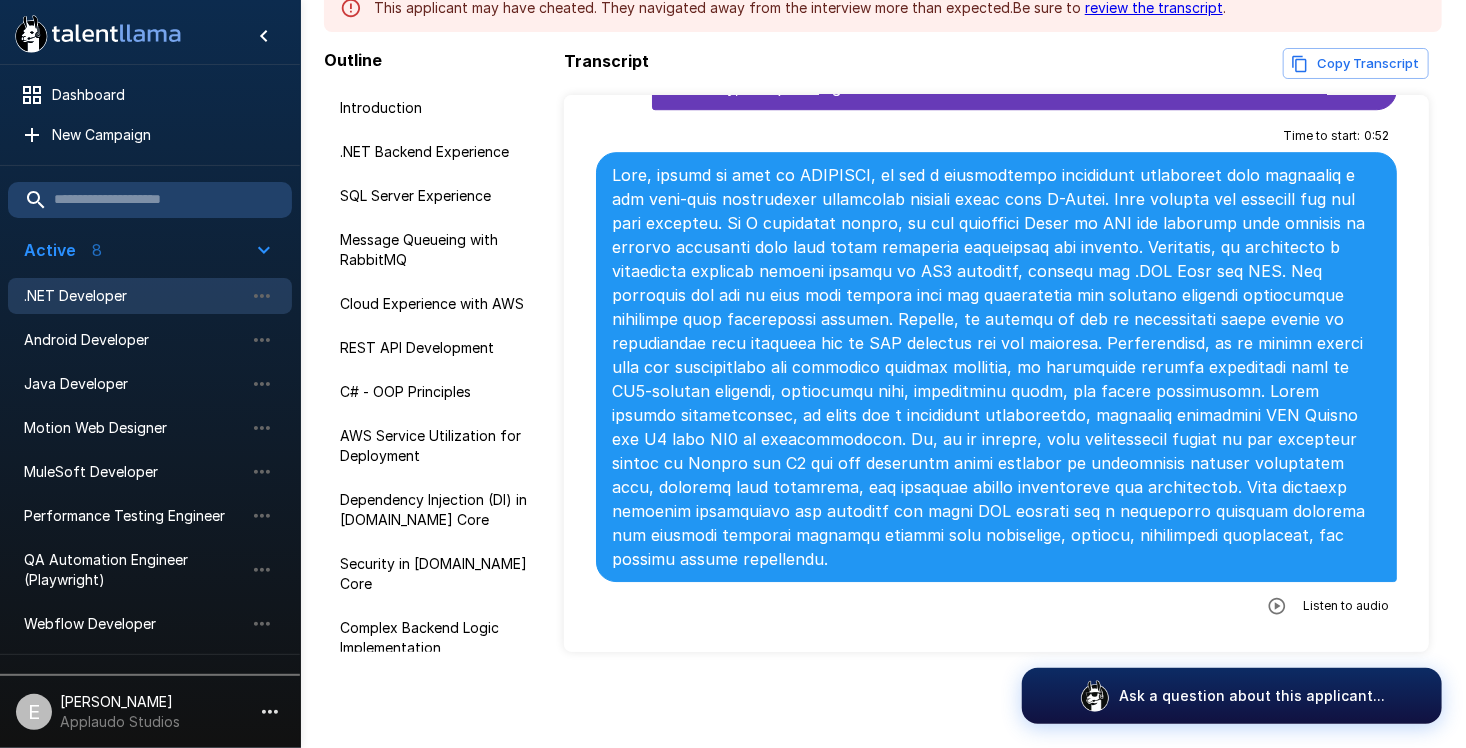 scroll, scrollTop: 3054, scrollLeft: 0, axis: vertical 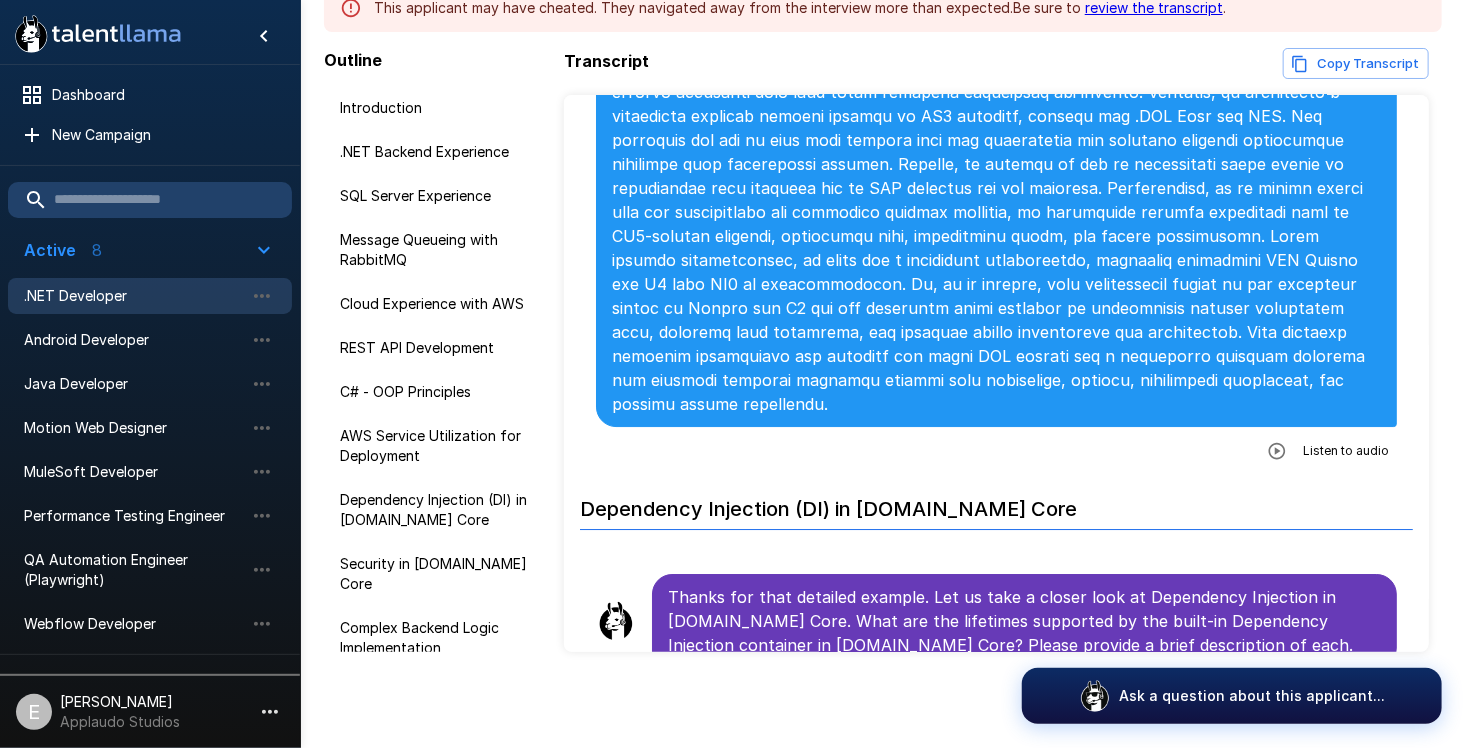 click 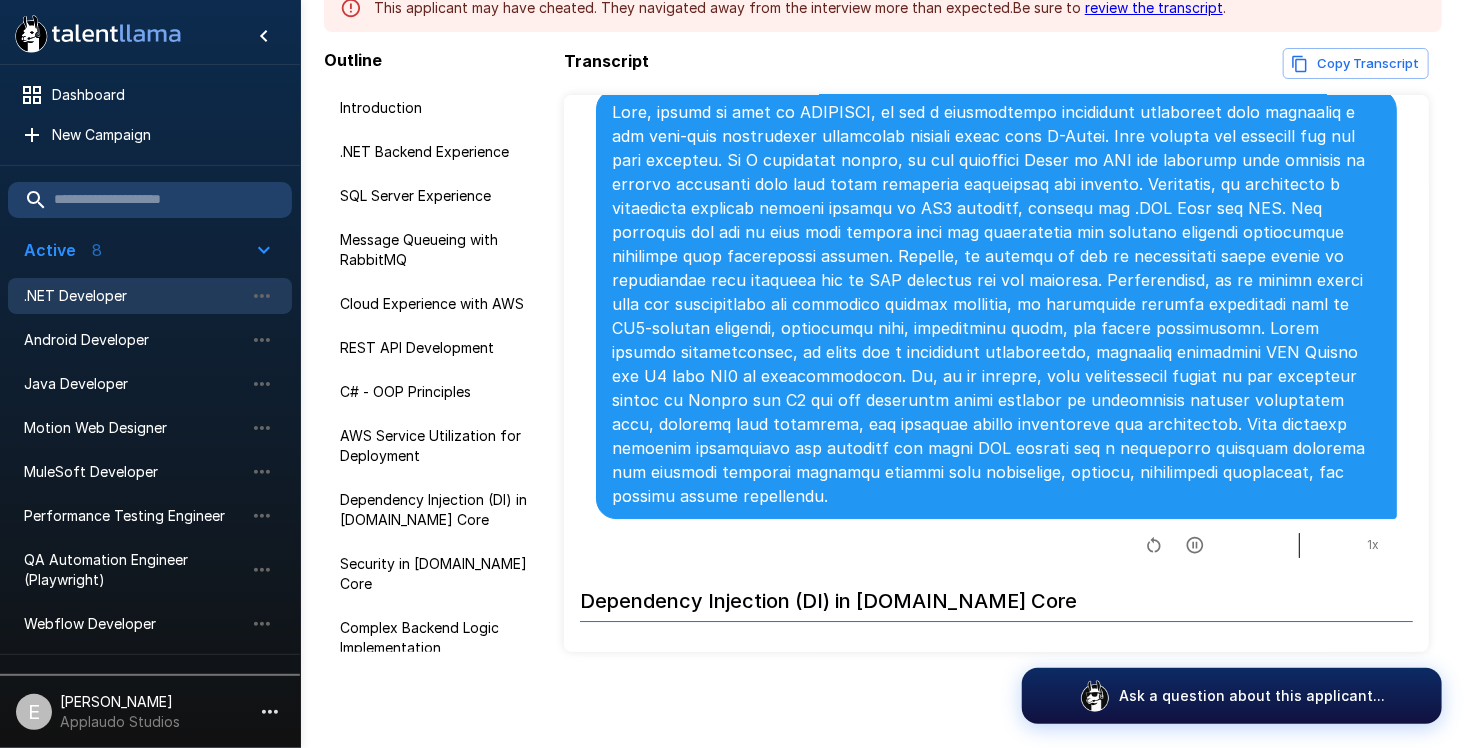 scroll, scrollTop: 2954, scrollLeft: 0, axis: vertical 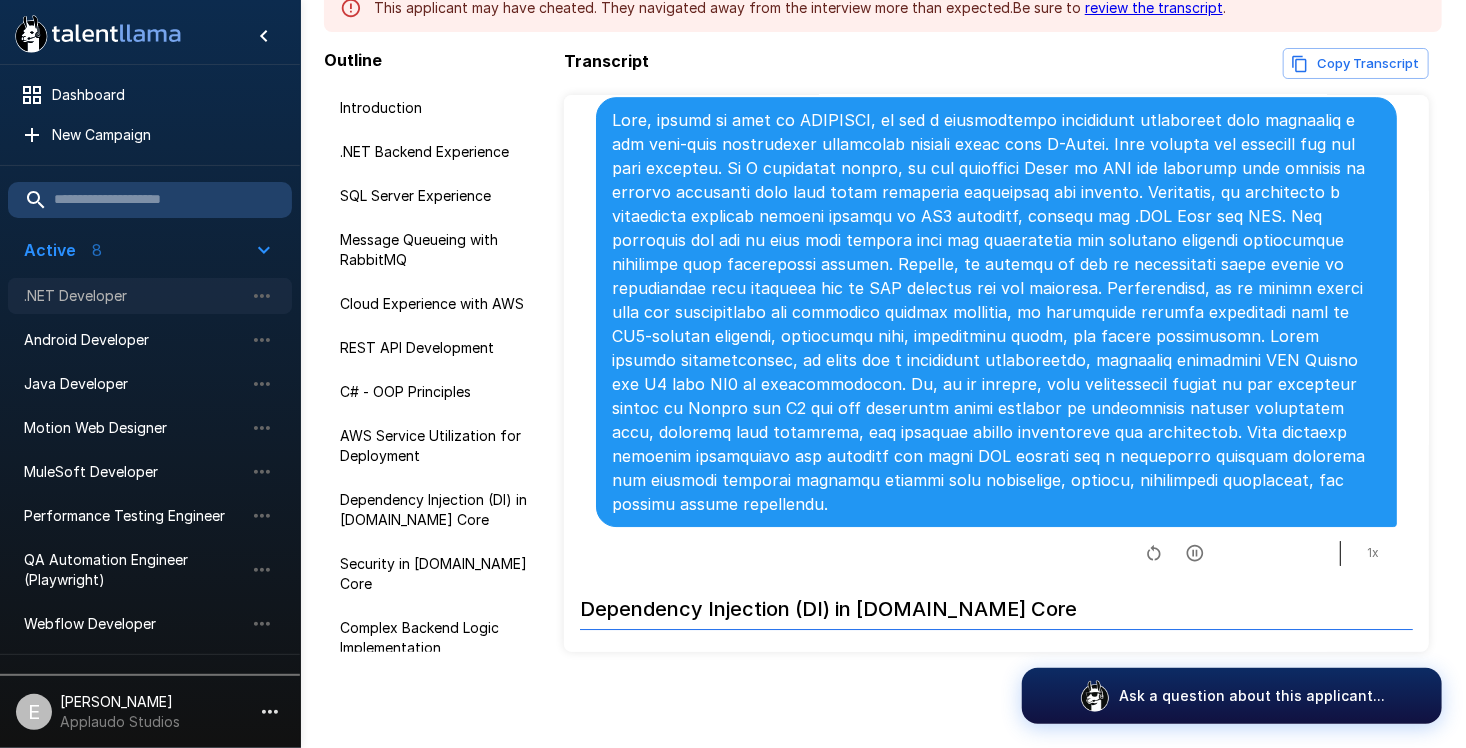 click on ".NET Developer" at bounding box center (134, 296) 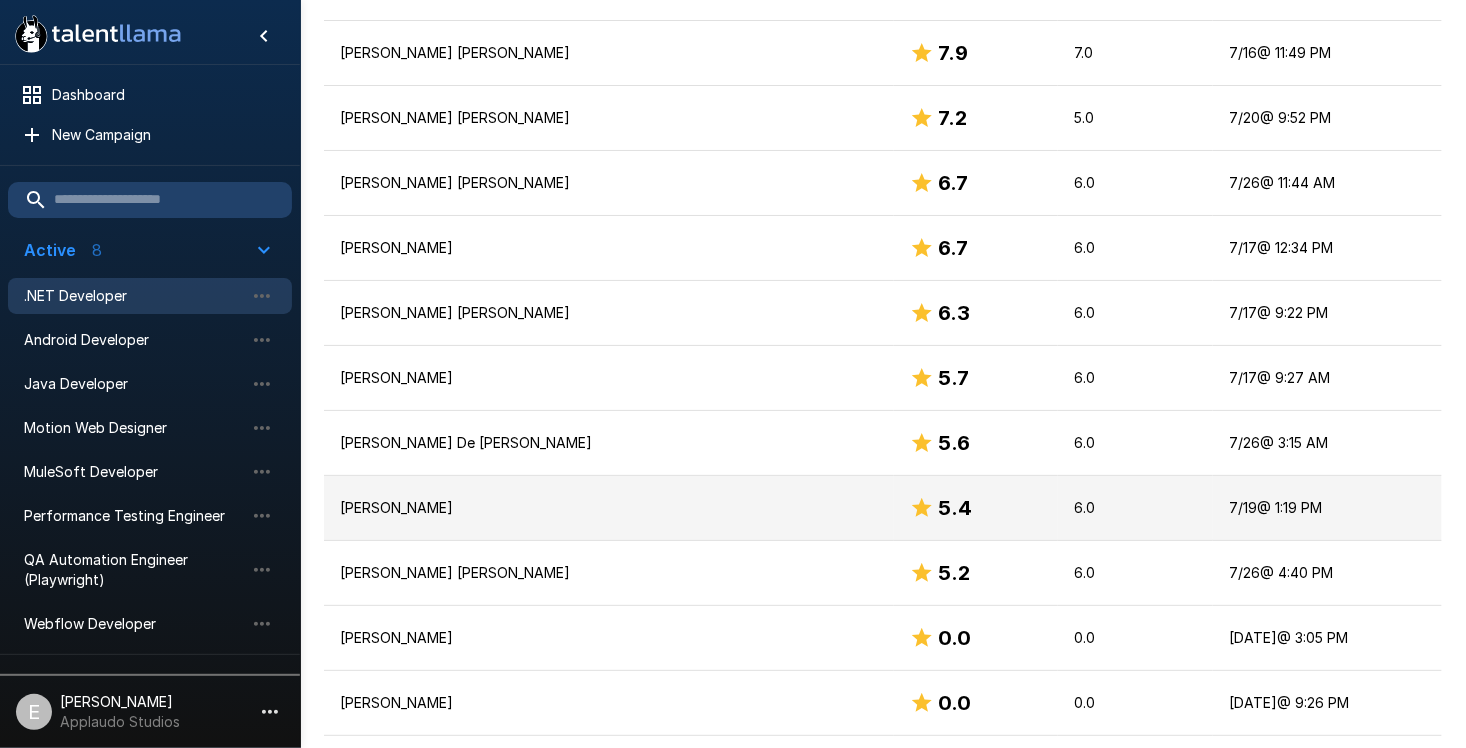 scroll, scrollTop: 352, scrollLeft: 0, axis: vertical 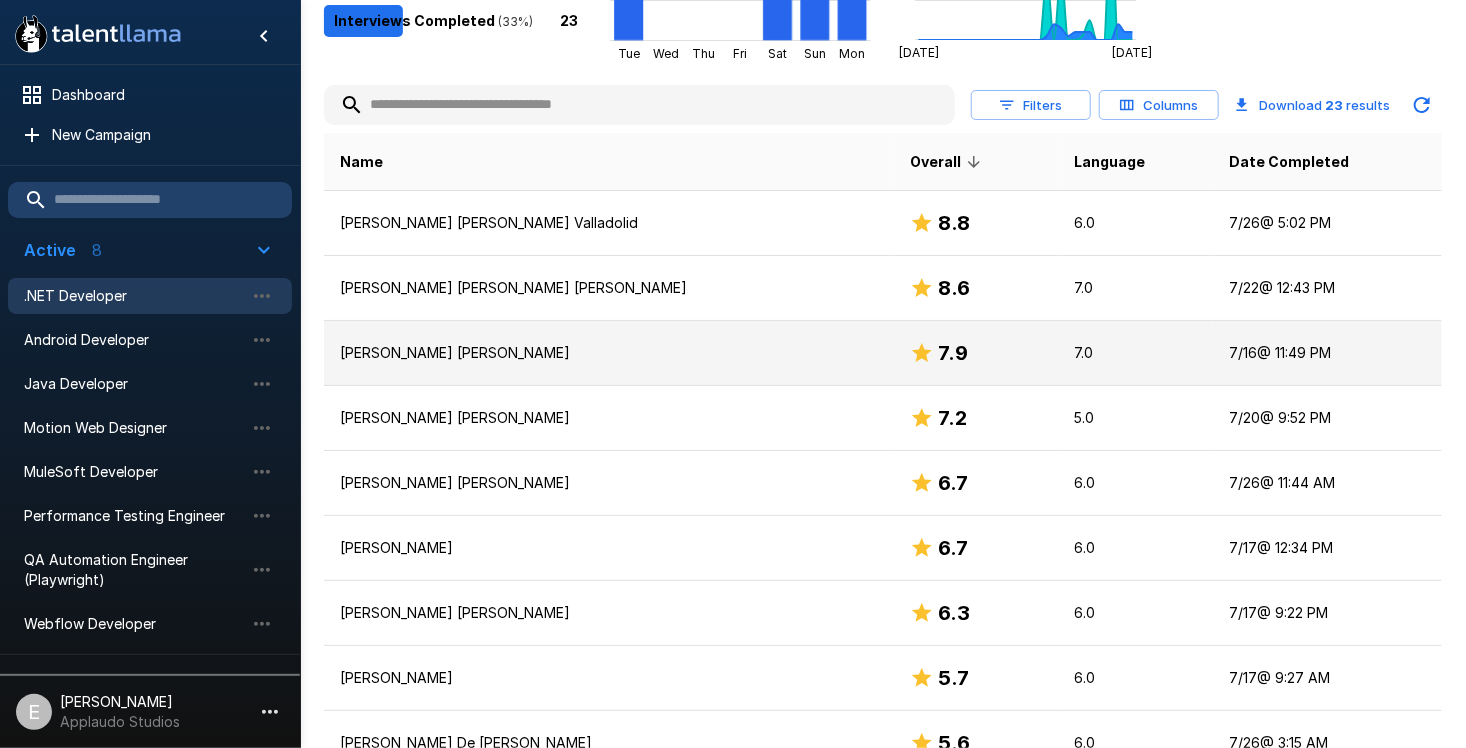 click on "[PERSON_NAME] [PERSON_NAME]" at bounding box center [609, 353] 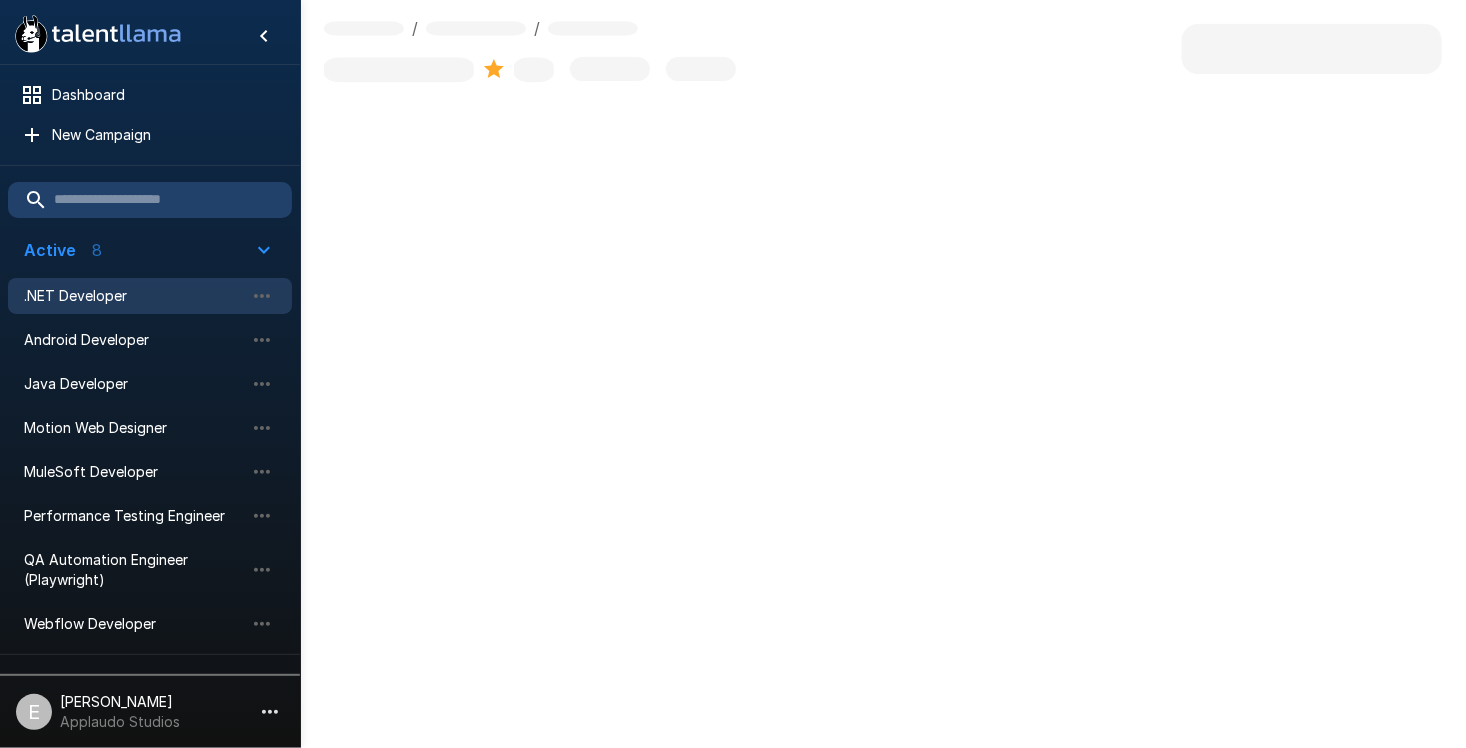 scroll, scrollTop: 0, scrollLeft: 0, axis: both 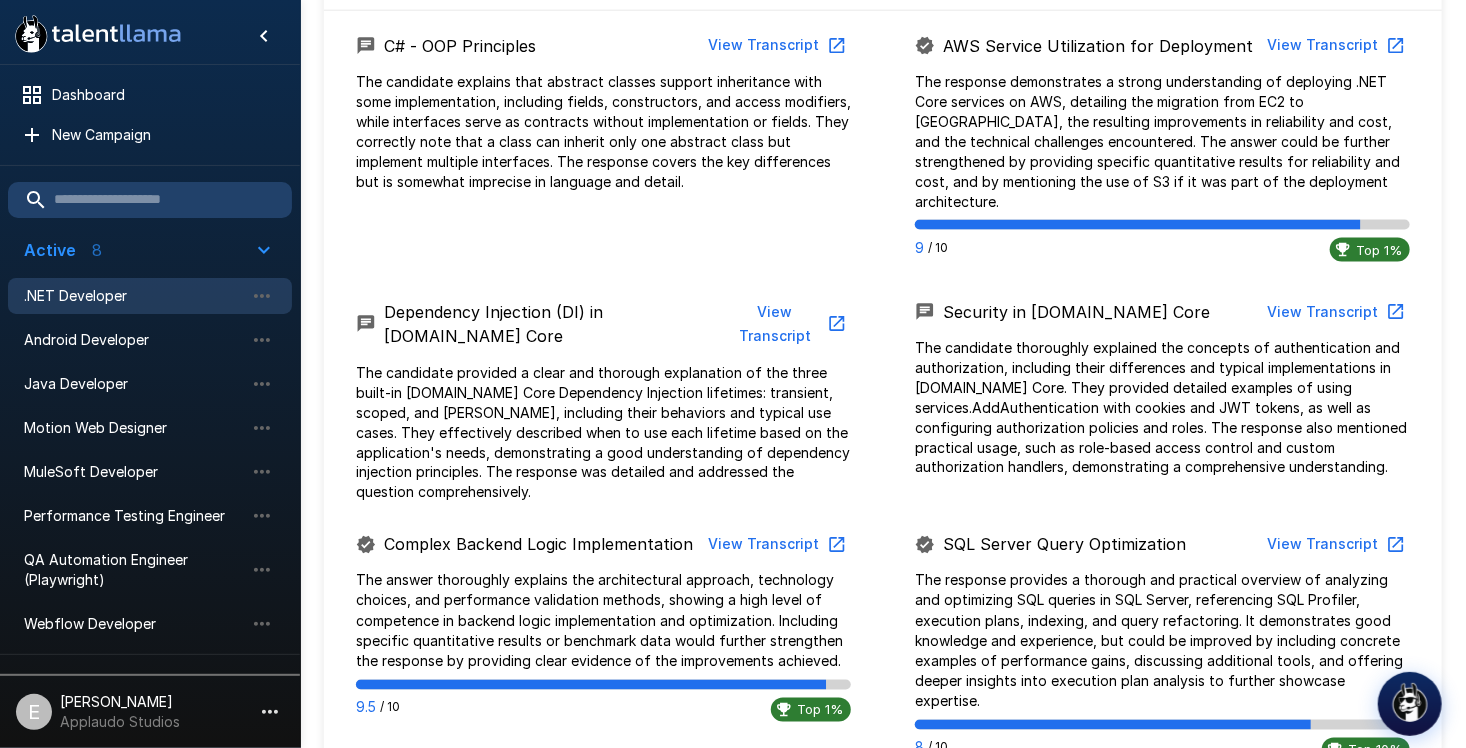 drag, startPoint x: 863, startPoint y: 359, endPoint x: 859, endPoint y: 504, distance: 145.05516 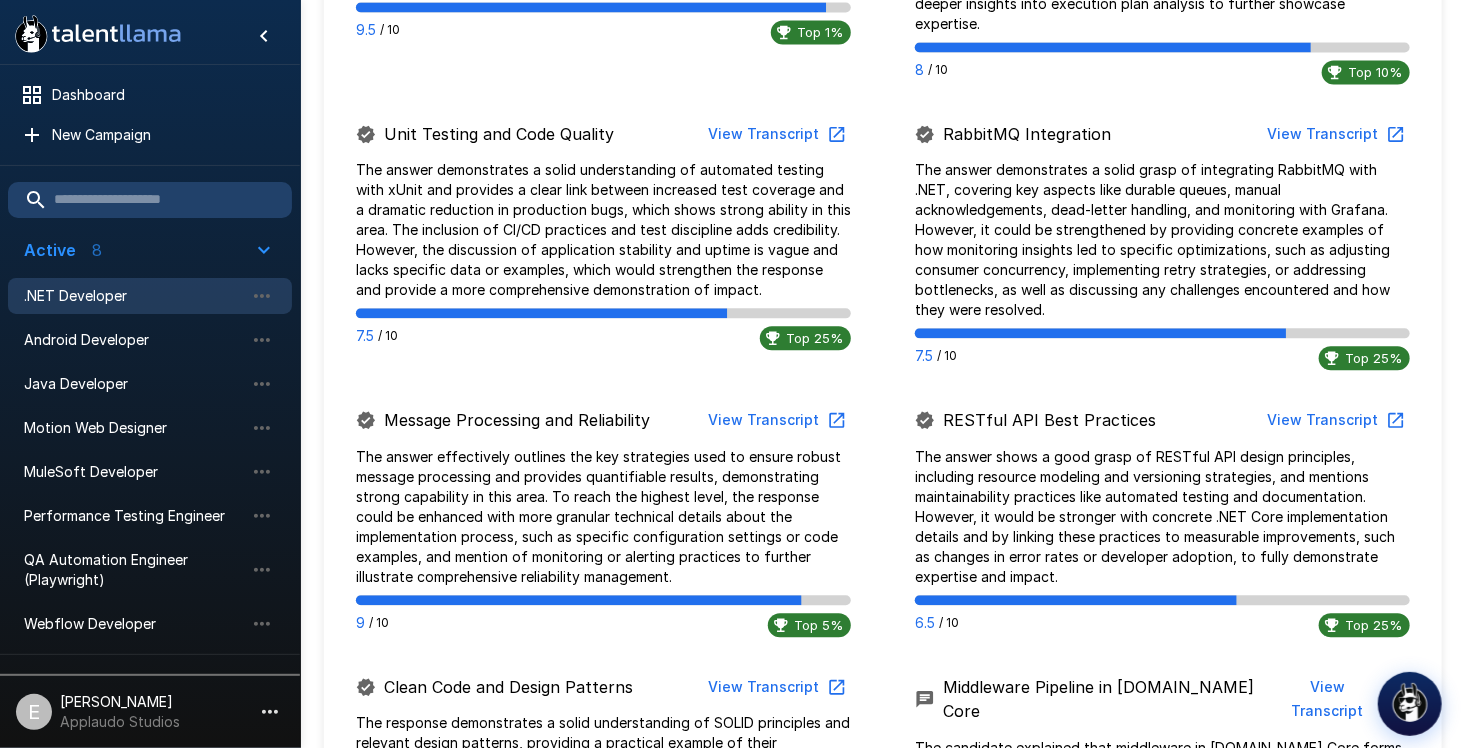 scroll, scrollTop: 2842, scrollLeft: 0, axis: vertical 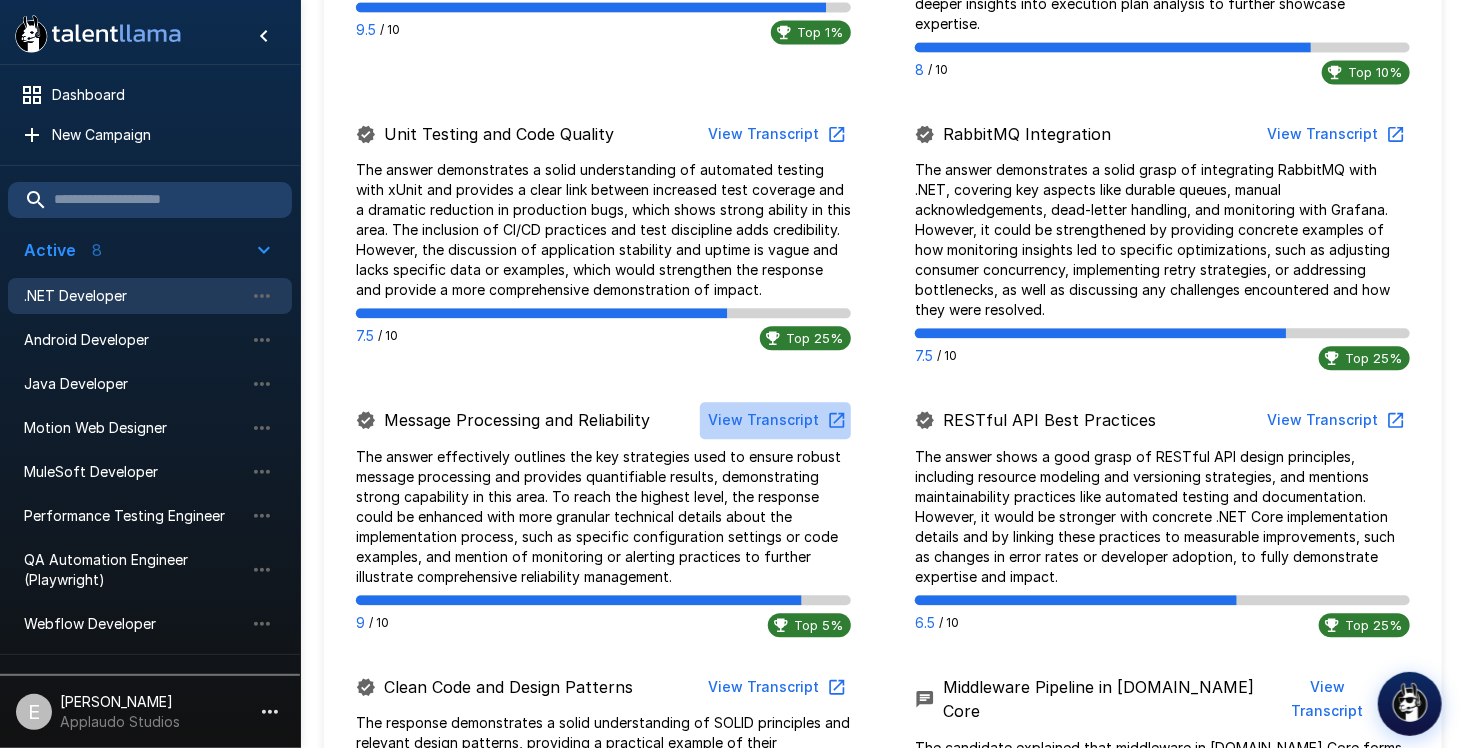 click on "View Transcript" at bounding box center (775, 420) 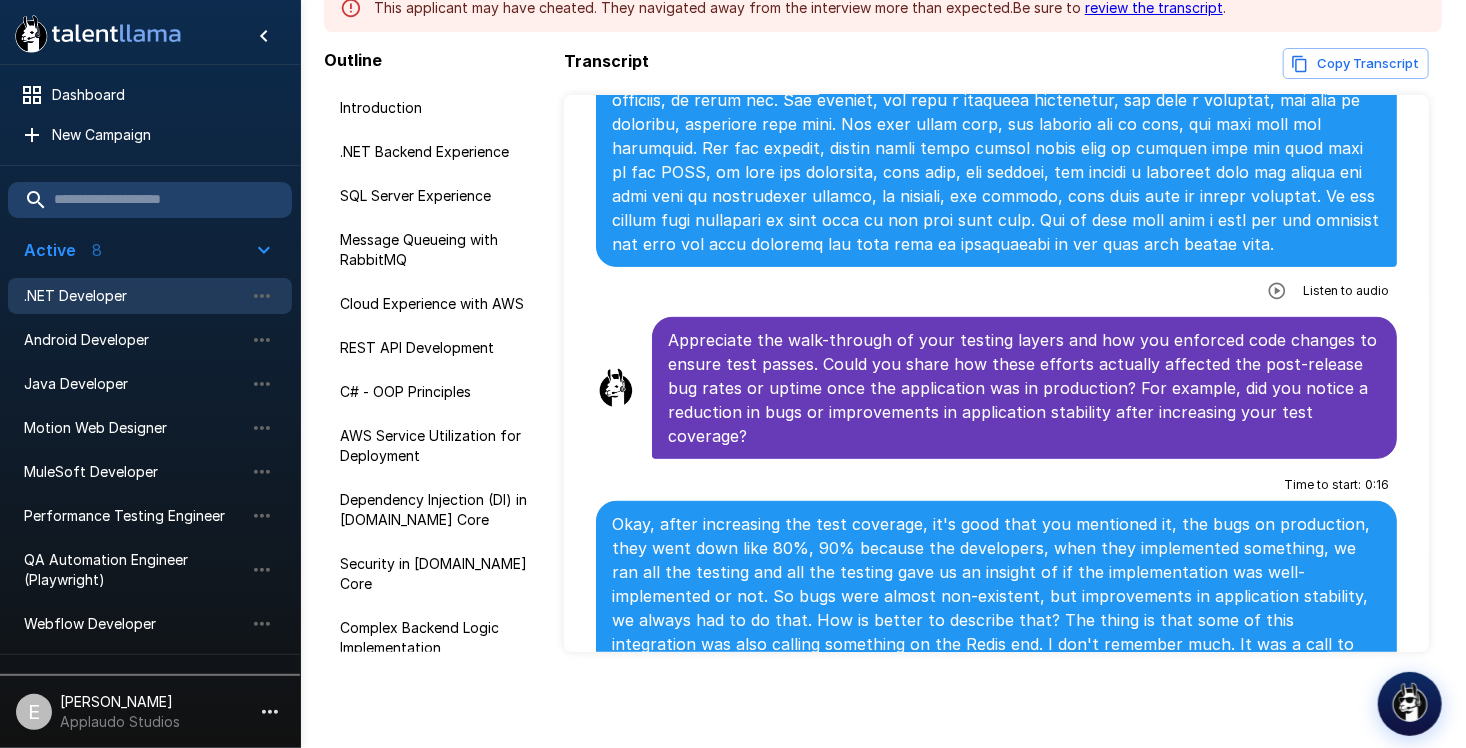 scroll, scrollTop: 7375, scrollLeft: 0, axis: vertical 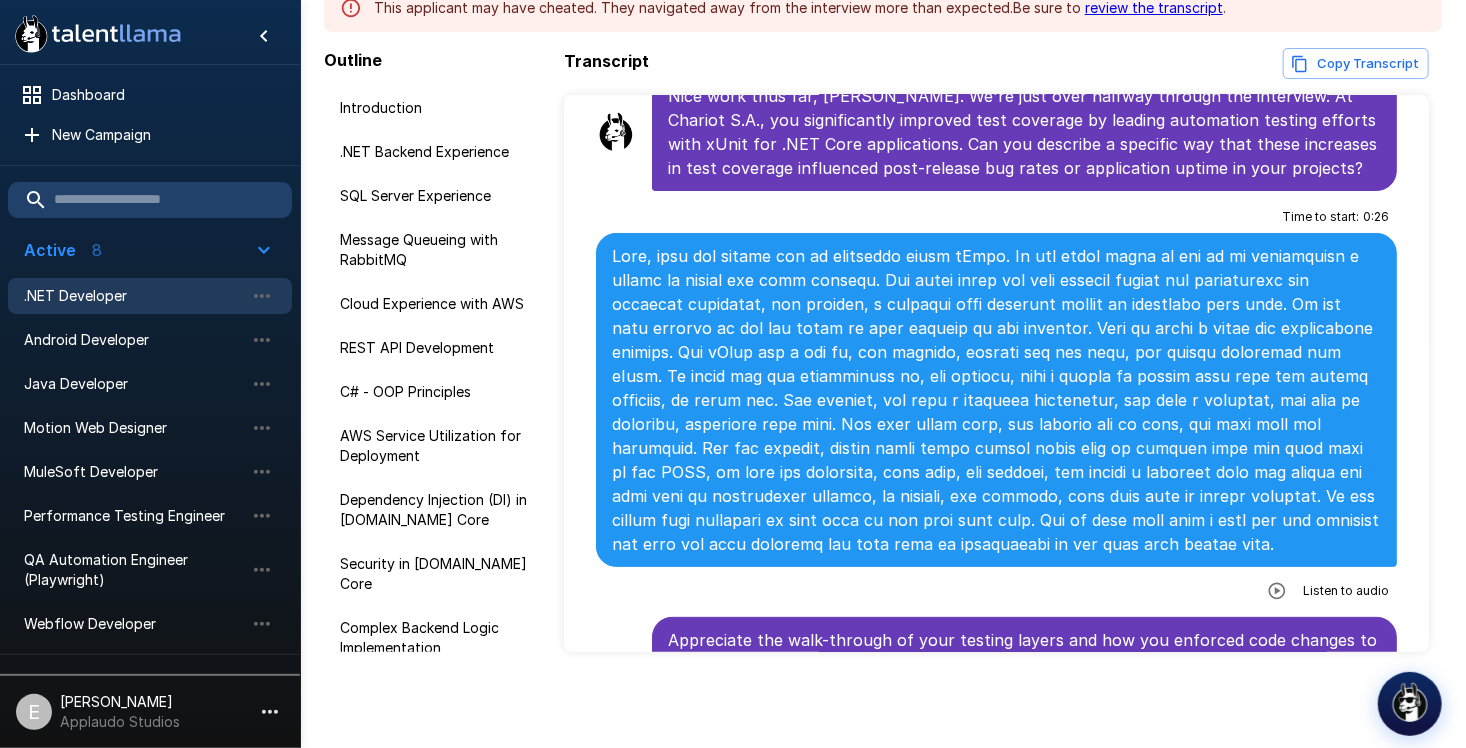 click 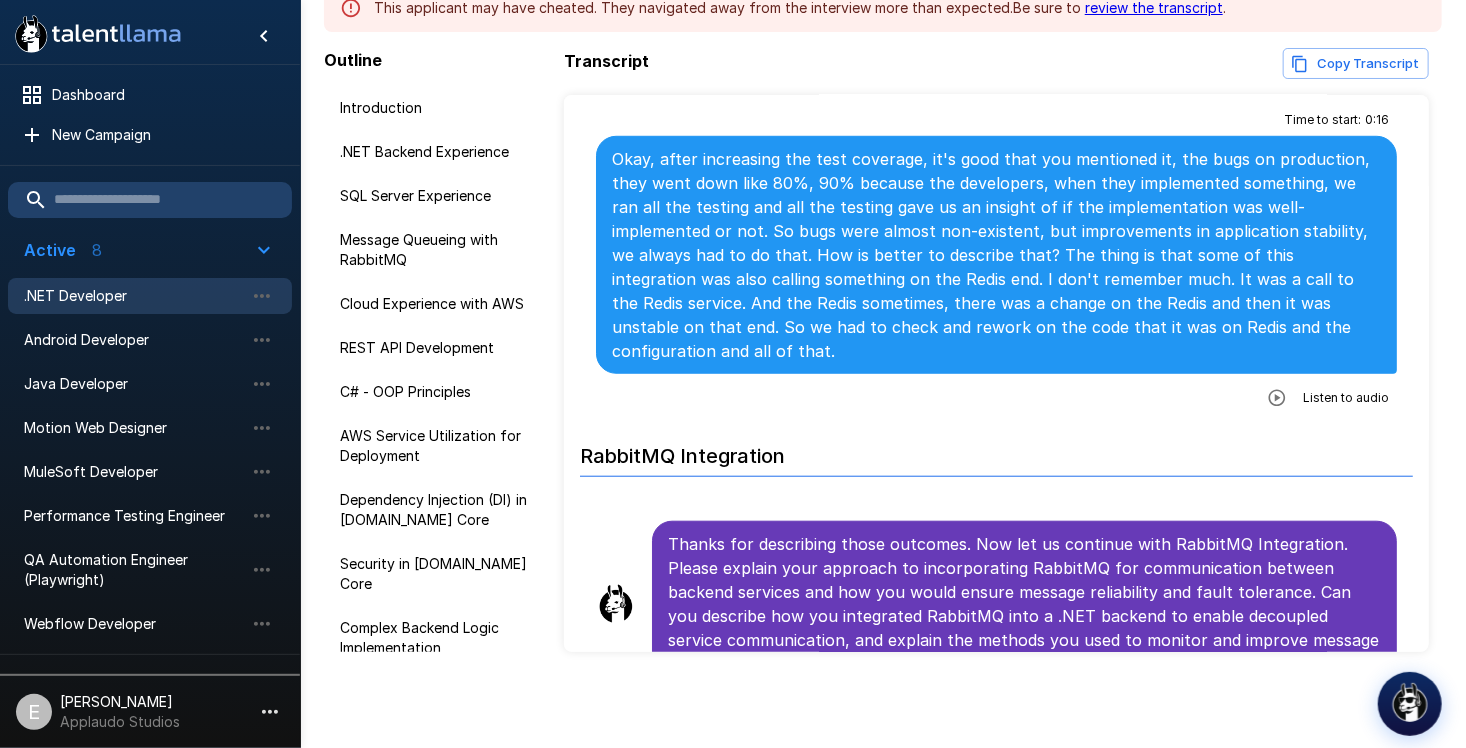 scroll, scrollTop: 8175, scrollLeft: 0, axis: vertical 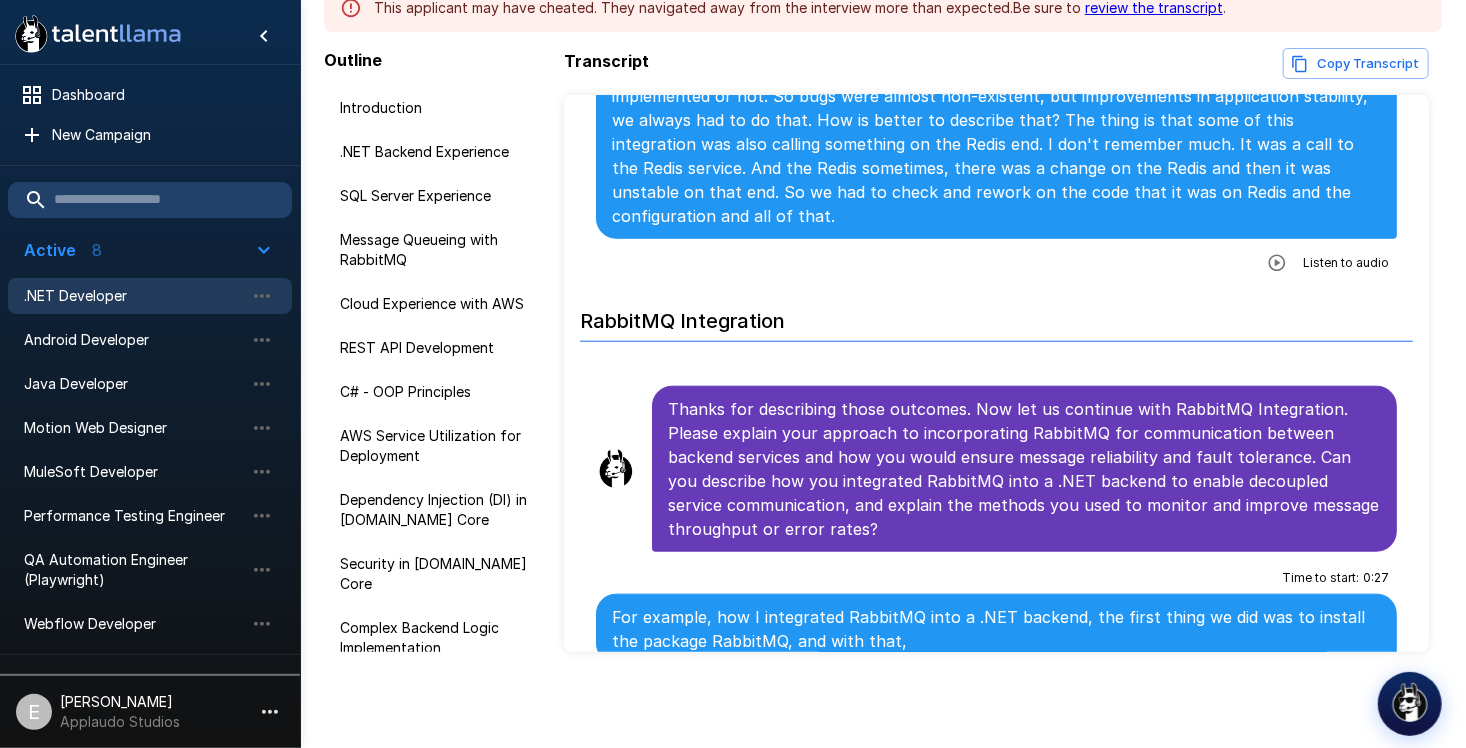 click 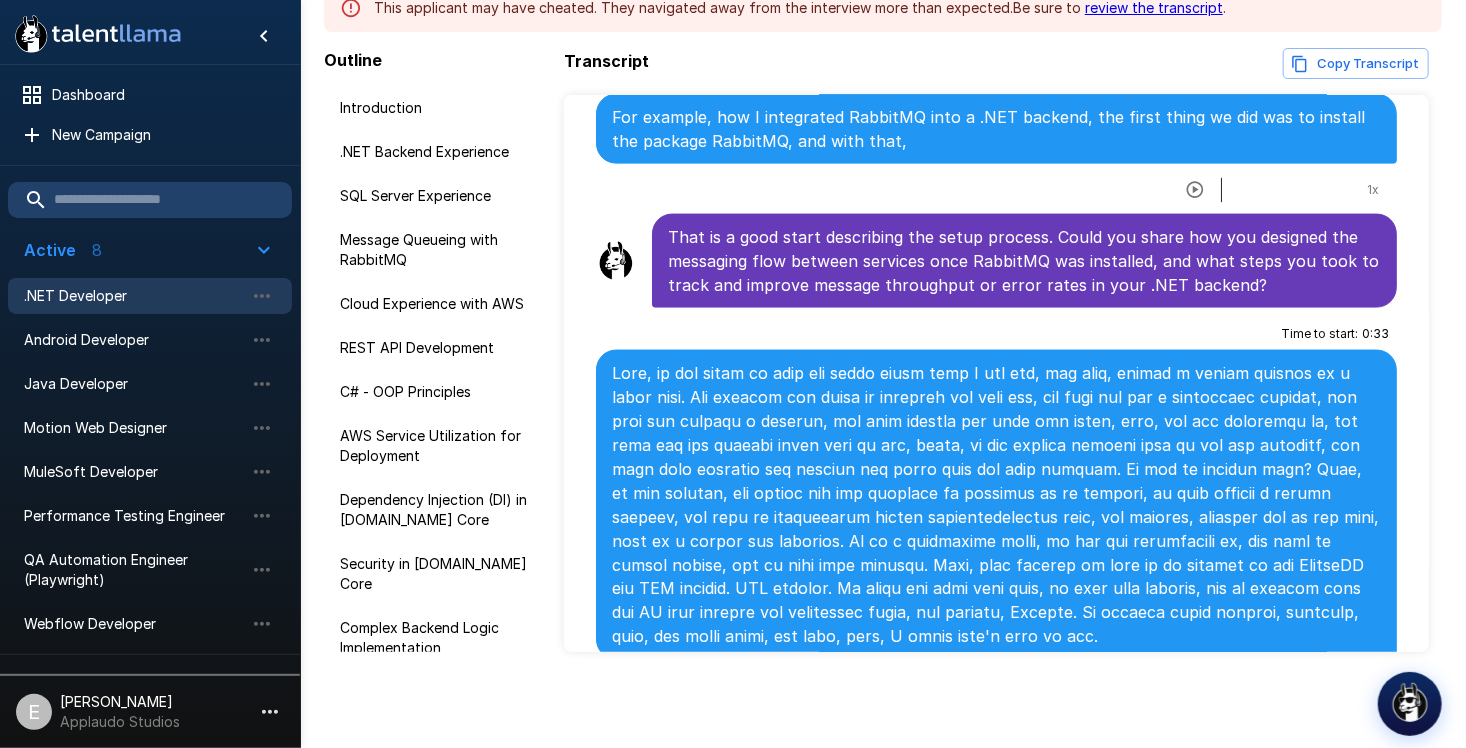 scroll, scrollTop: 8875, scrollLeft: 0, axis: vertical 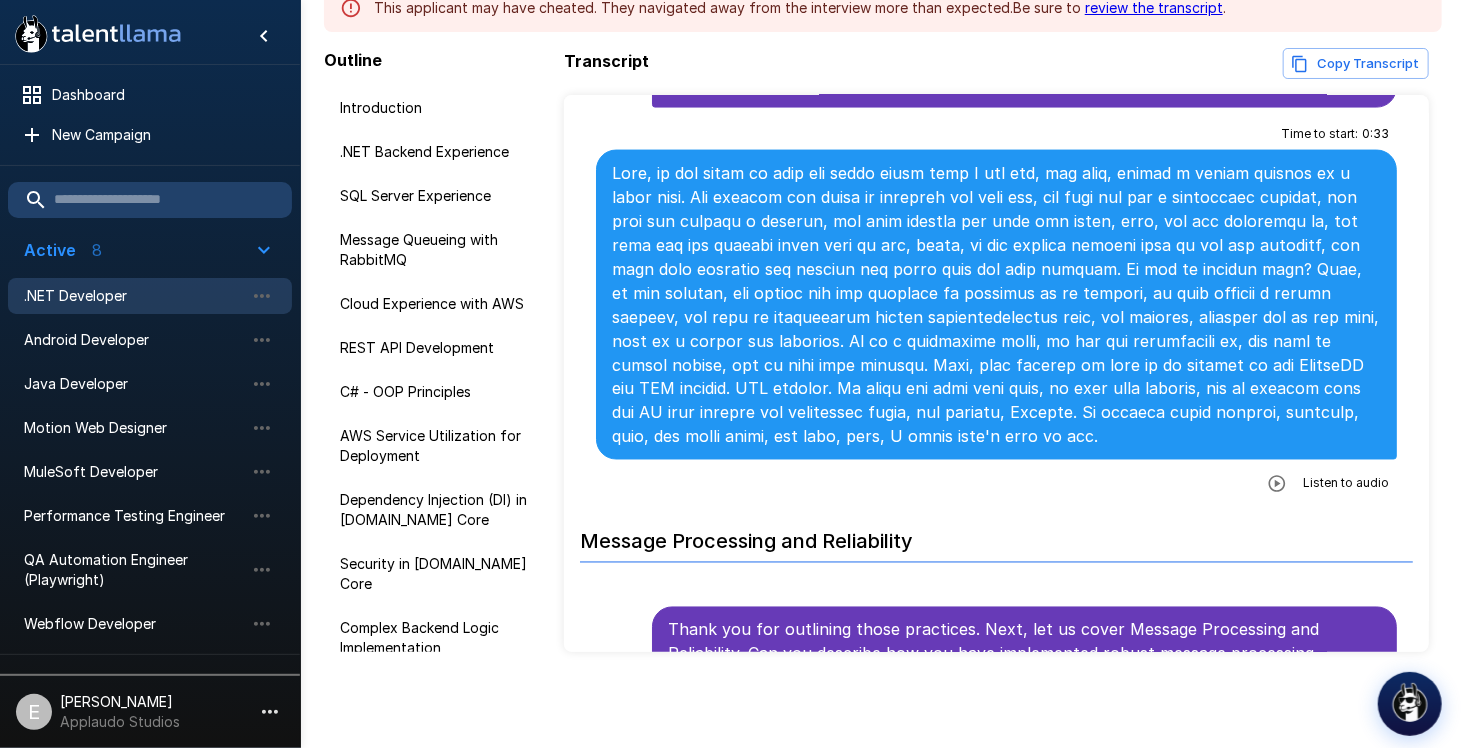click on "Time to start : 0 : 33 Listen to audio" at bounding box center [996, 309] 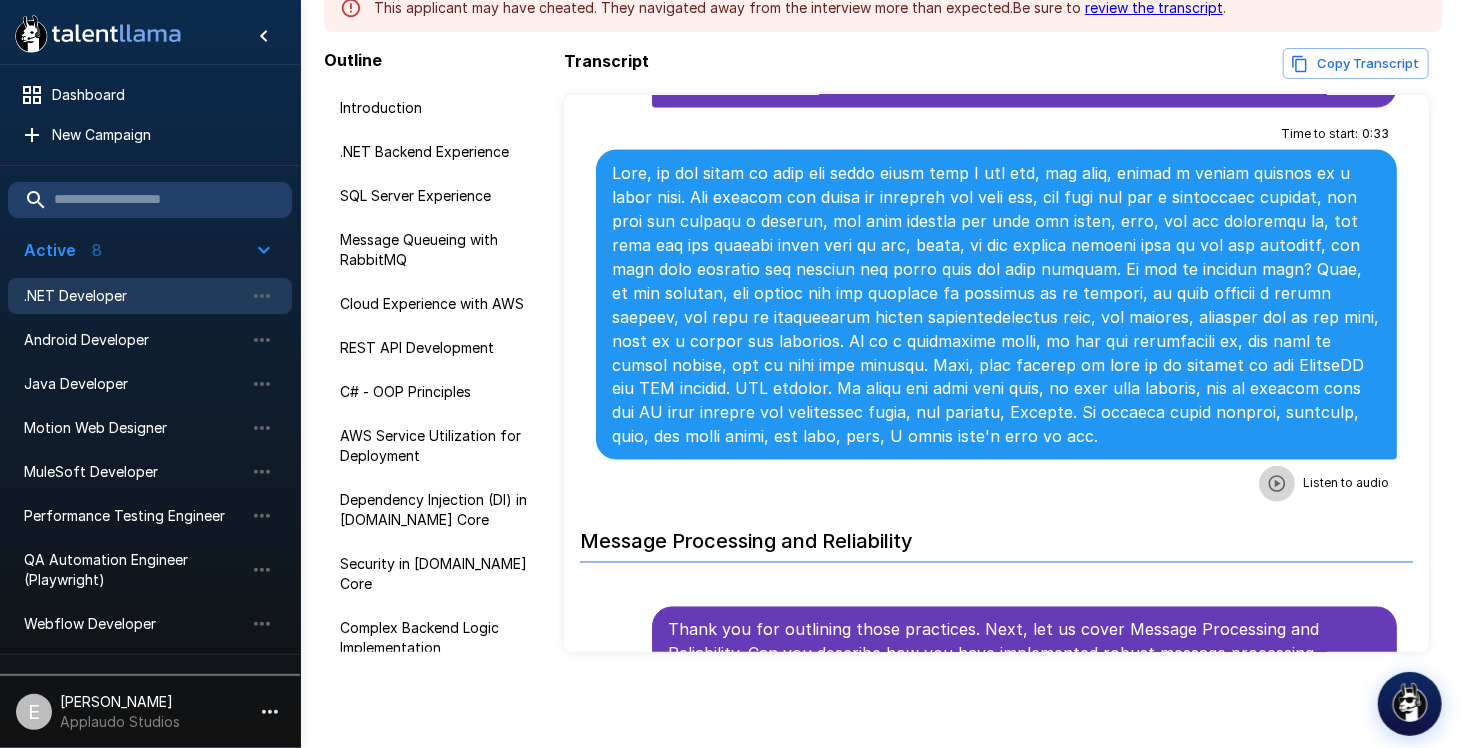 click 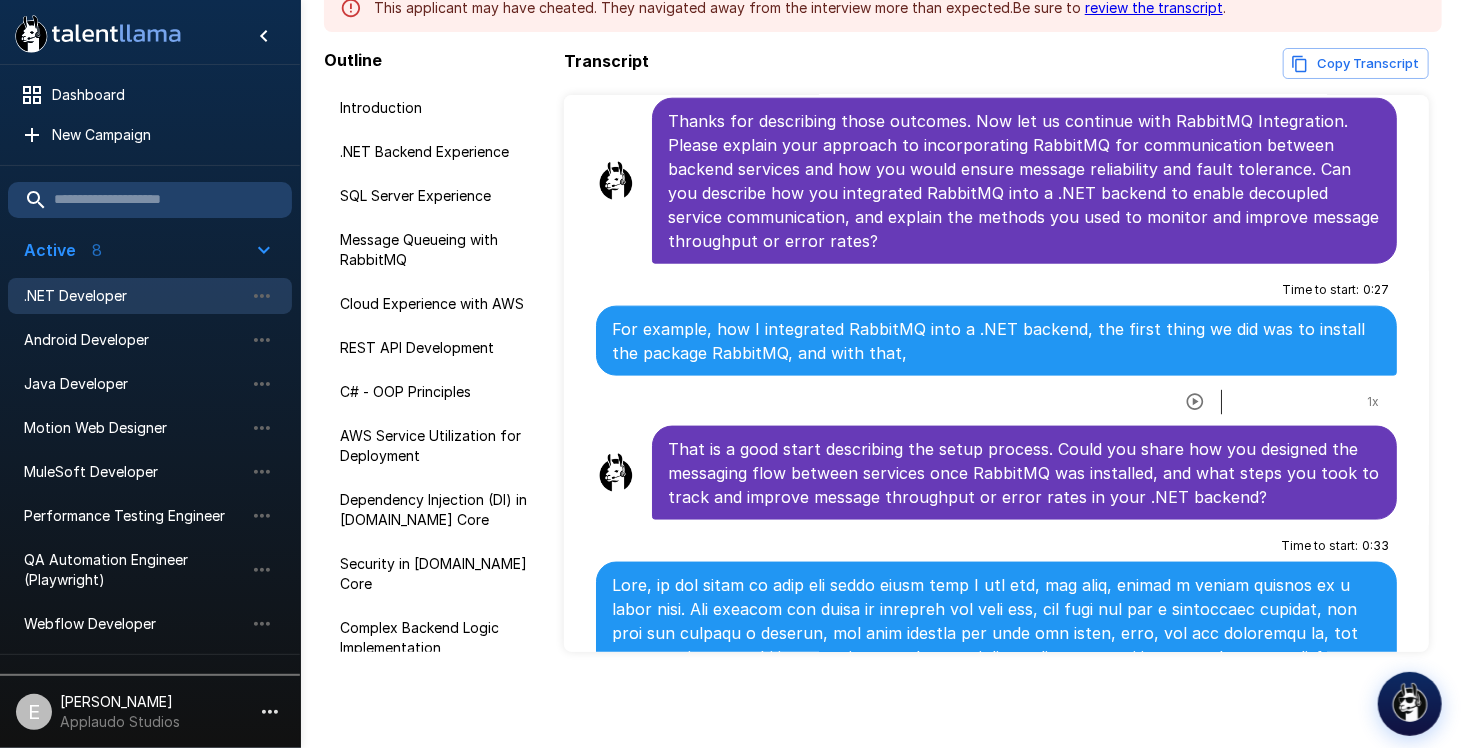 scroll, scrollTop: 8762, scrollLeft: 0, axis: vertical 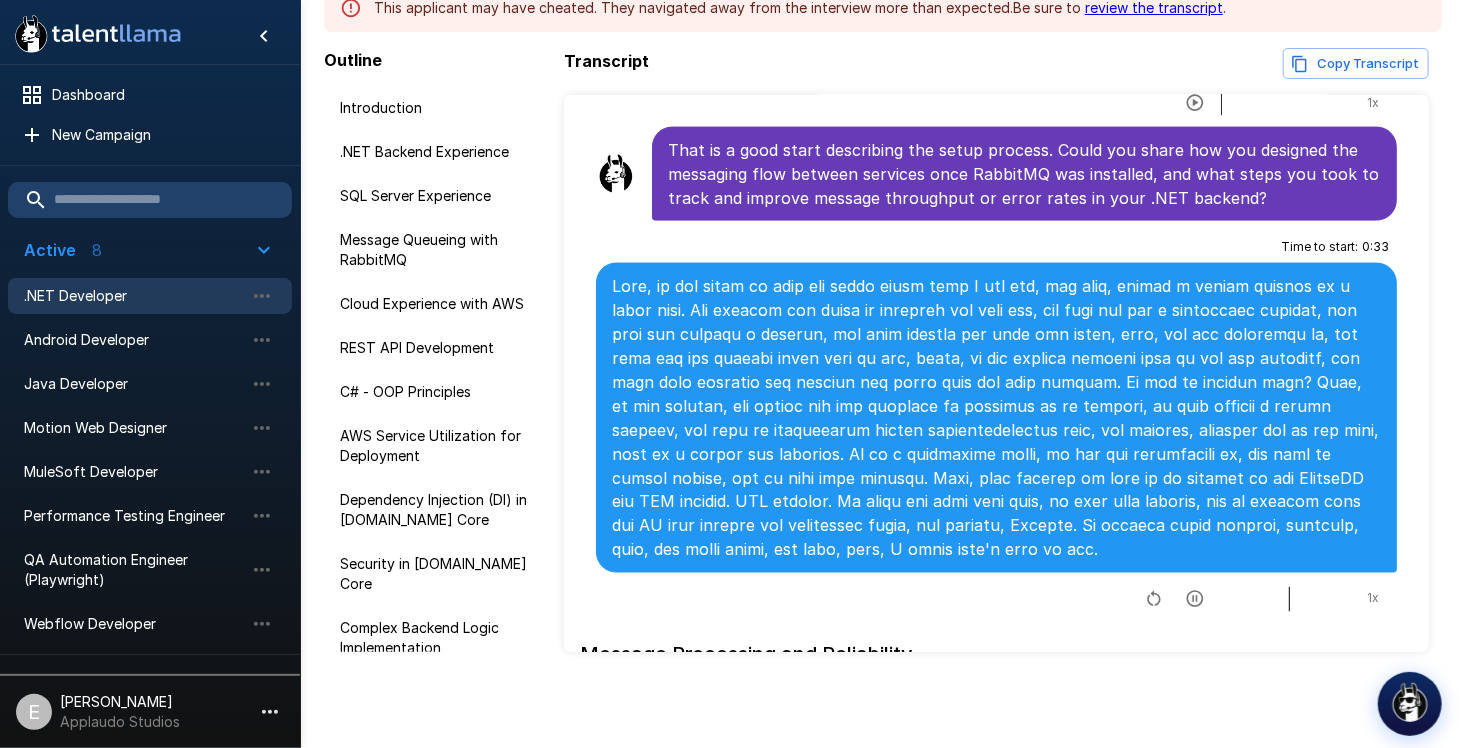 click at bounding box center (1195, 599) 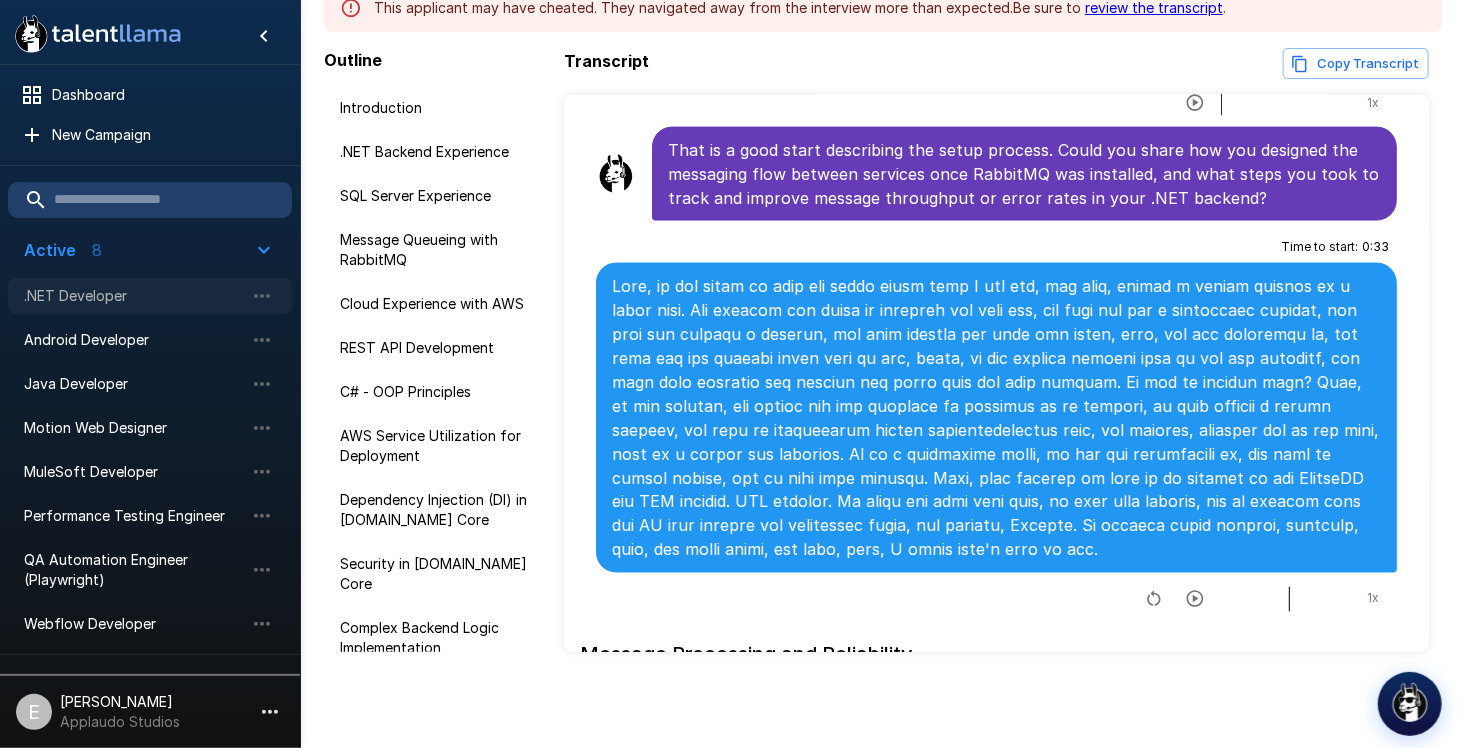 click on ".NET Developer" at bounding box center [134, 296] 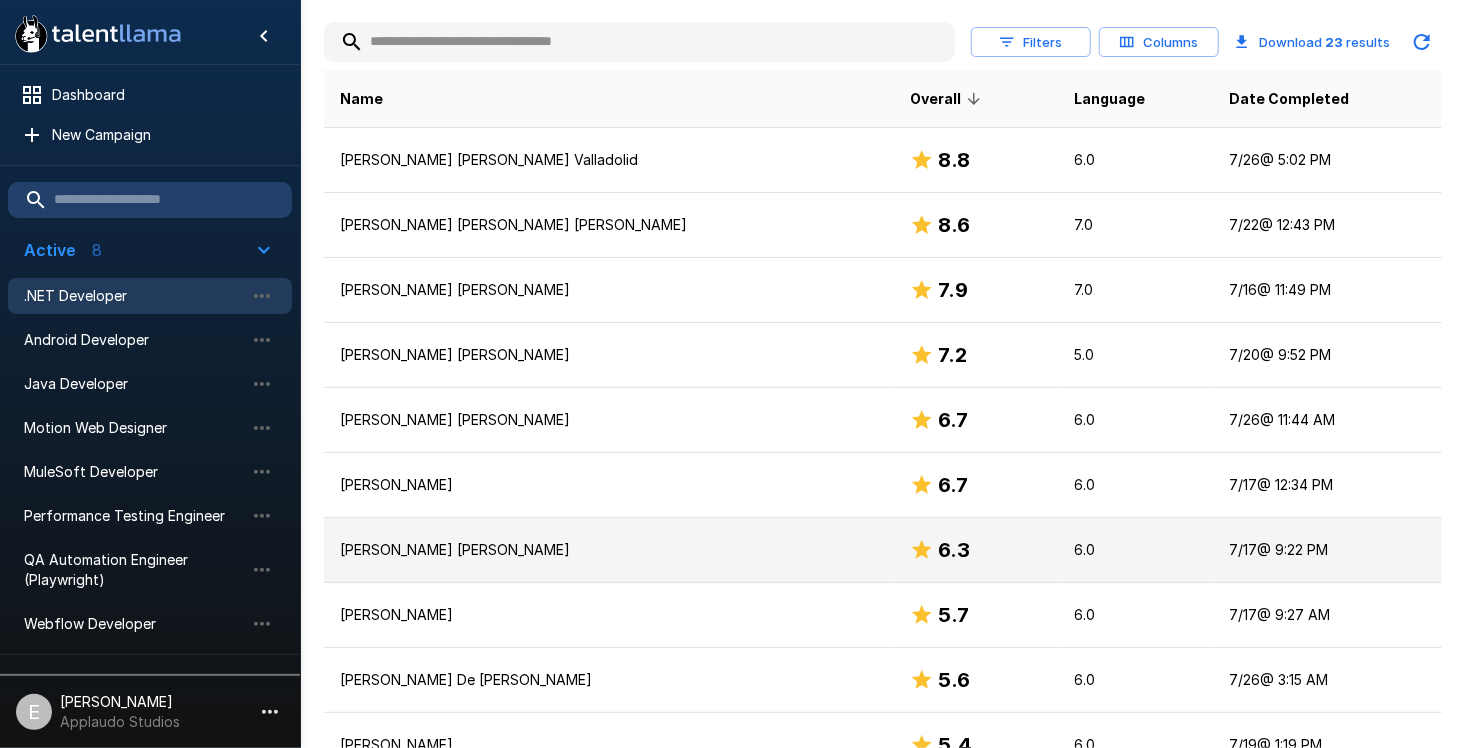 scroll, scrollTop: 371, scrollLeft: 0, axis: vertical 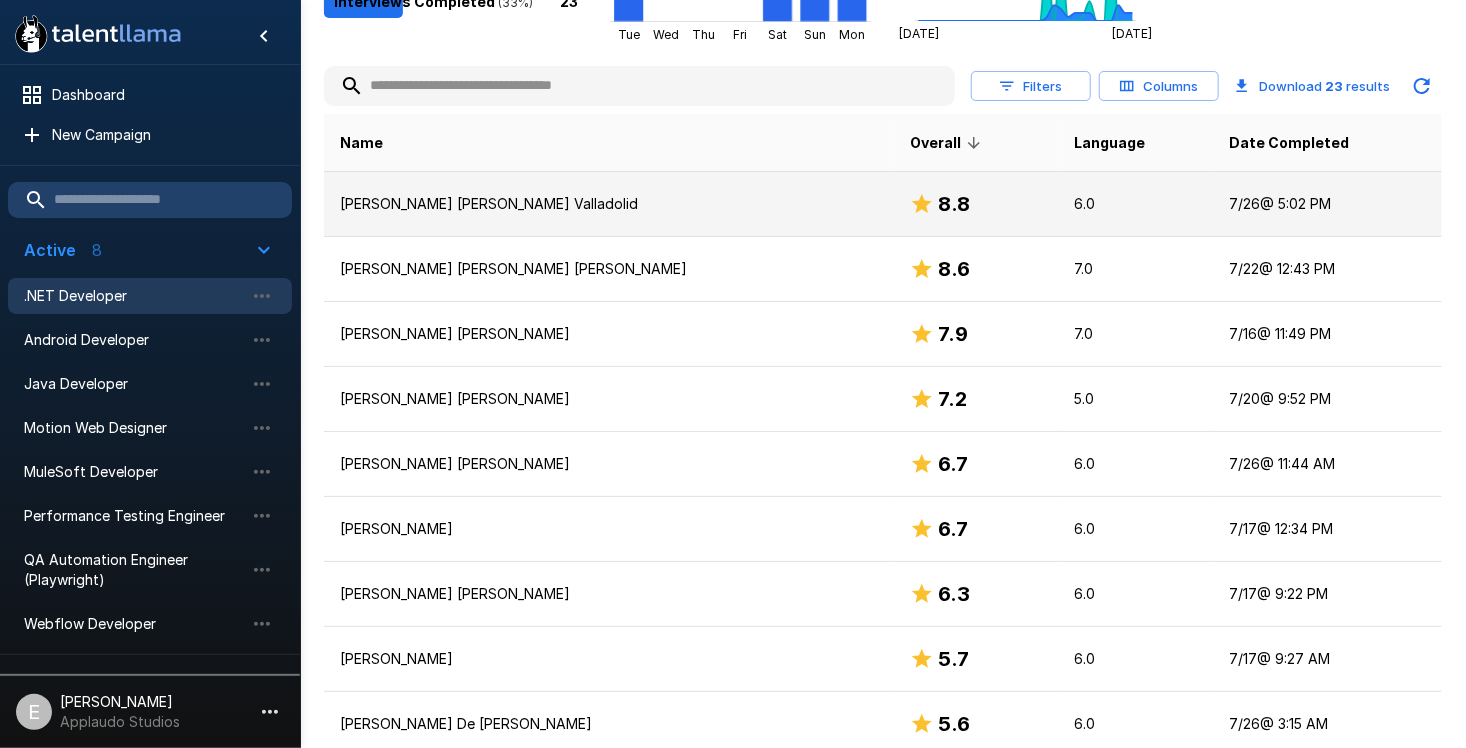 click on "[PERSON_NAME] [PERSON_NAME] Valladolid" at bounding box center [609, 204] 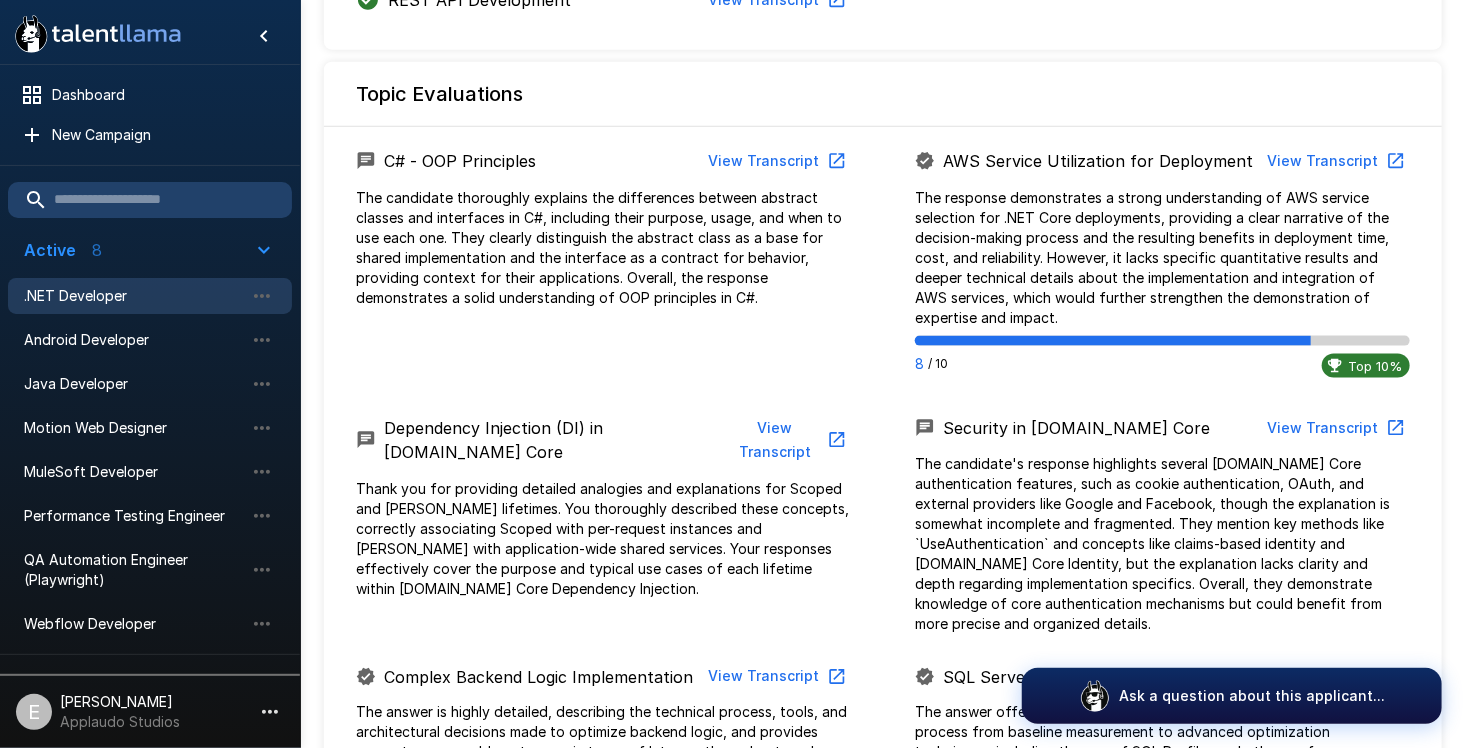 scroll, scrollTop: 1400, scrollLeft: 0, axis: vertical 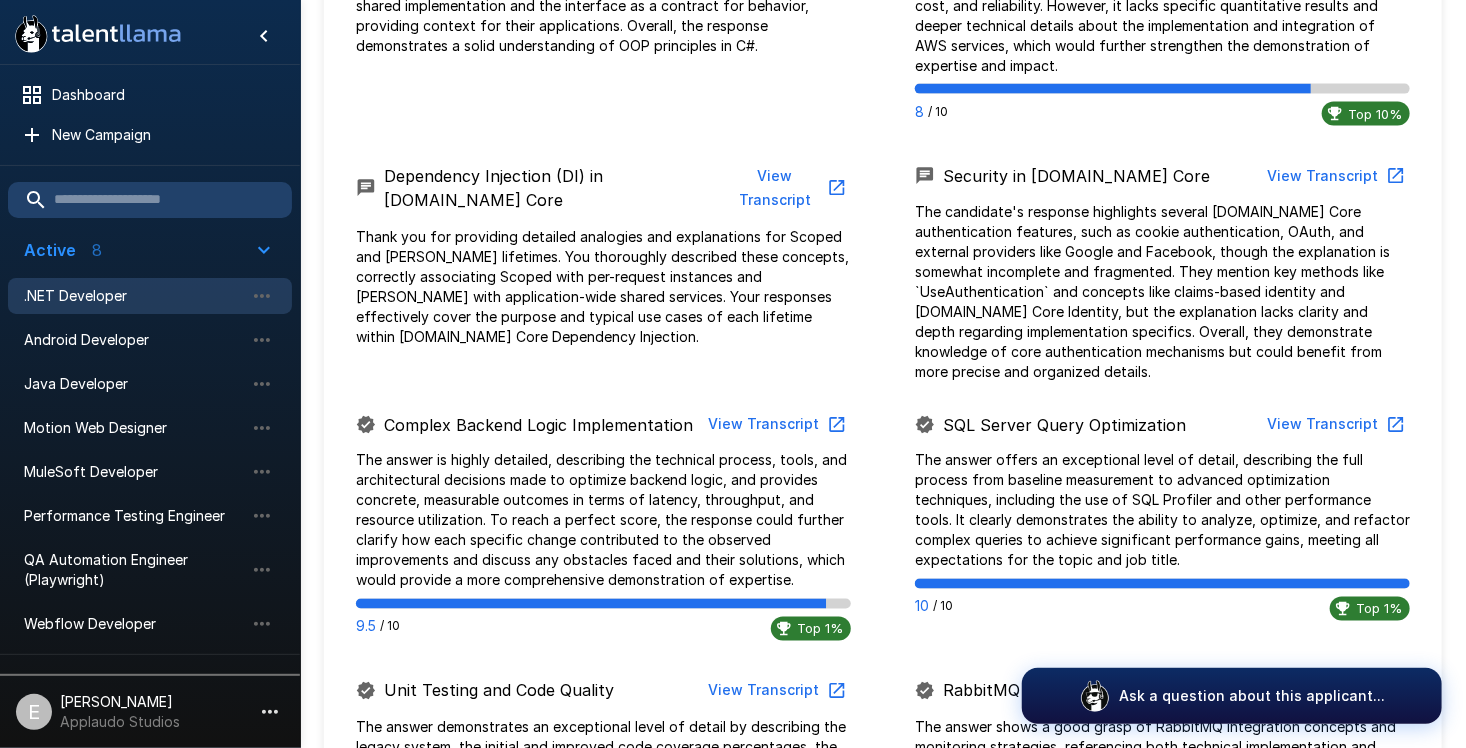 click on "View Transcript" at bounding box center [775, 691] 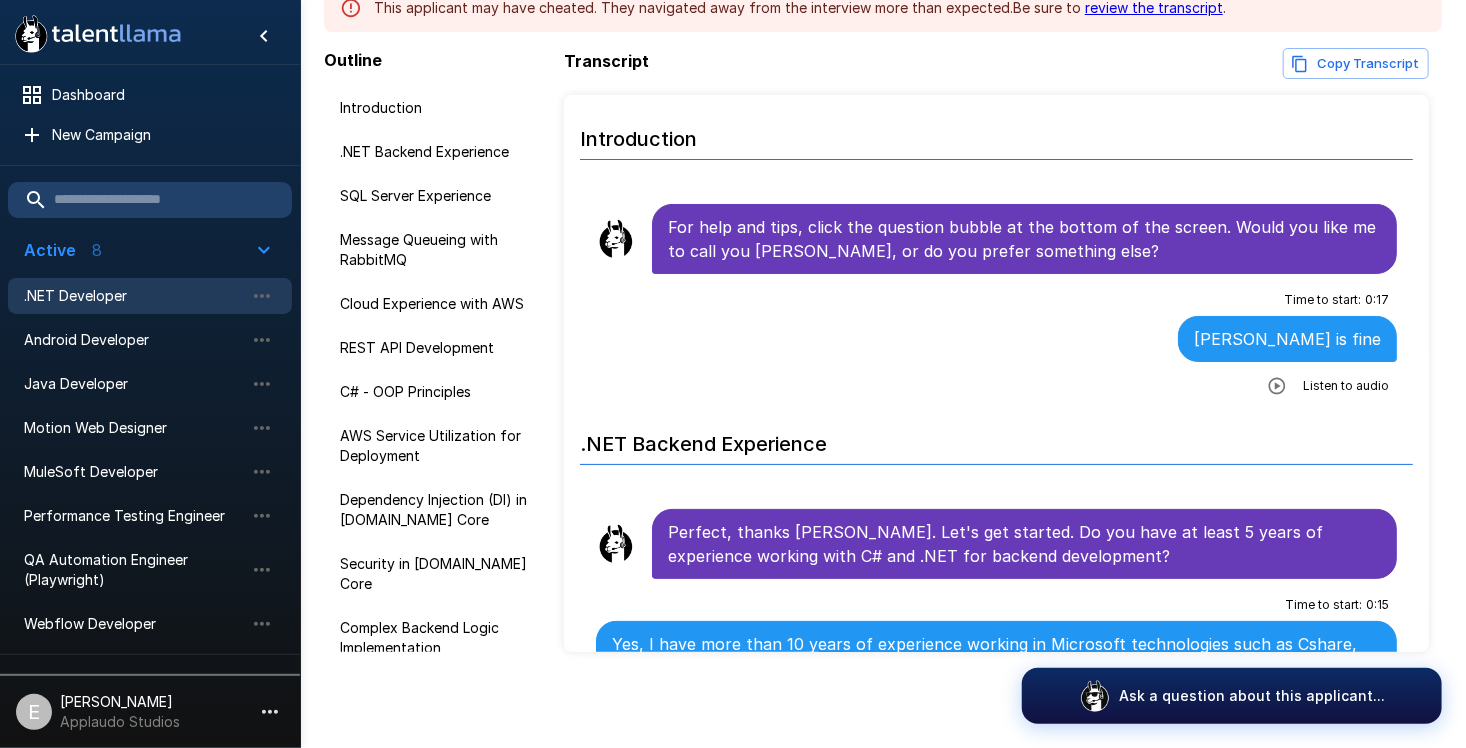 scroll, scrollTop: 171, scrollLeft: 0, axis: vertical 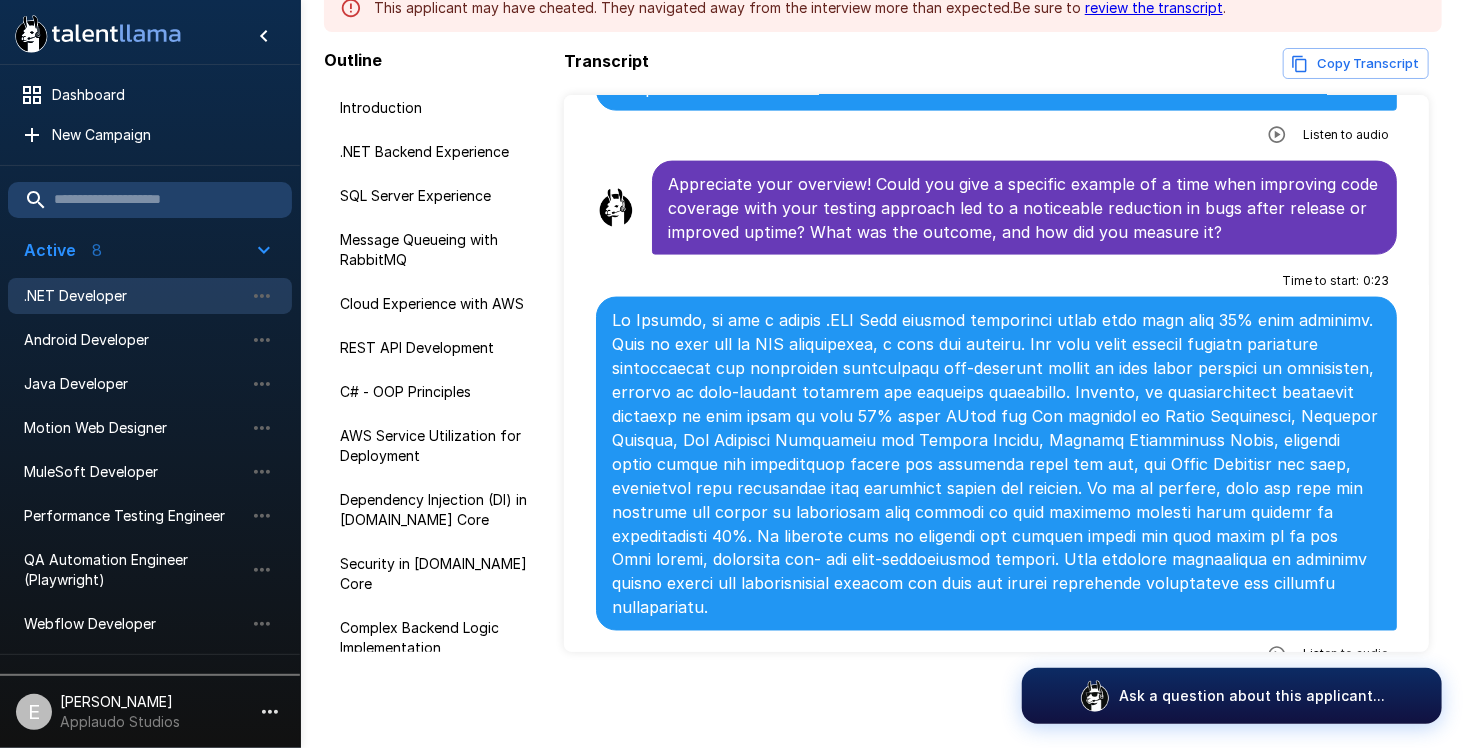 click 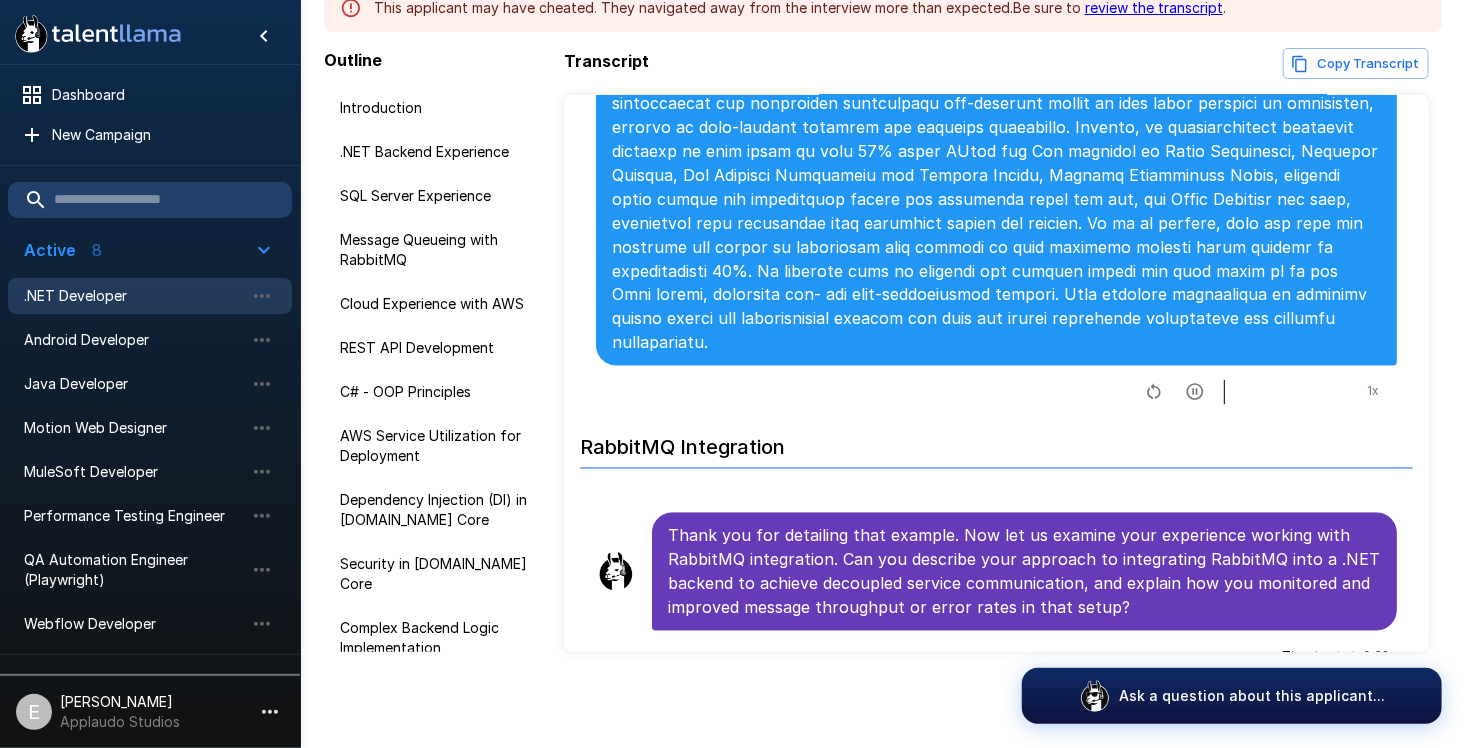 scroll, scrollTop: 9303, scrollLeft: 0, axis: vertical 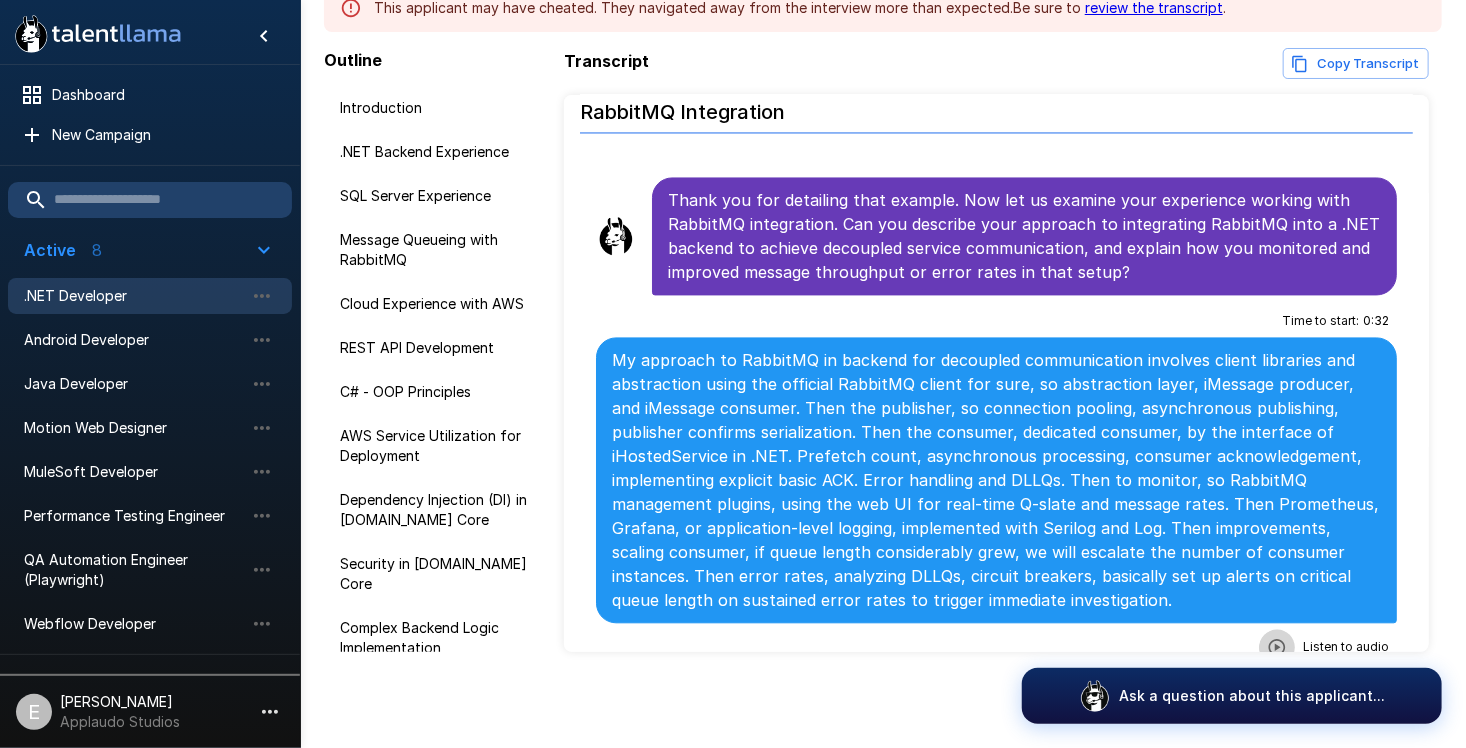 click 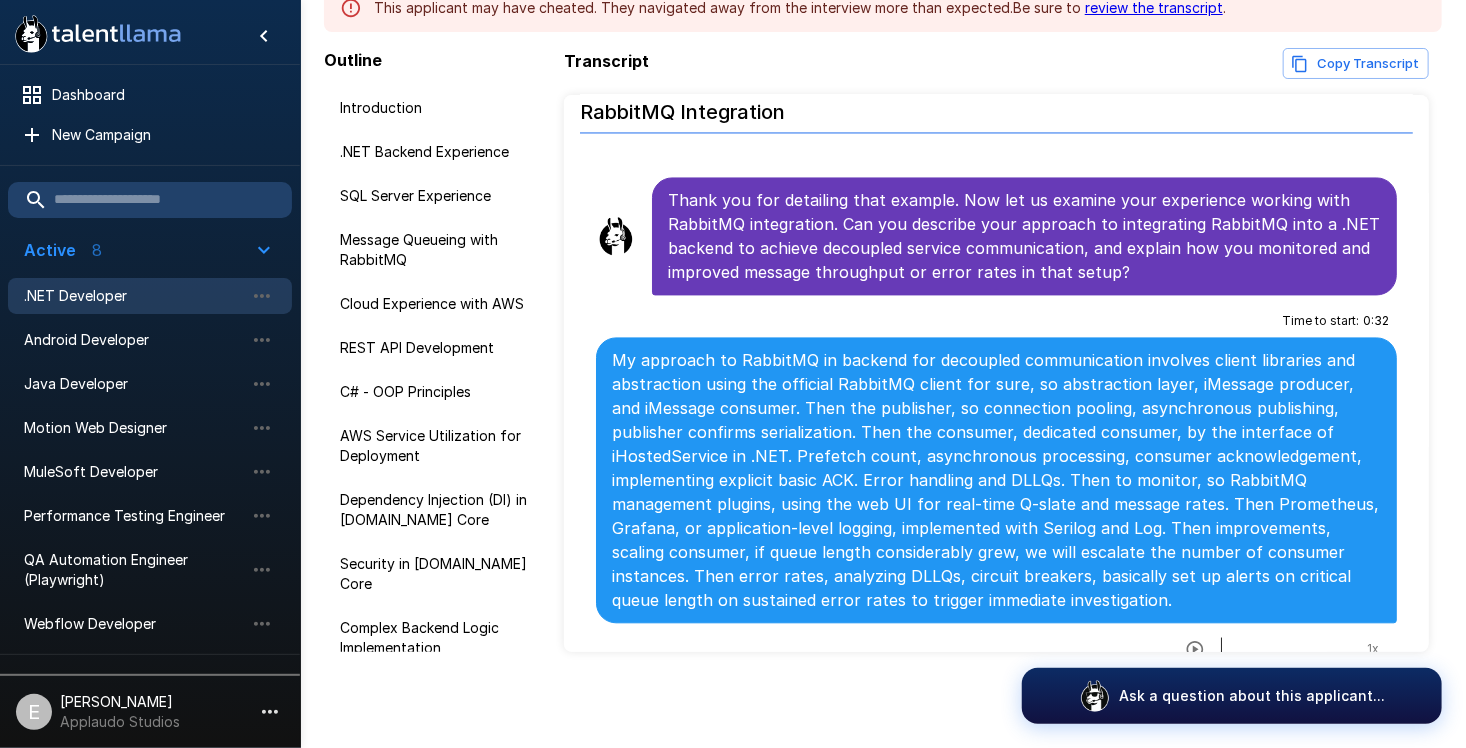 click on ".NET Developer" at bounding box center [134, 296] 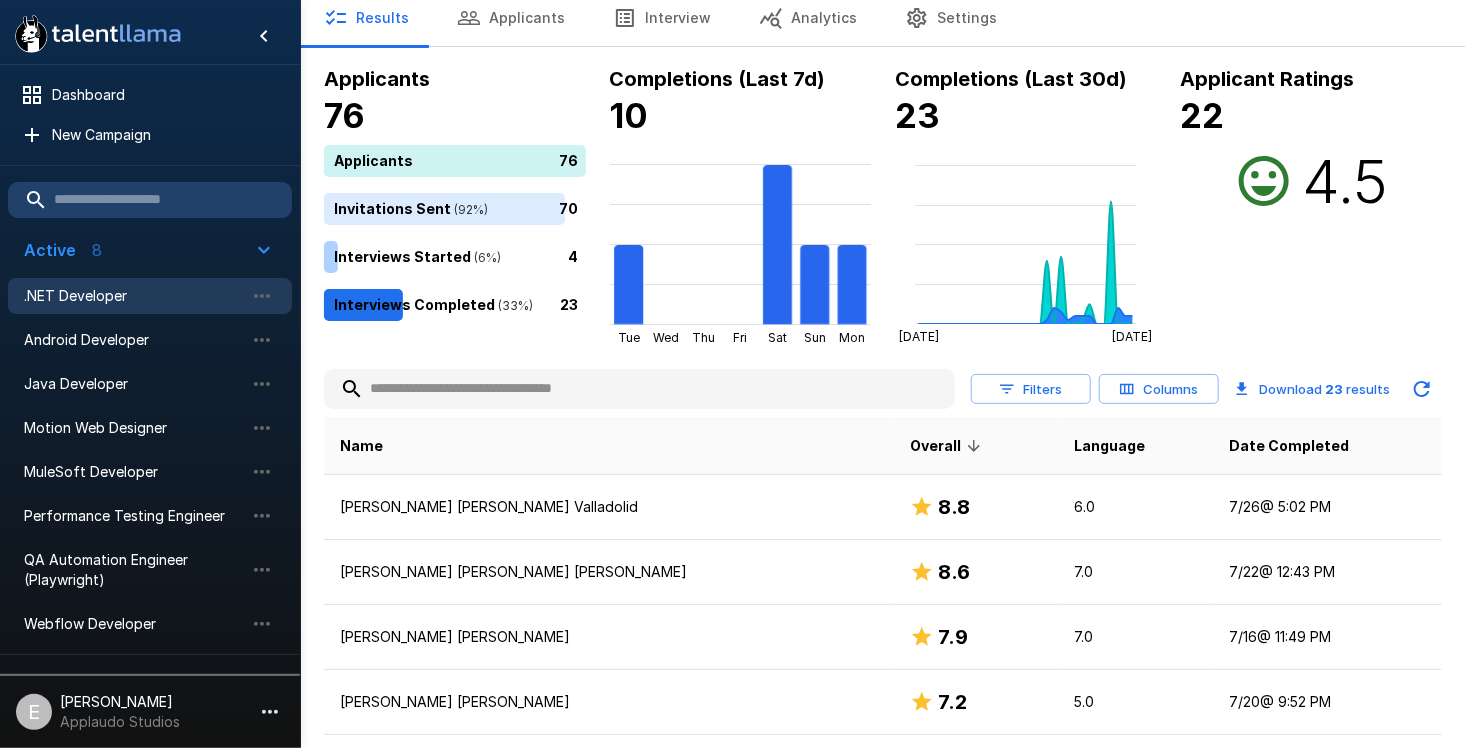 scroll, scrollTop: 0, scrollLeft: 0, axis: both 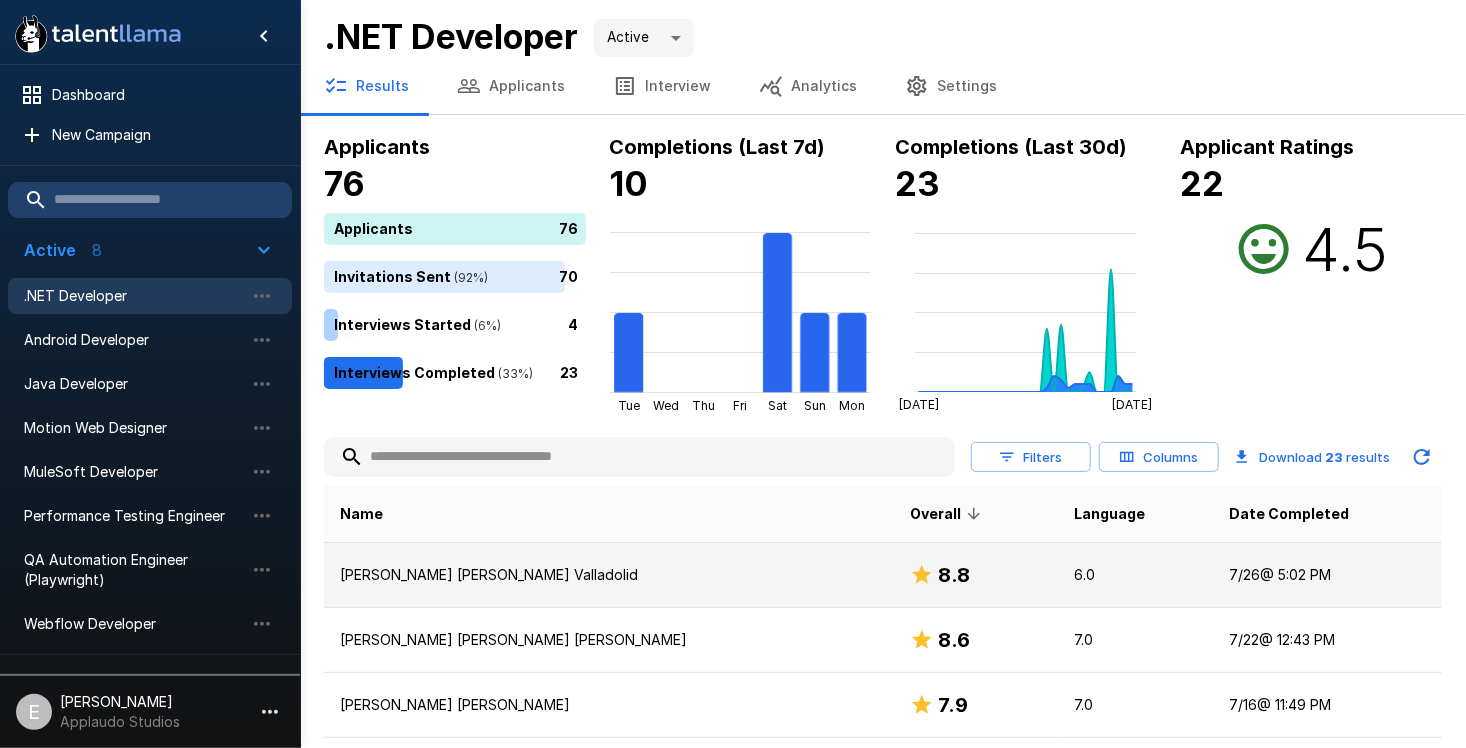 click on "[PERSON_NAME] [PERSON_NAME] Valladolid" at bounding box center [609, 575] 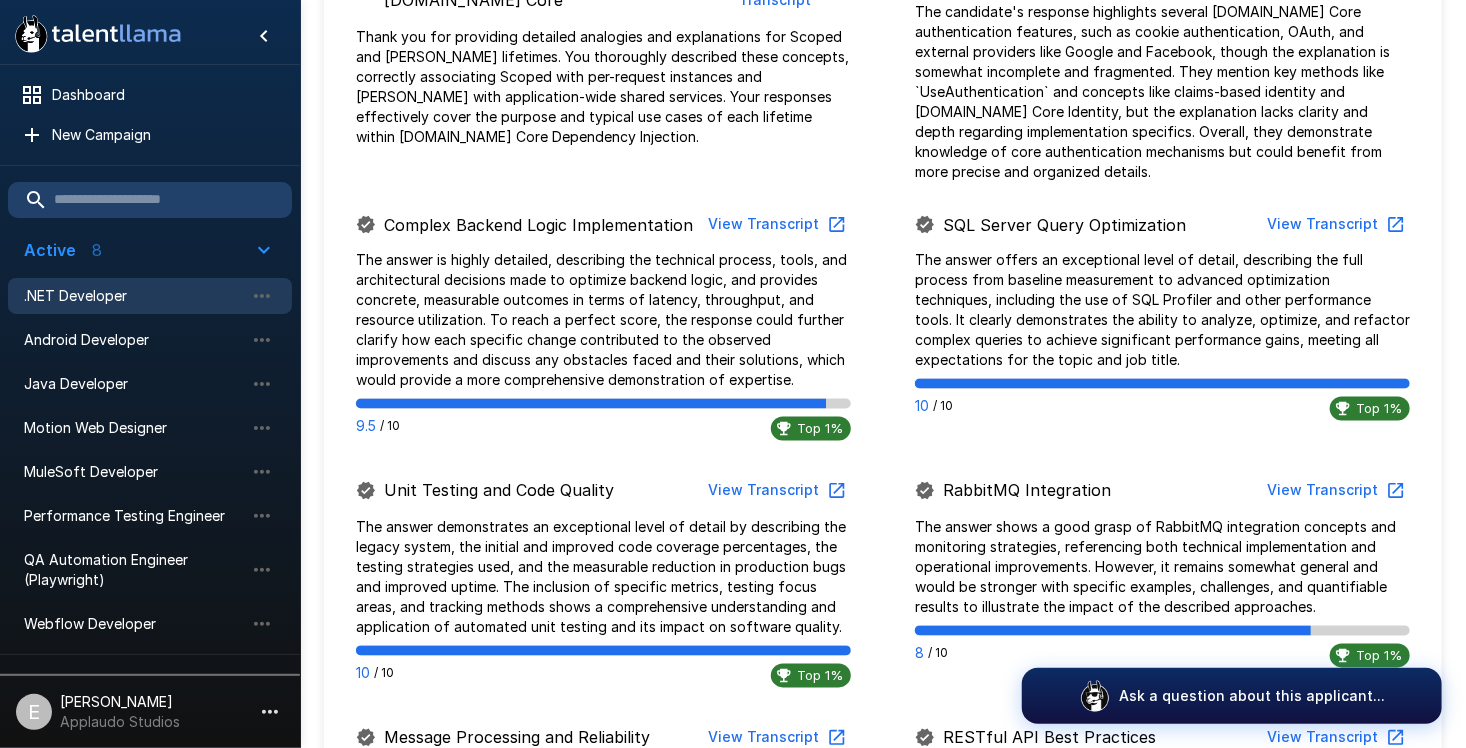 scroll, scrollTop: 2400, scrollLeft: 0, axis: vertical 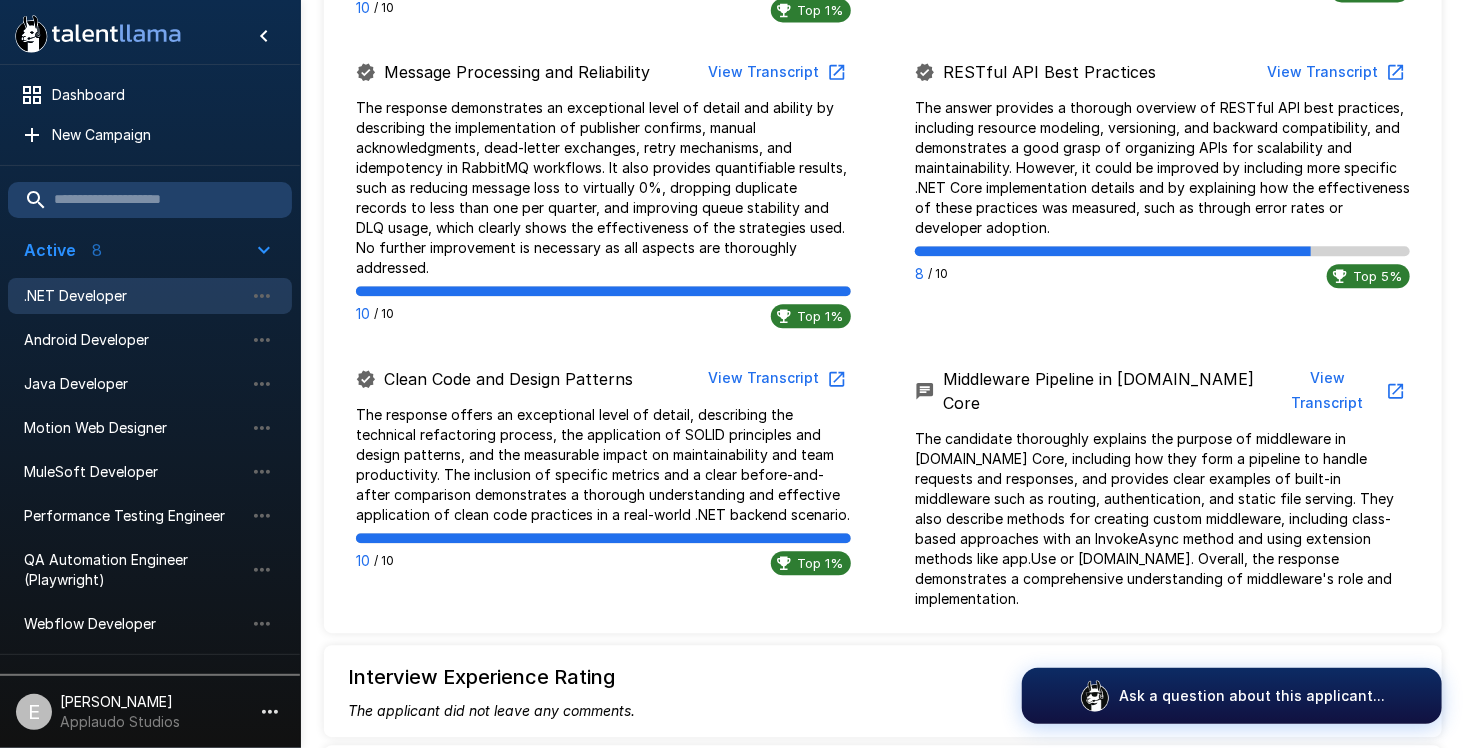 click on "View Transcript" at bounding box center [775, 378] 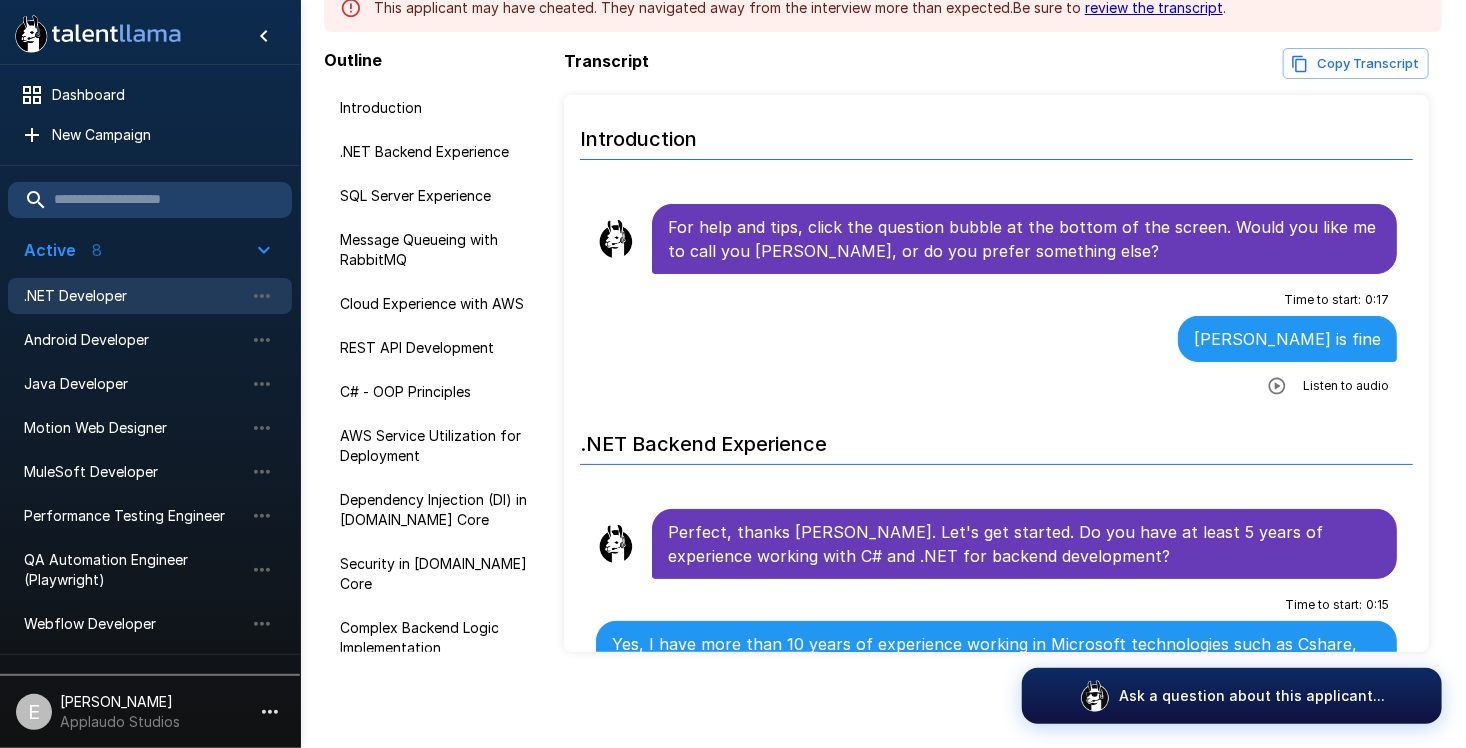 scroll, scrollTop: 171, scrollLeft: 0, axis: vertical 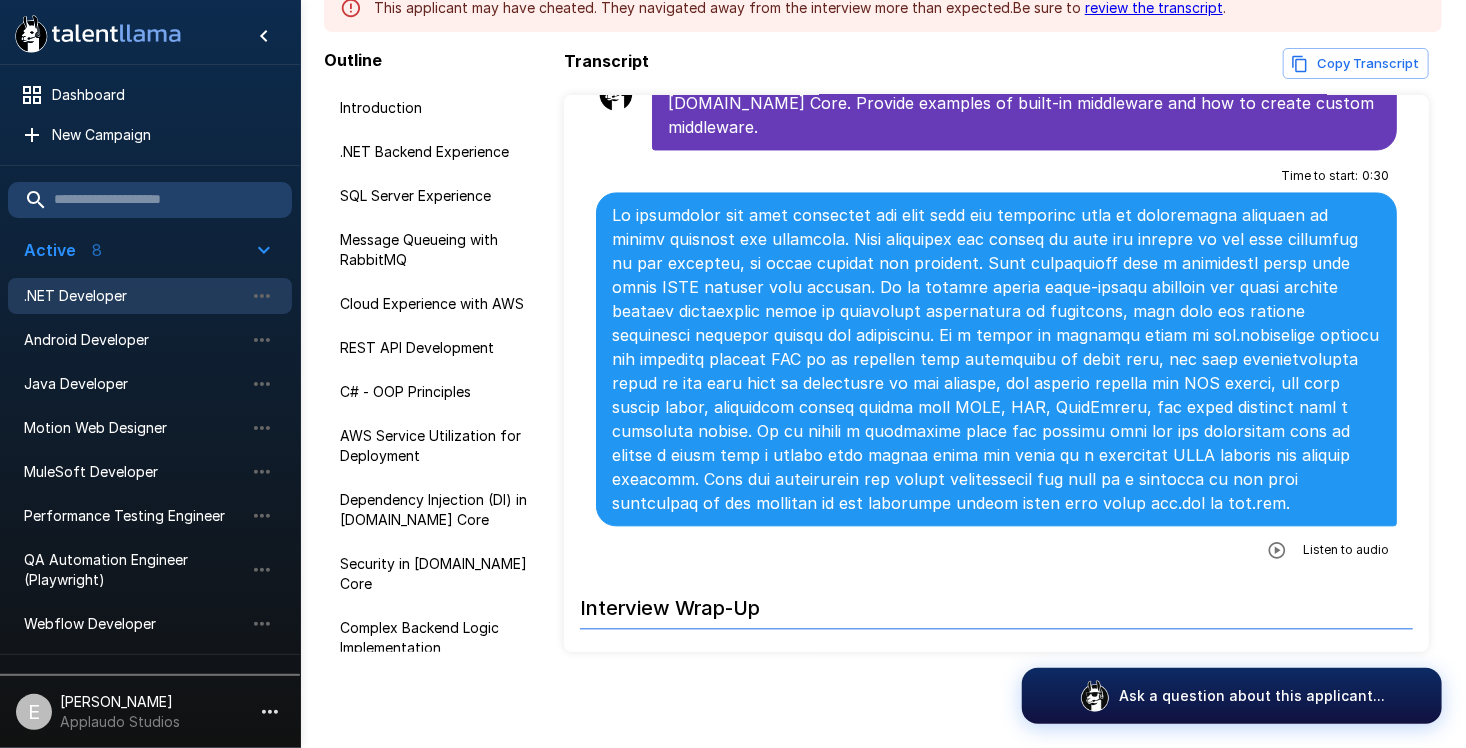 click 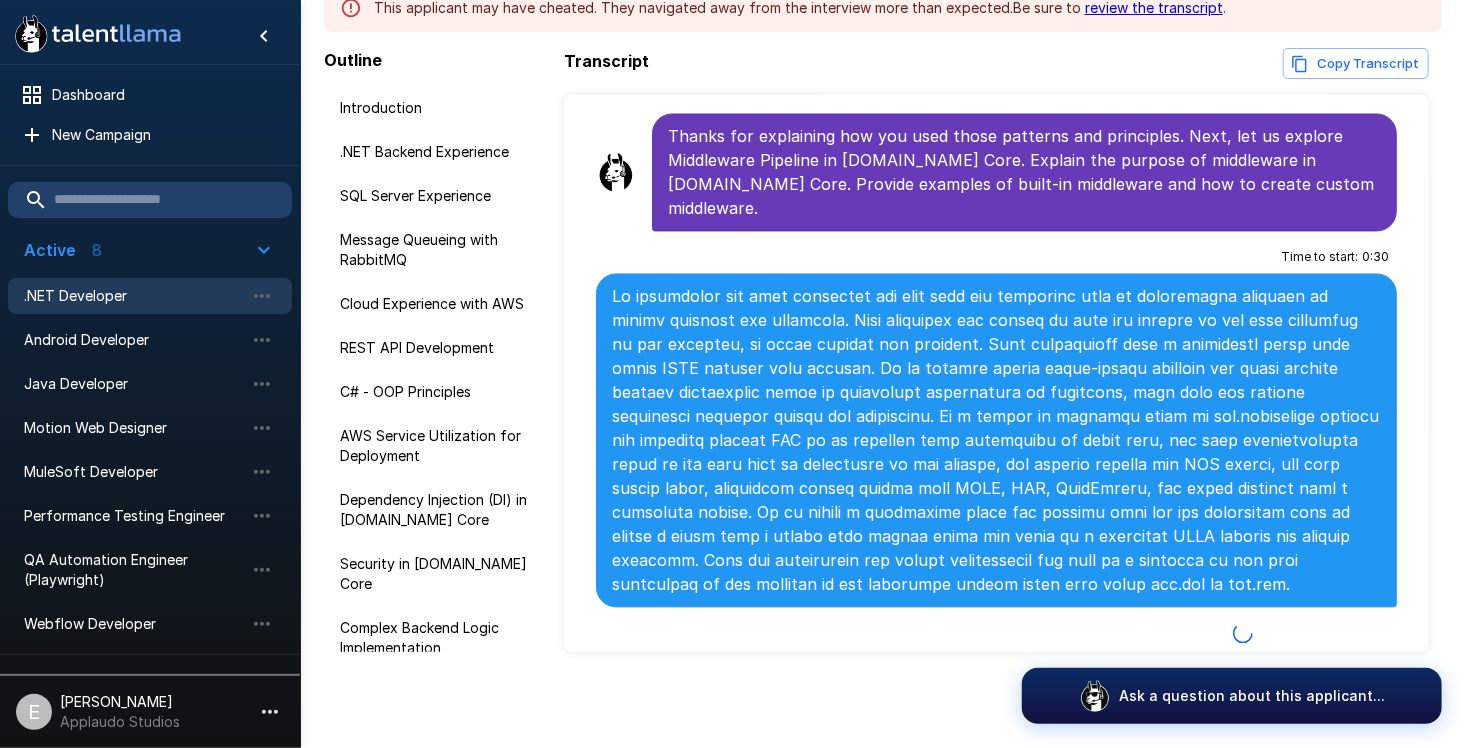 scroll, scrollTop: 12756, scrollLeft: 0, axis: vertical 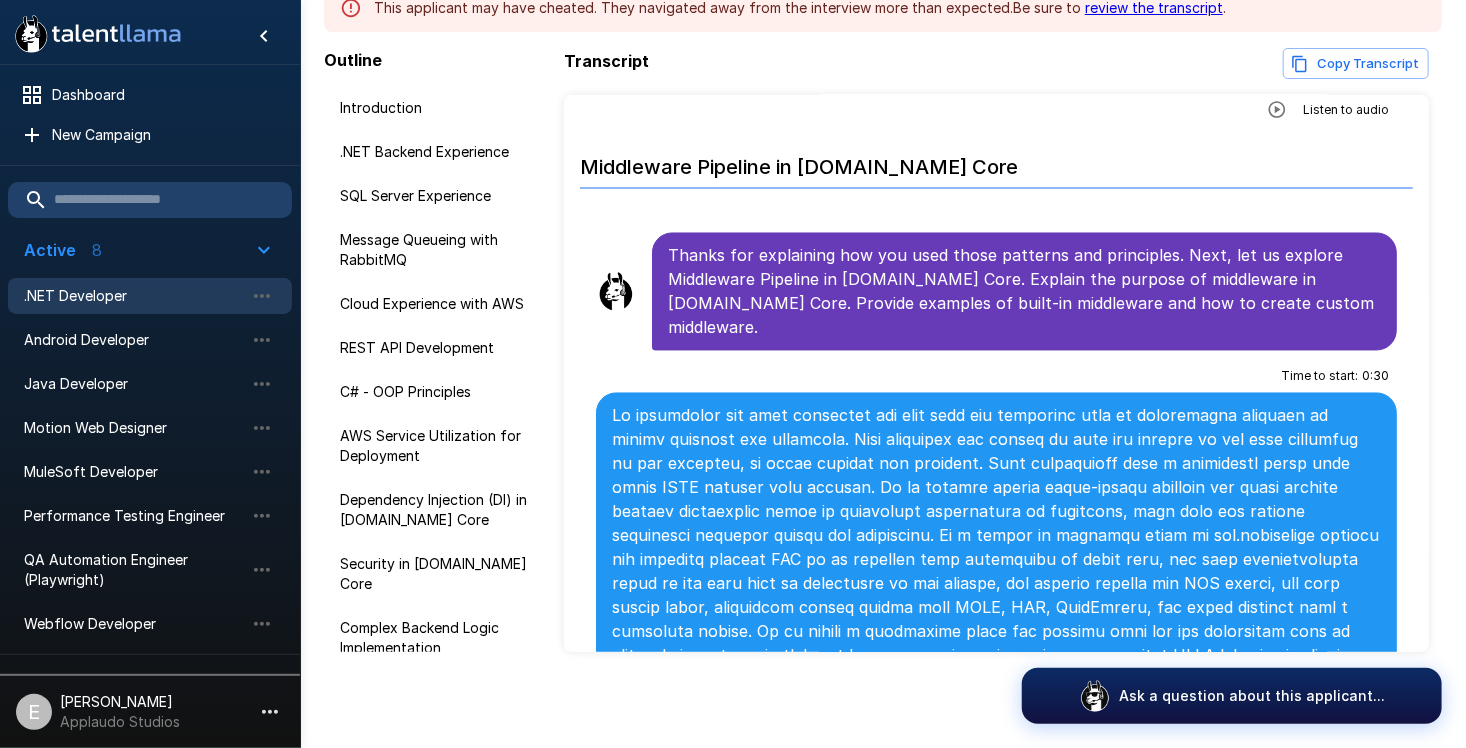 click 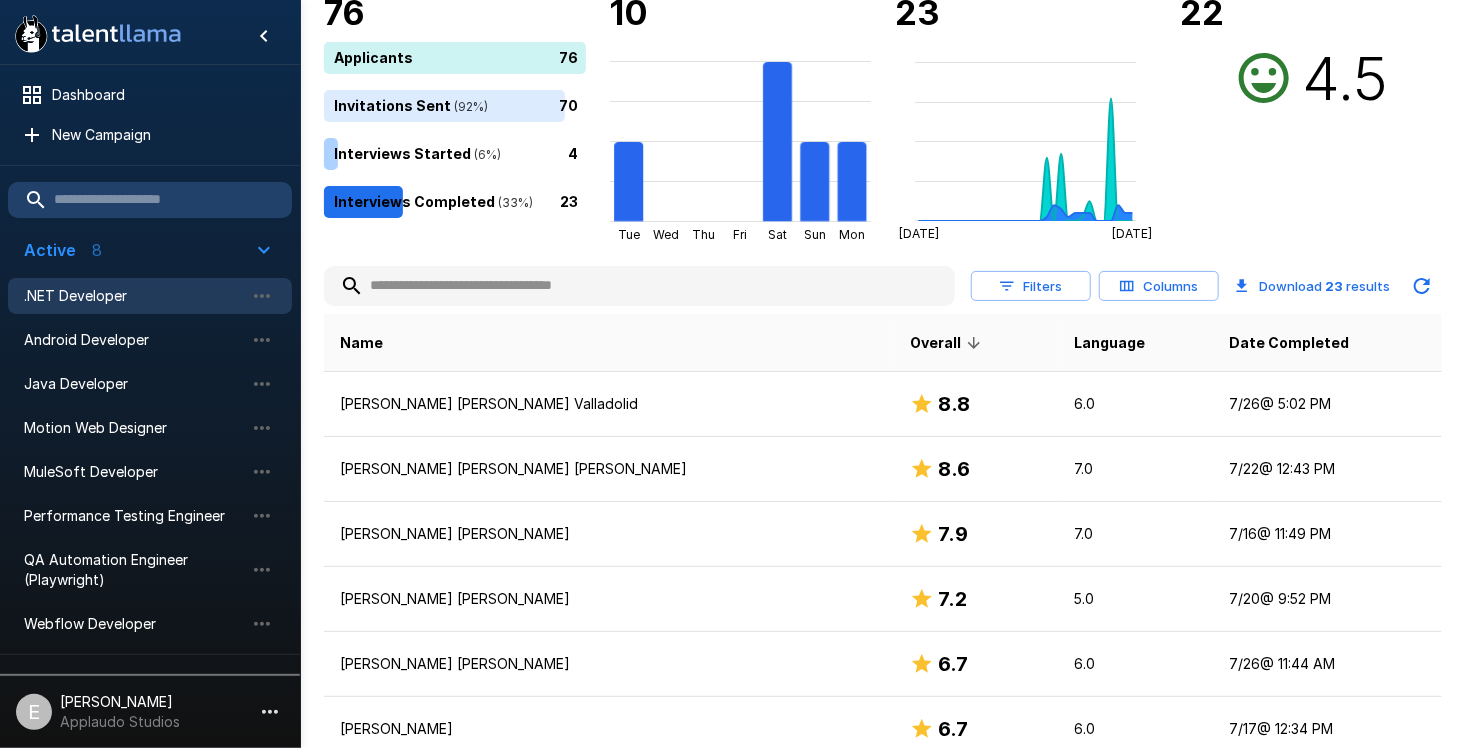 click at bounding box center [639, 286] 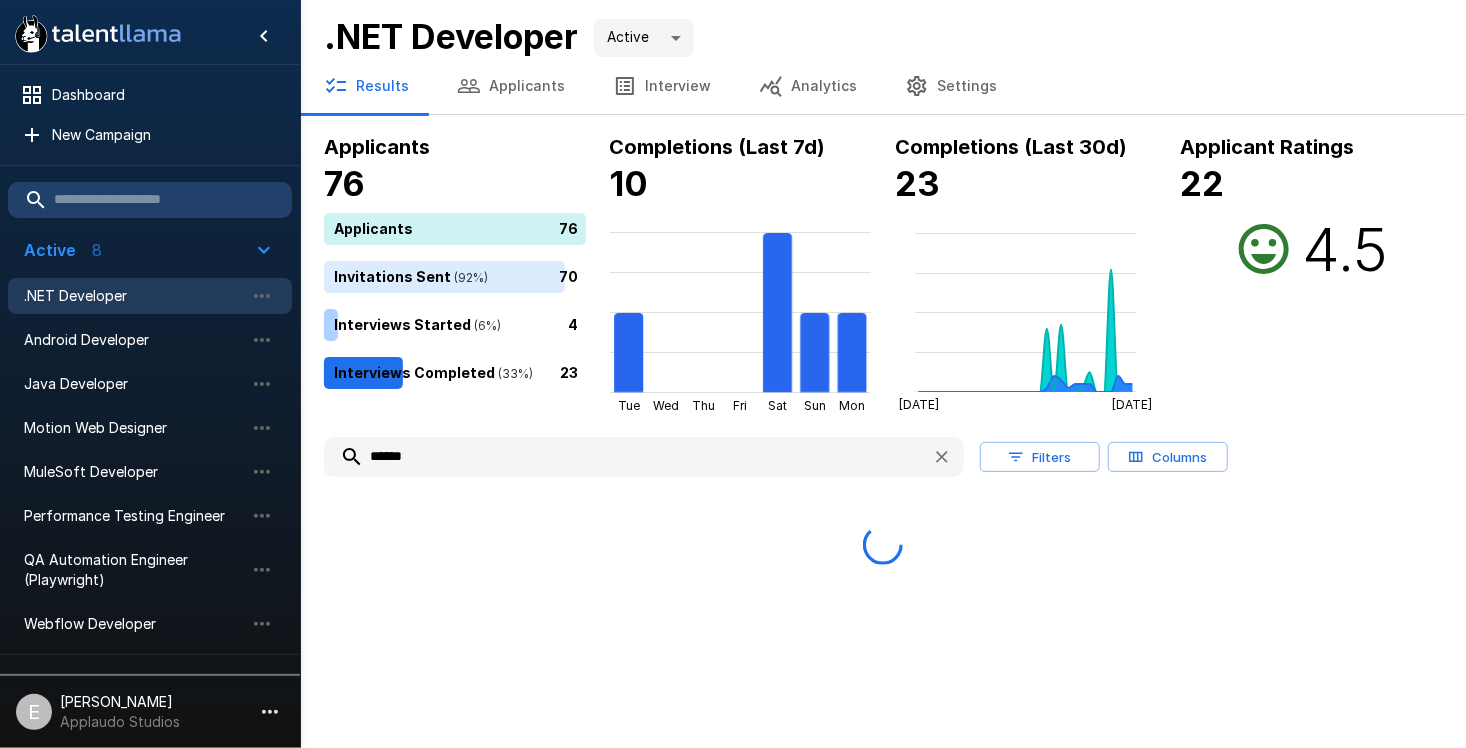 scroll, scrollTop: 0, scrollLeft: 0, axis: both 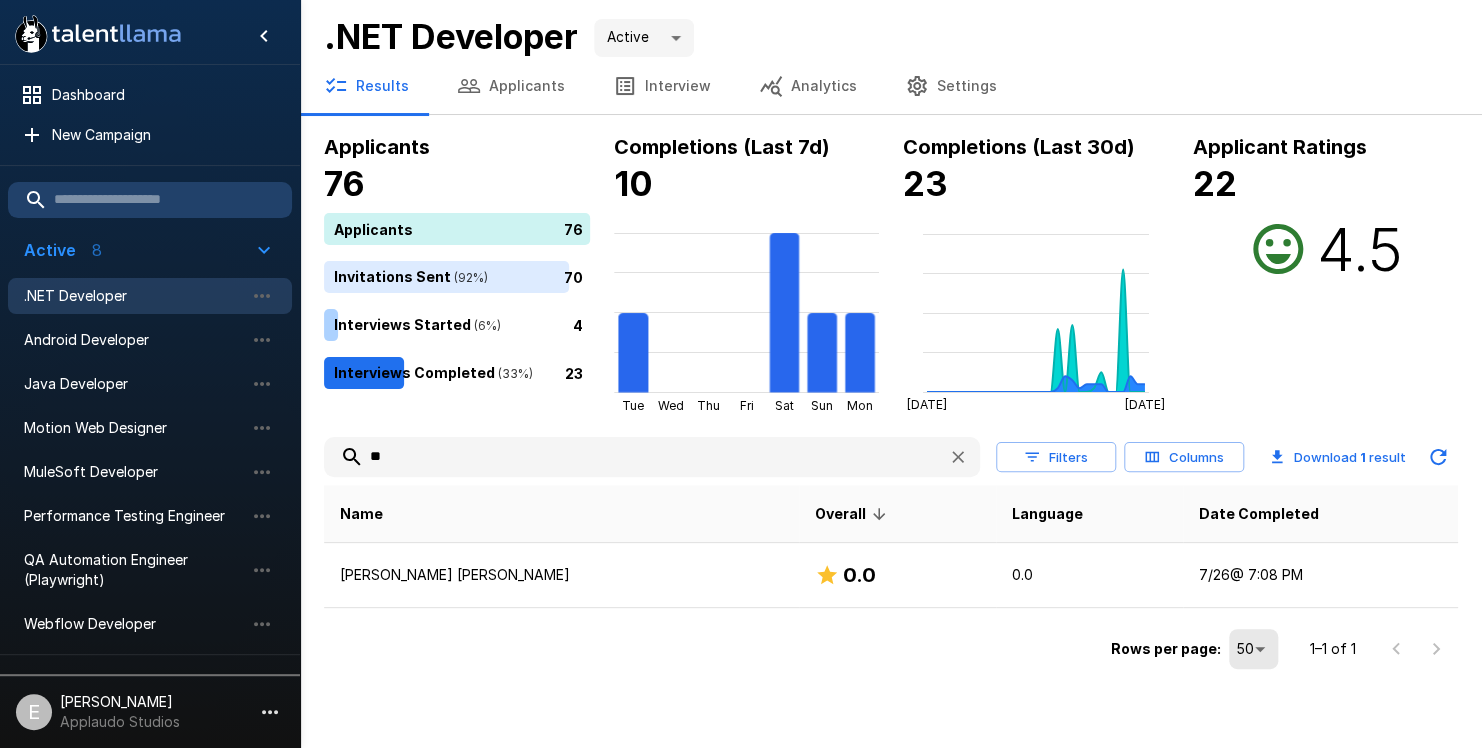 type on "*" 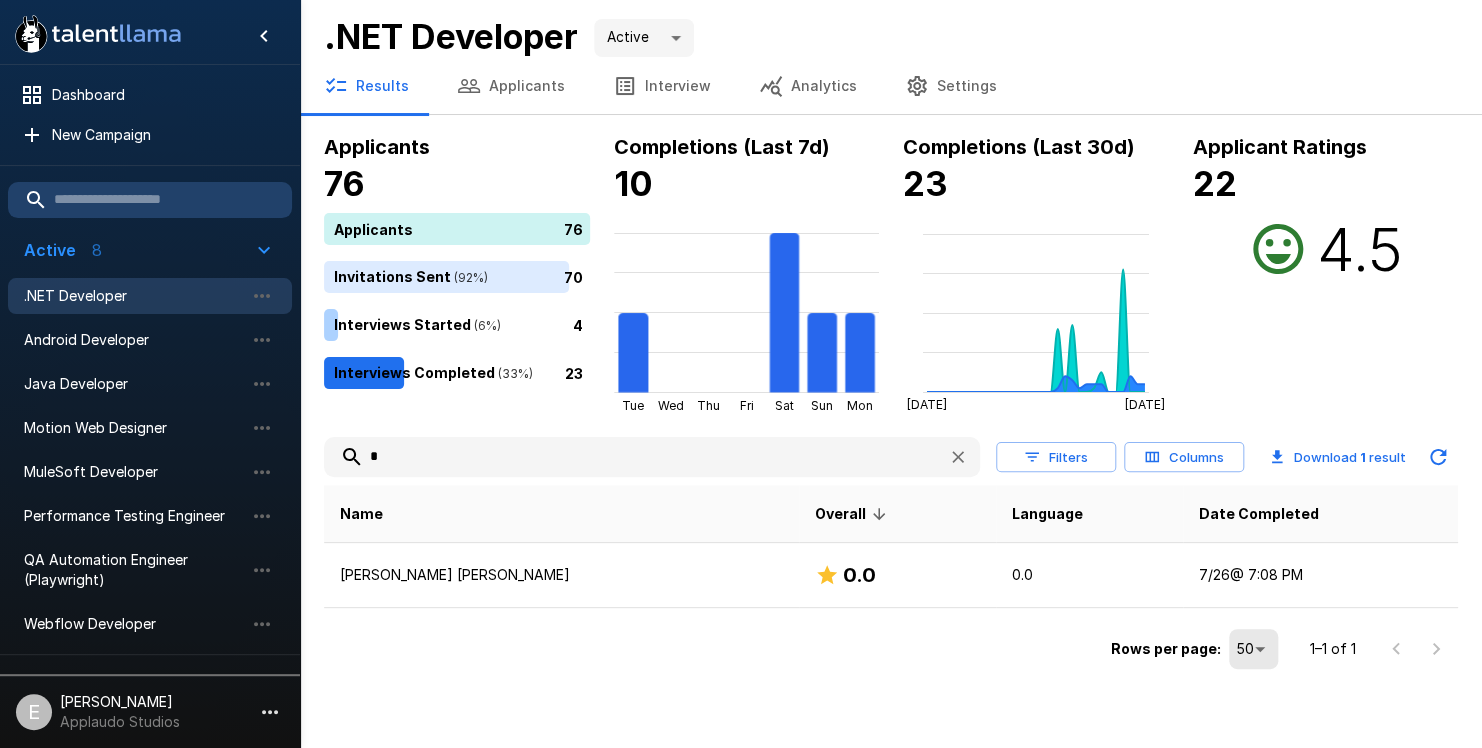 type 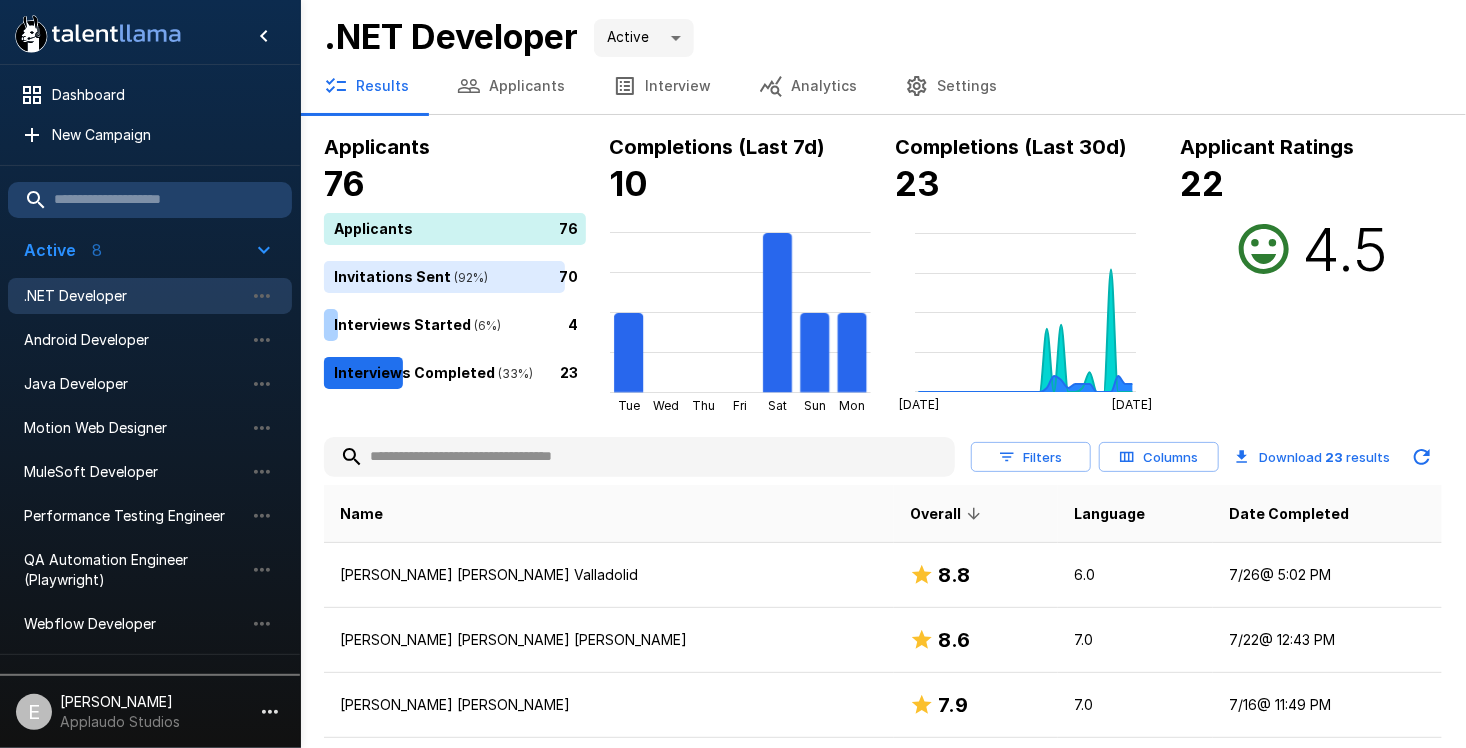 click on "Applicants" at bounding box center (511, 86) 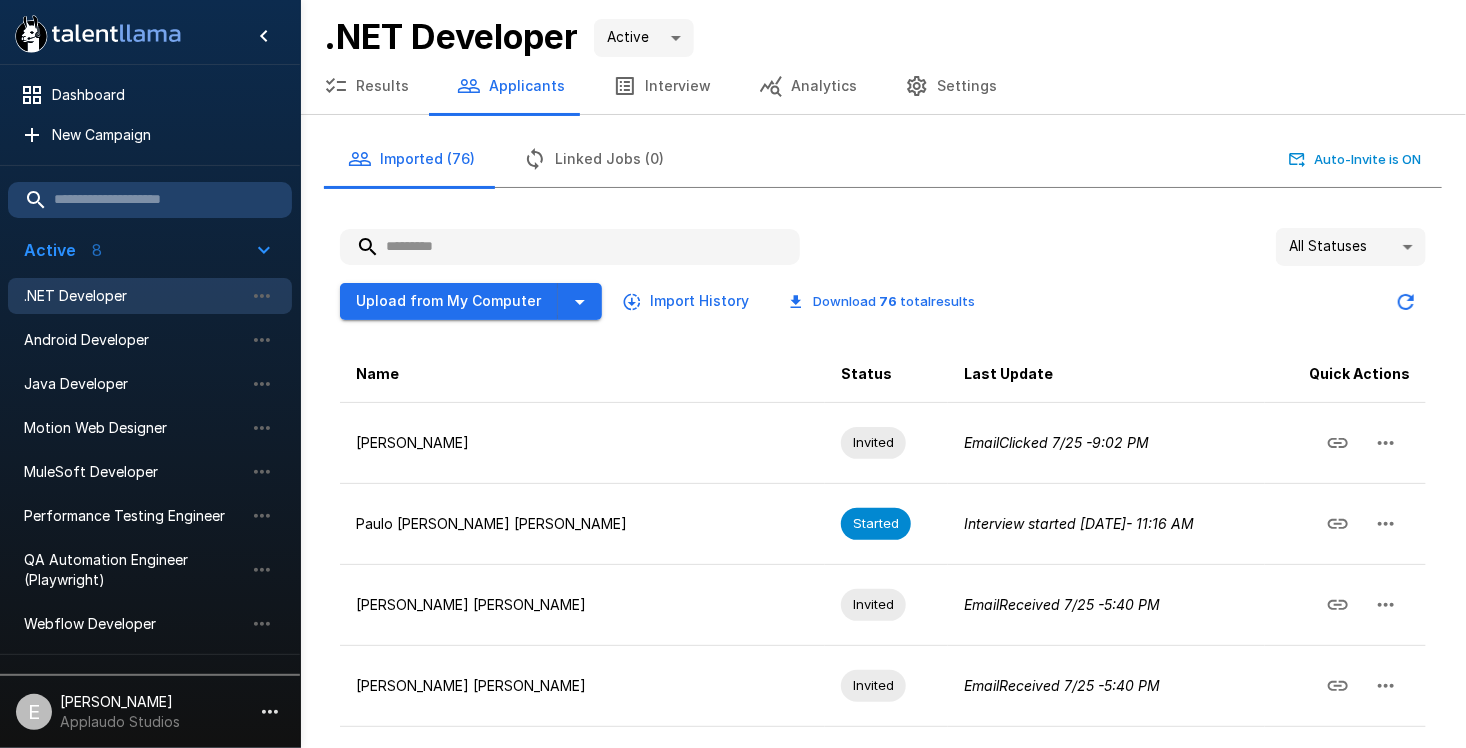 type 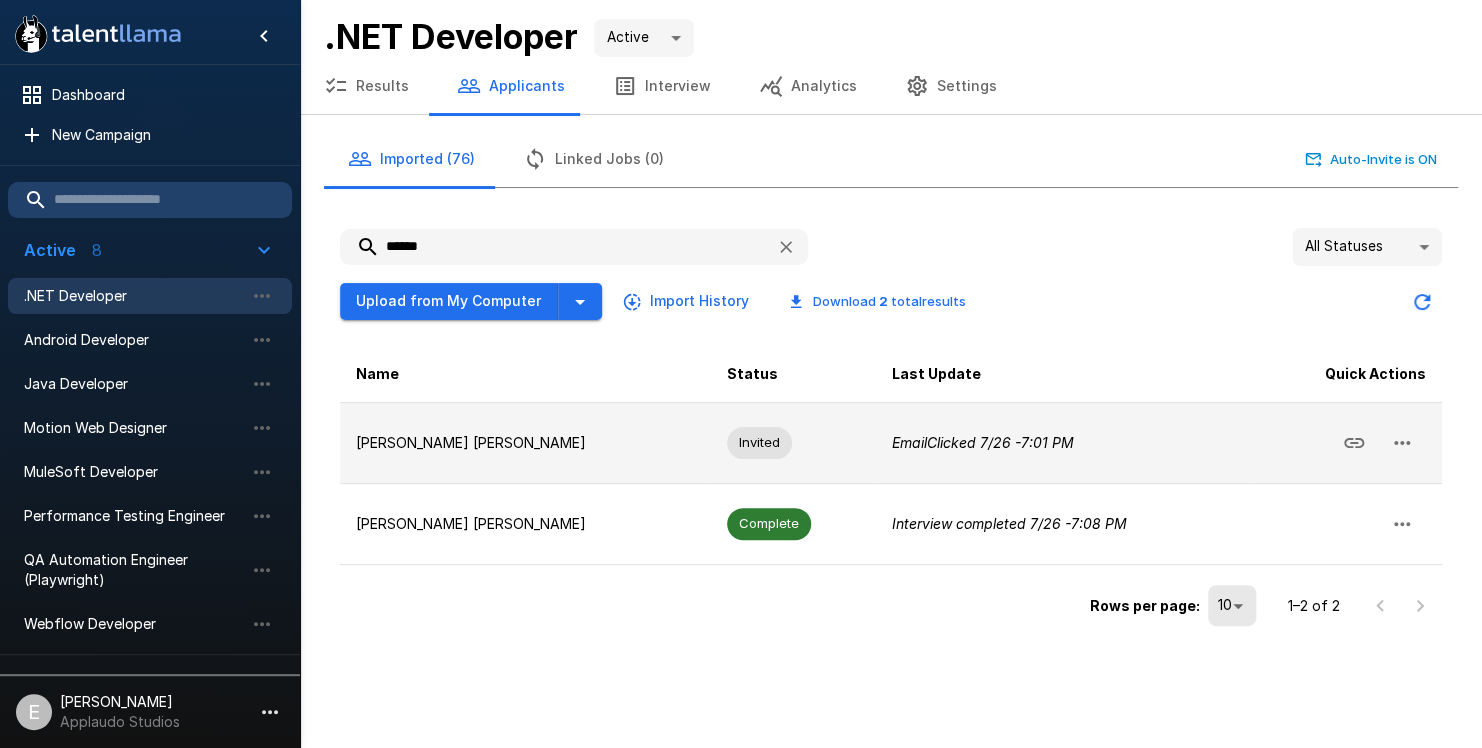 type on "******" 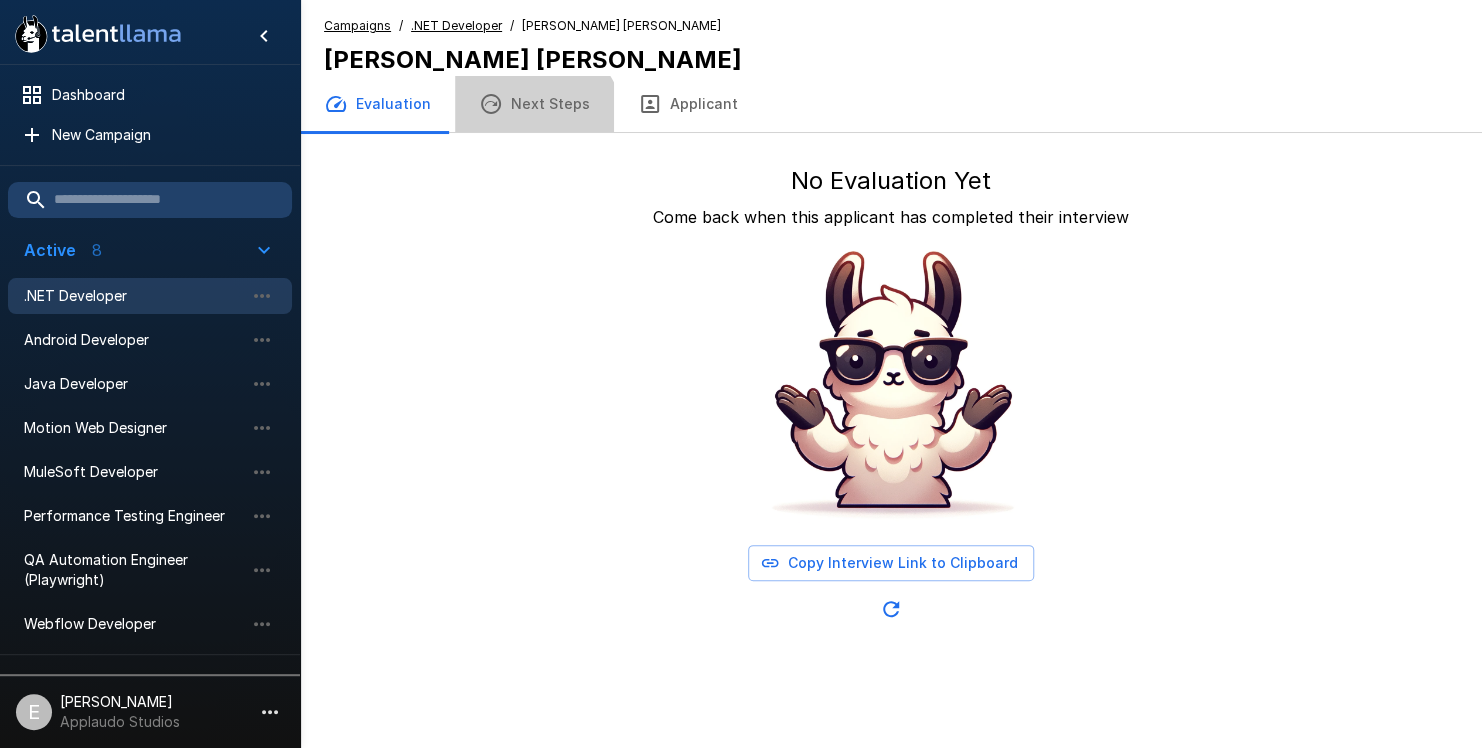 click on "Next Steps" at bounding box center (534, 104) 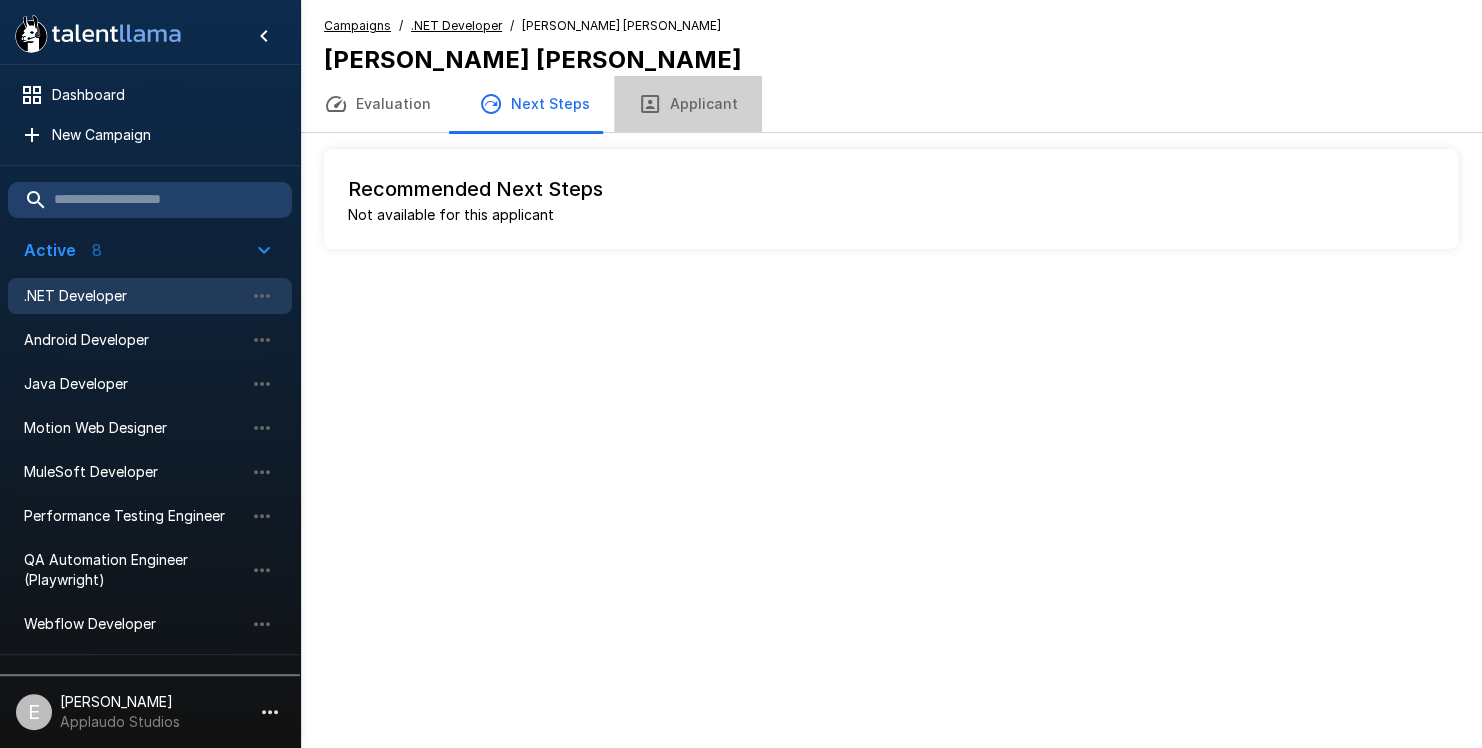 click on "Applicant" at bounding box center (688, 104) 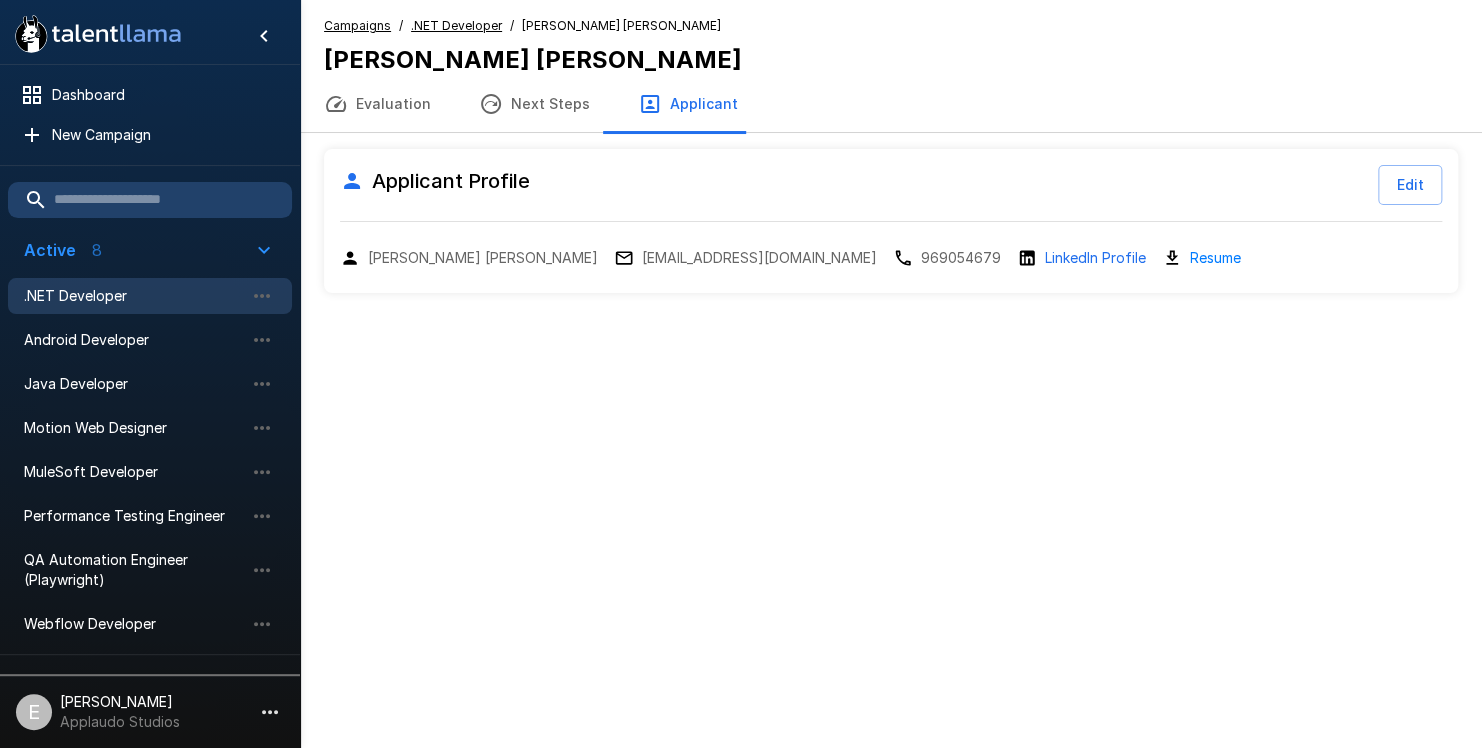 click on ".NET Developer" at bounding box center (134, 296) 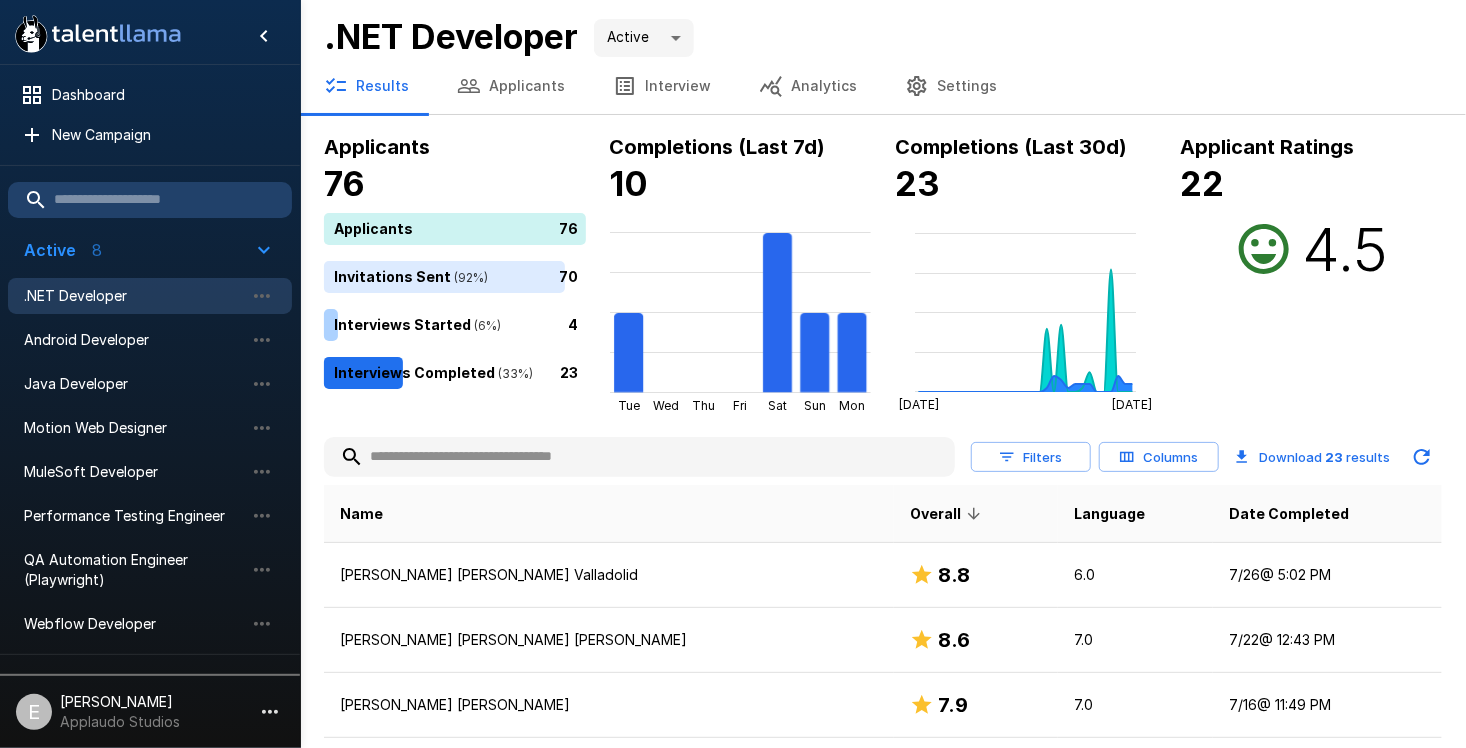 click on "Applicants" at bounding box center [511, 86] 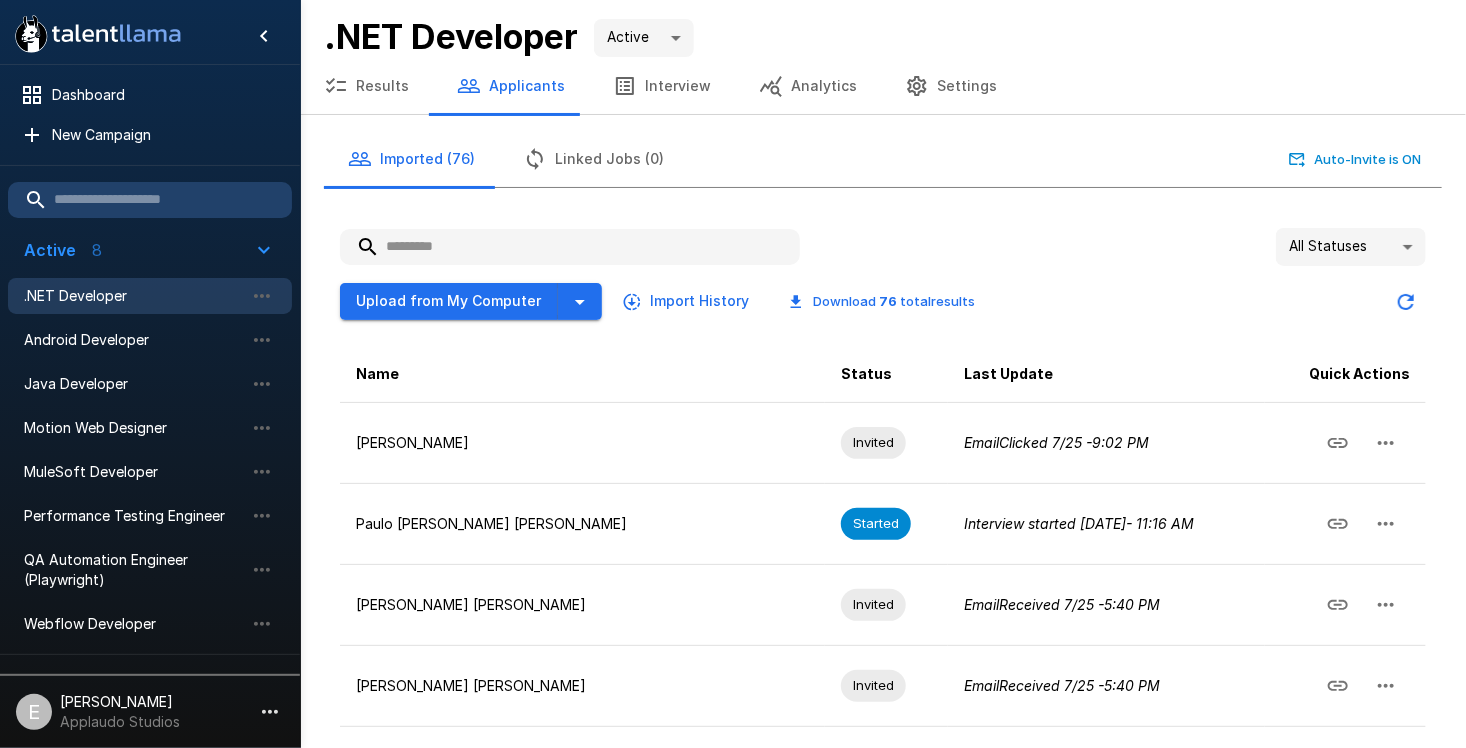 click at bounding box center [570, 247] 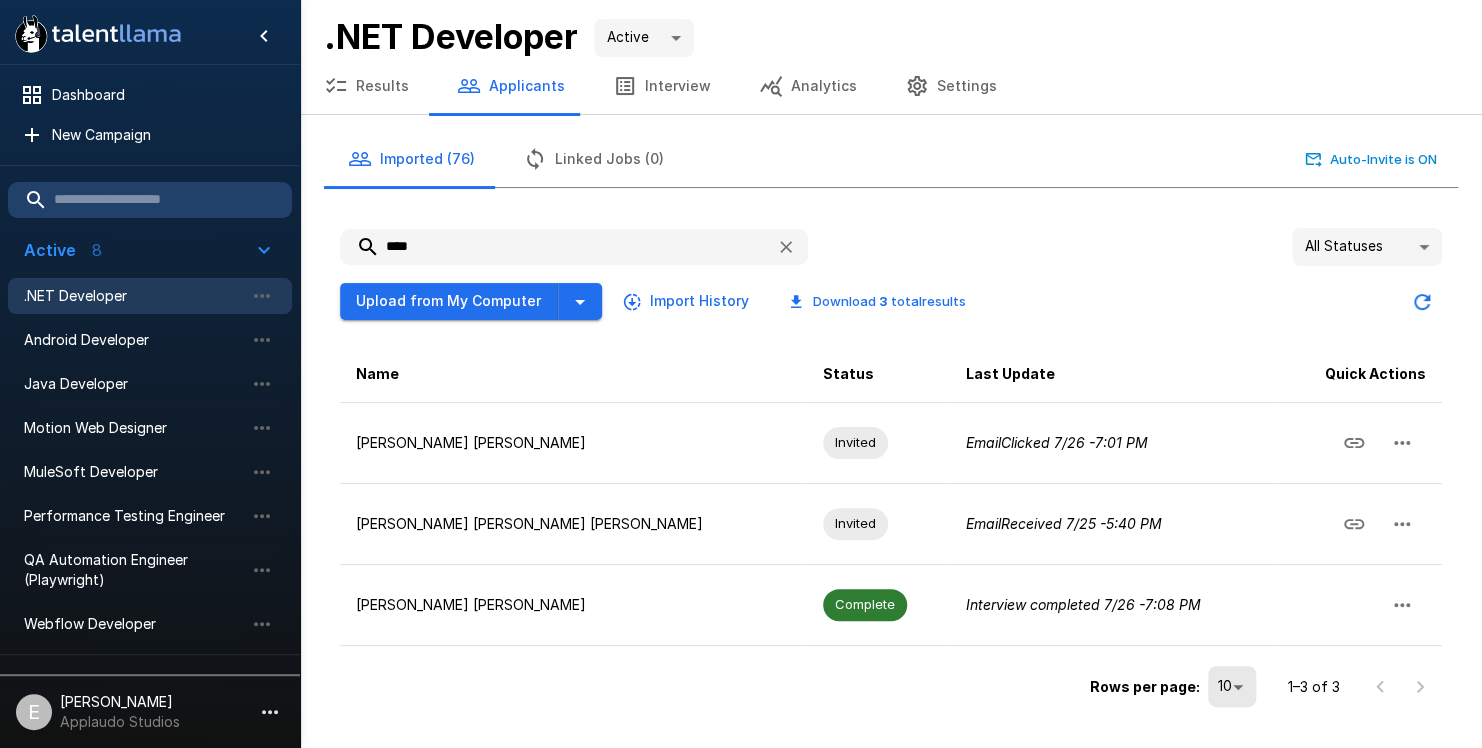 type on "****" 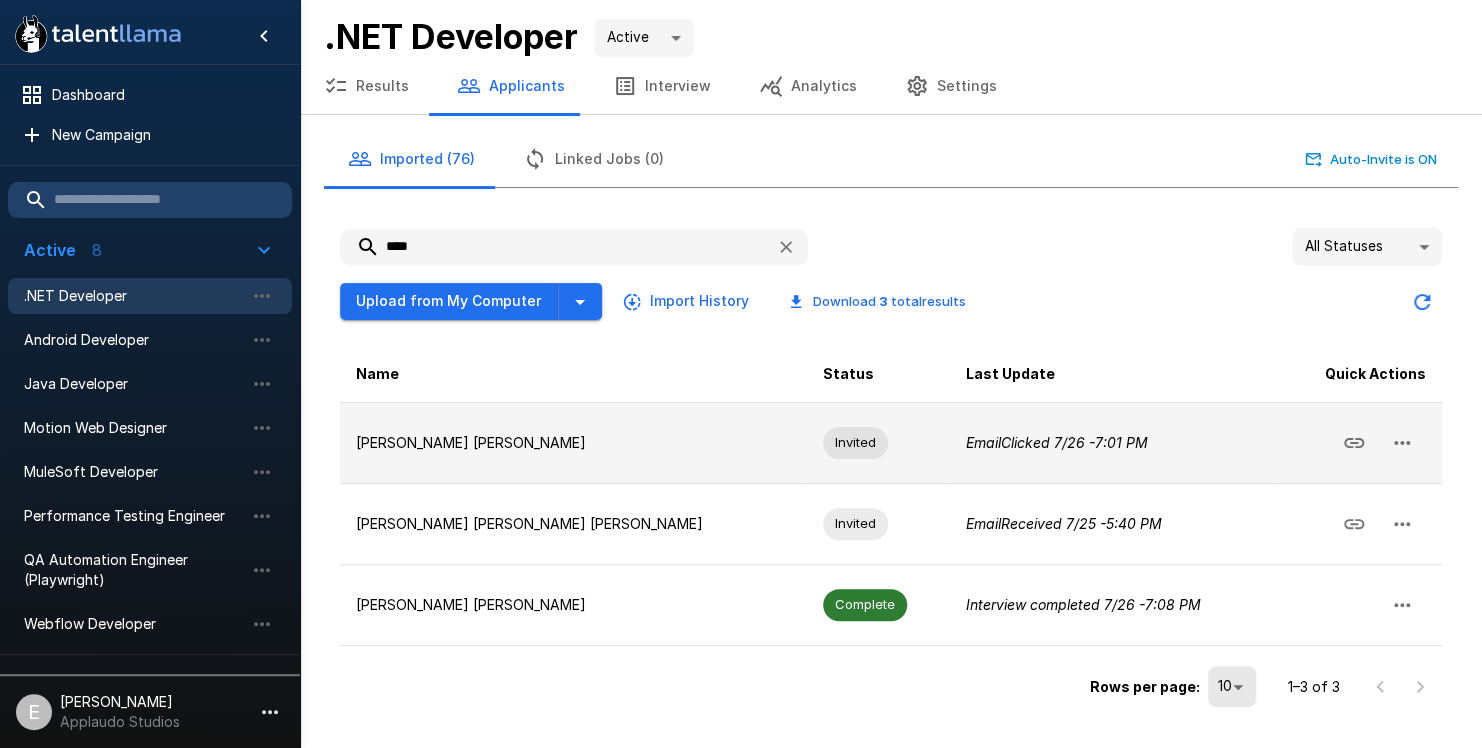 click 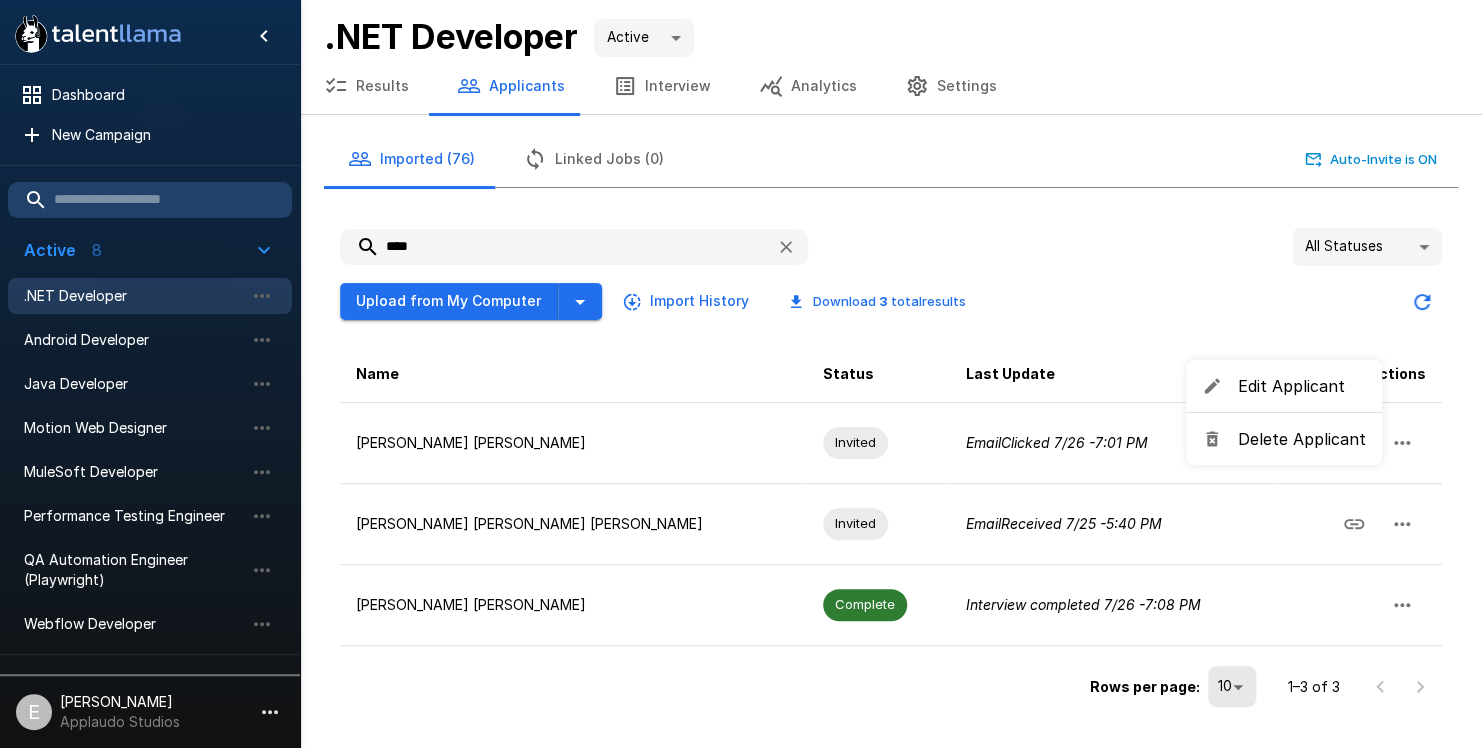click at bounding box center (741, 374) 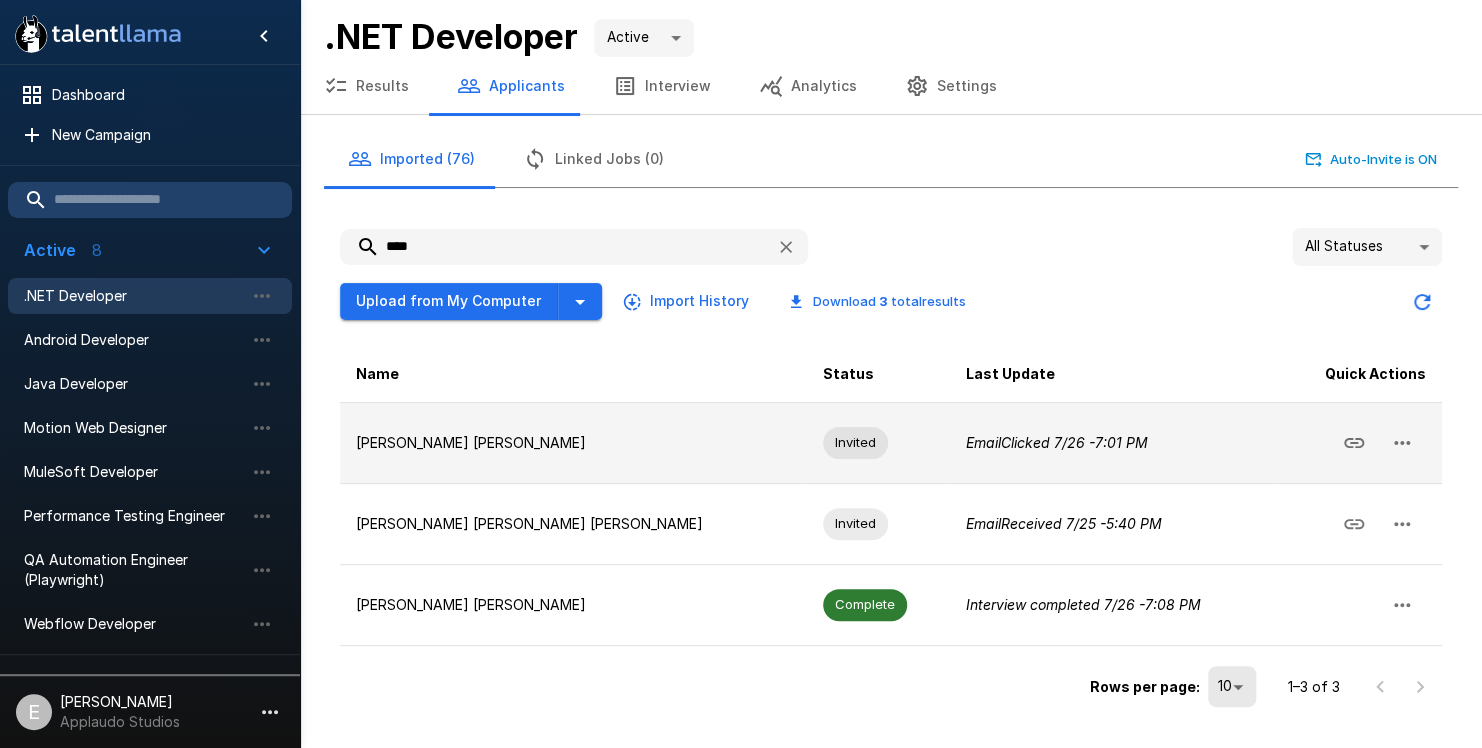 click on "[PERSON_NAME] [PERSON_NAME]" at bounding box center (573, 442) 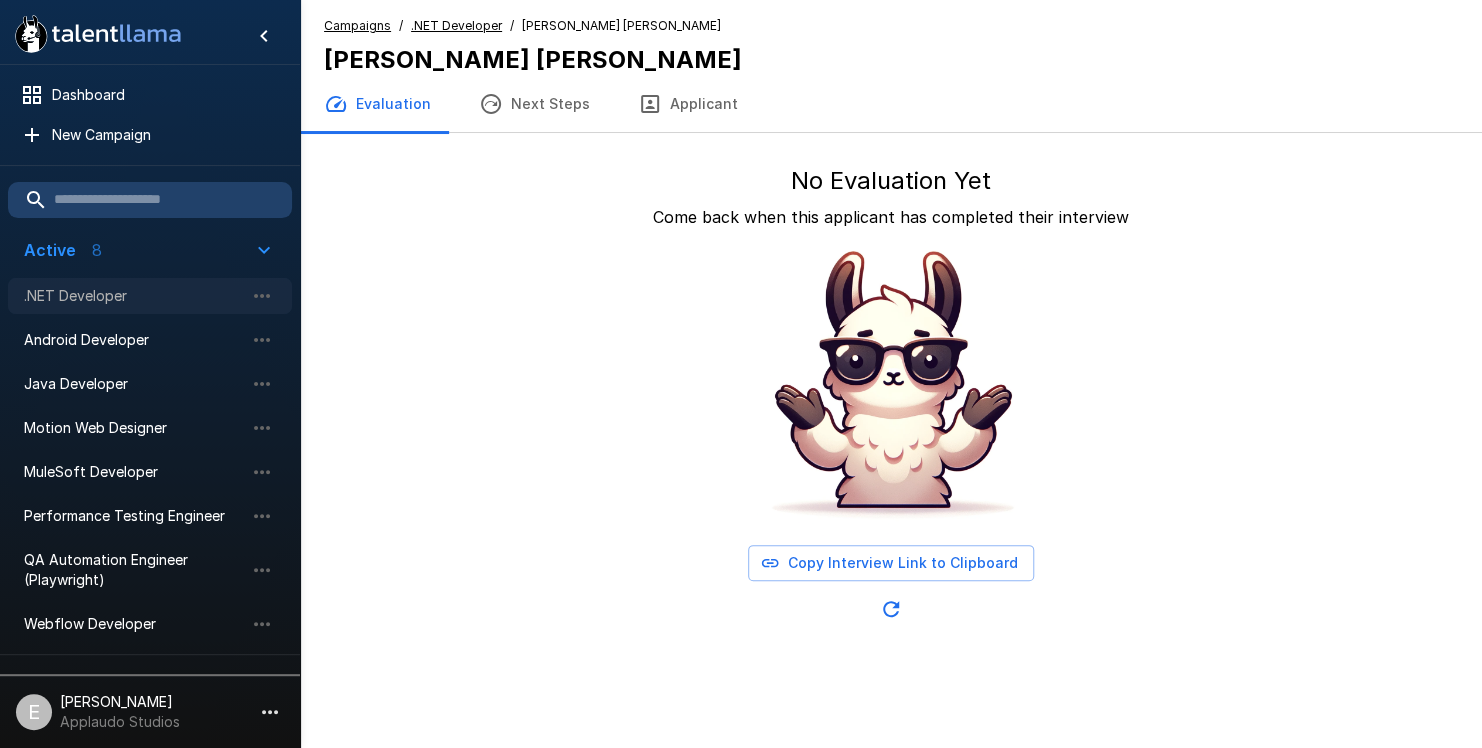 click on ".NET Developer" at bounding box center (134, 296) 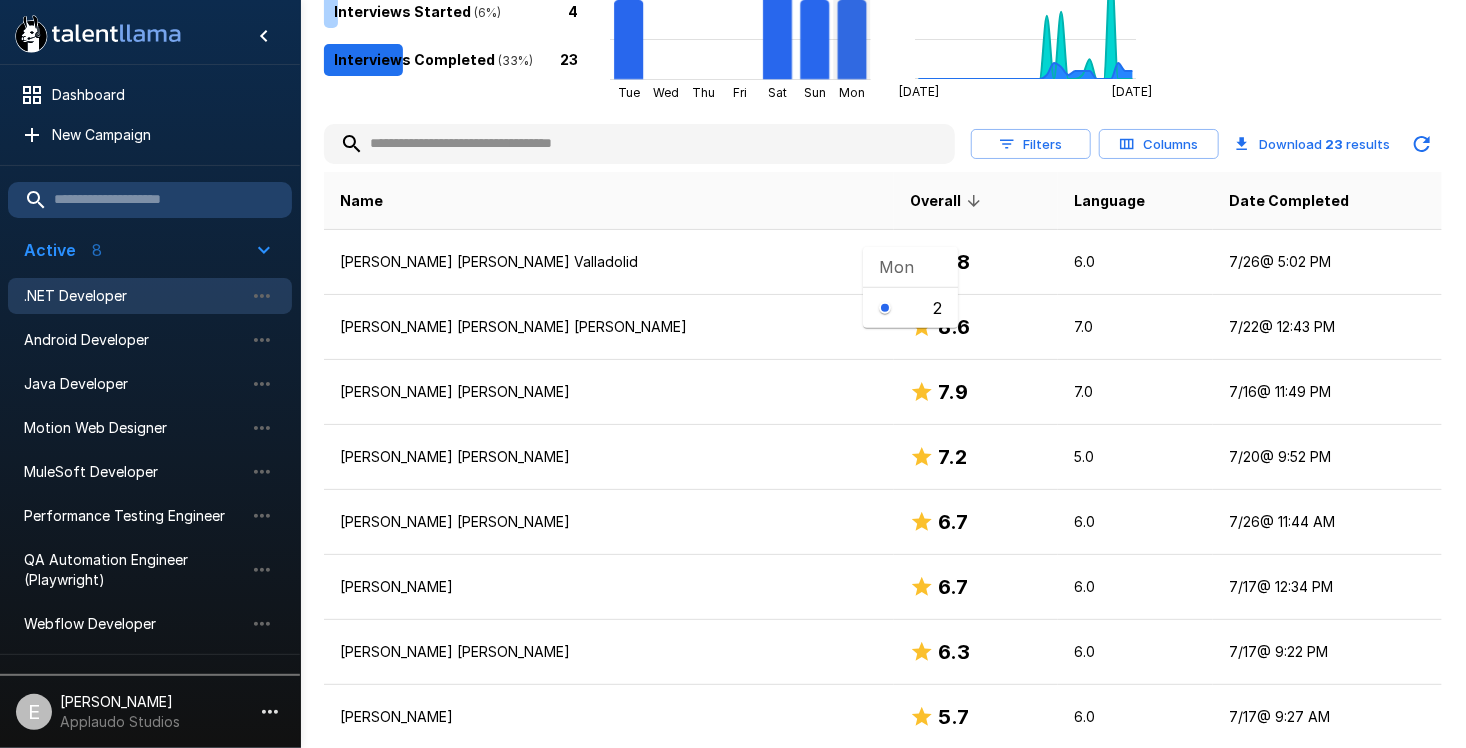 scroll, scrollTop: 400, scrollLeft: 0, axis: vertical 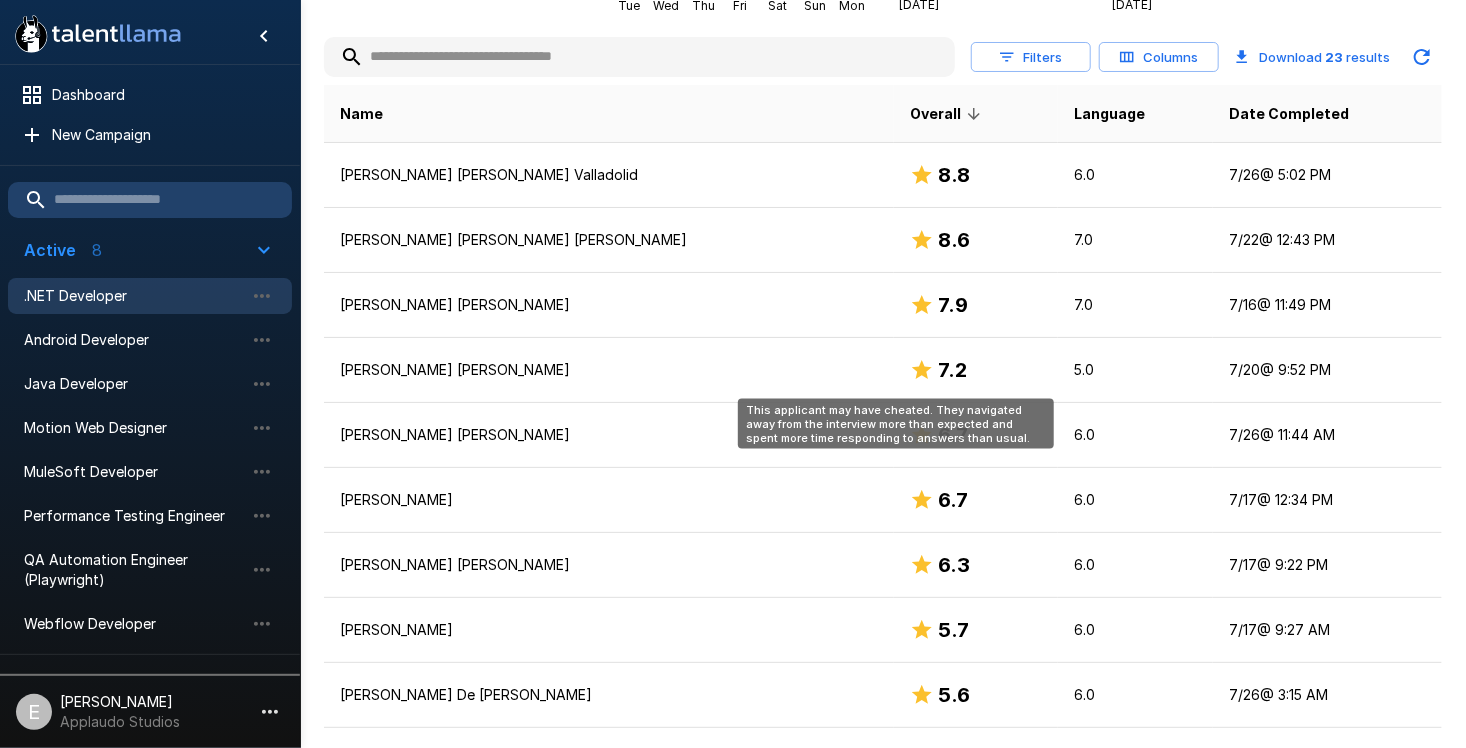 click on "7.2" at bounding box center [976, 370] 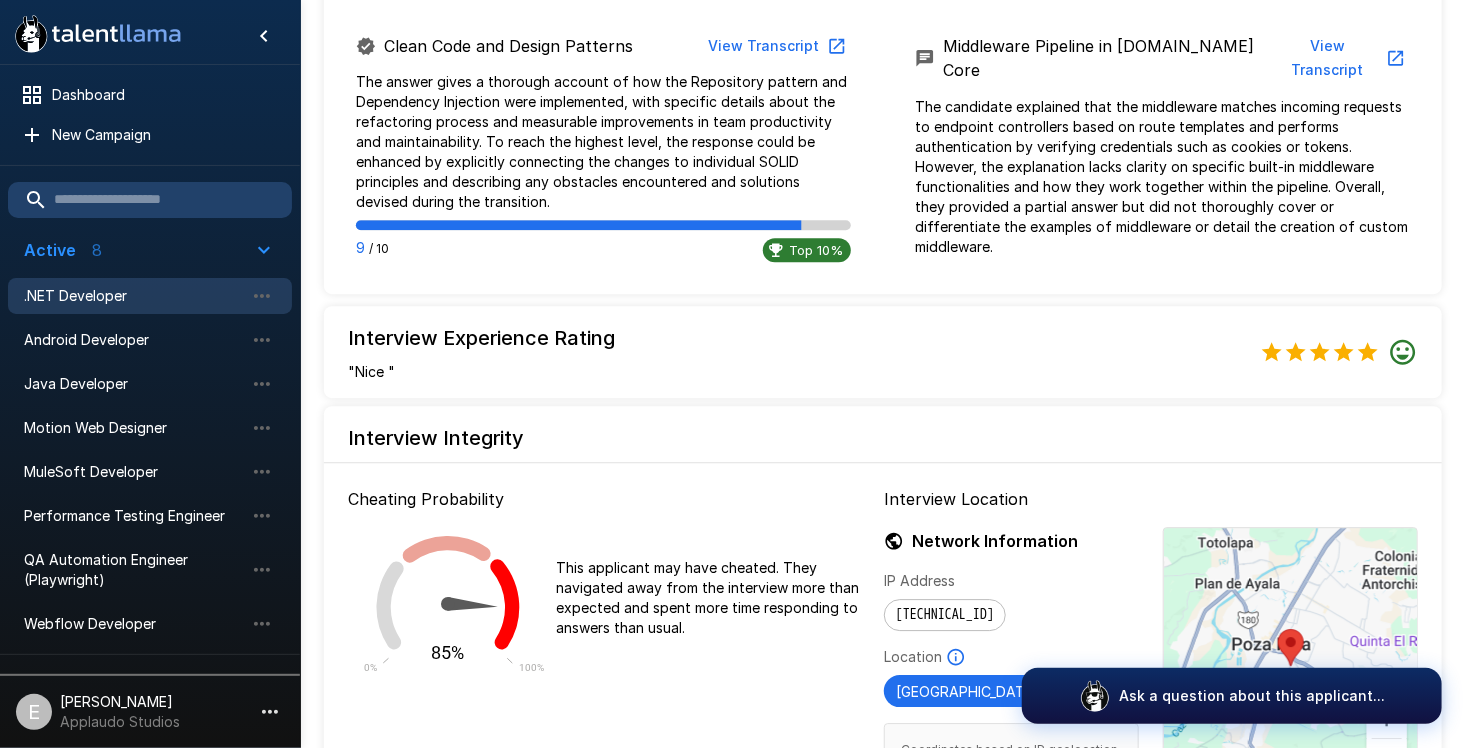 scroll, scrollTop: 2851, scrollLeft: 0, axis: vertical 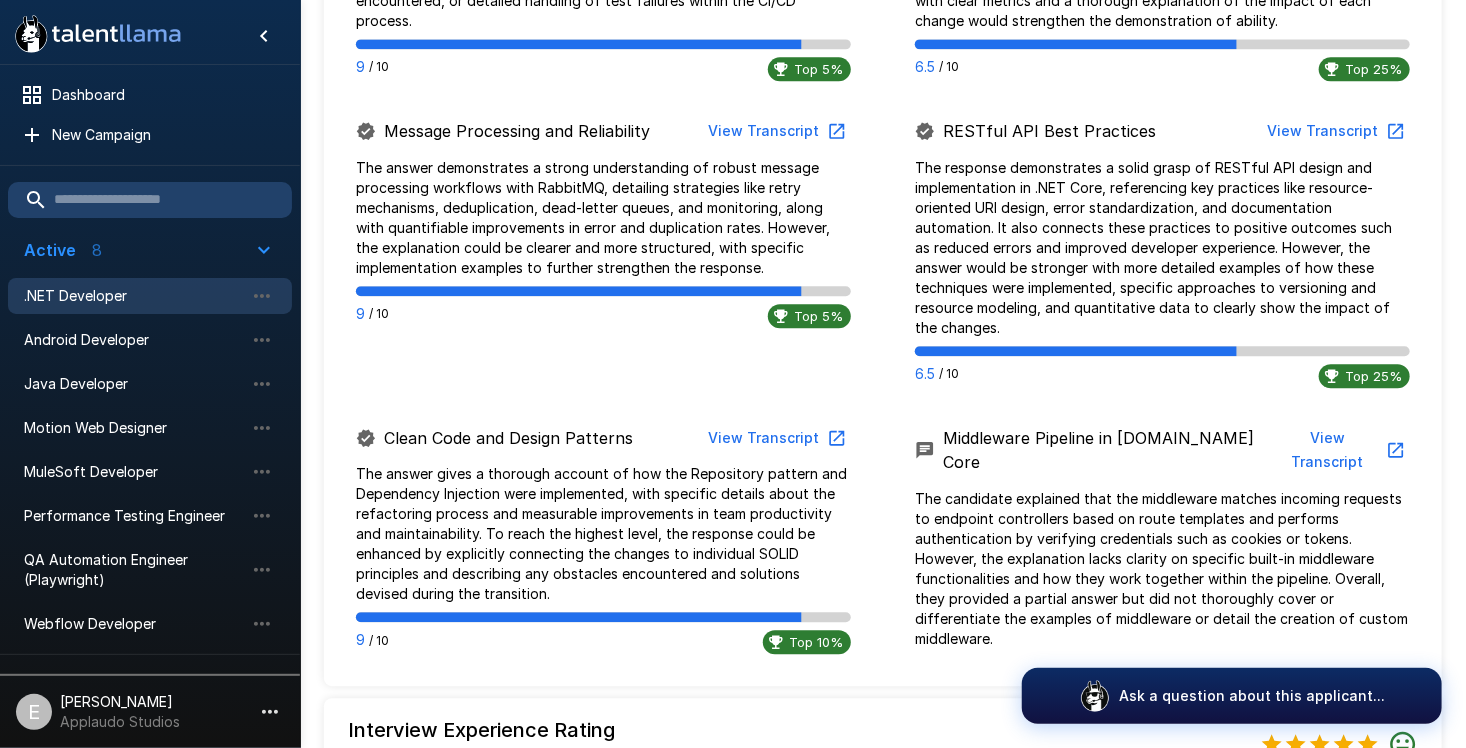 click on ".NET Developer" at bounding box center (134, 296) 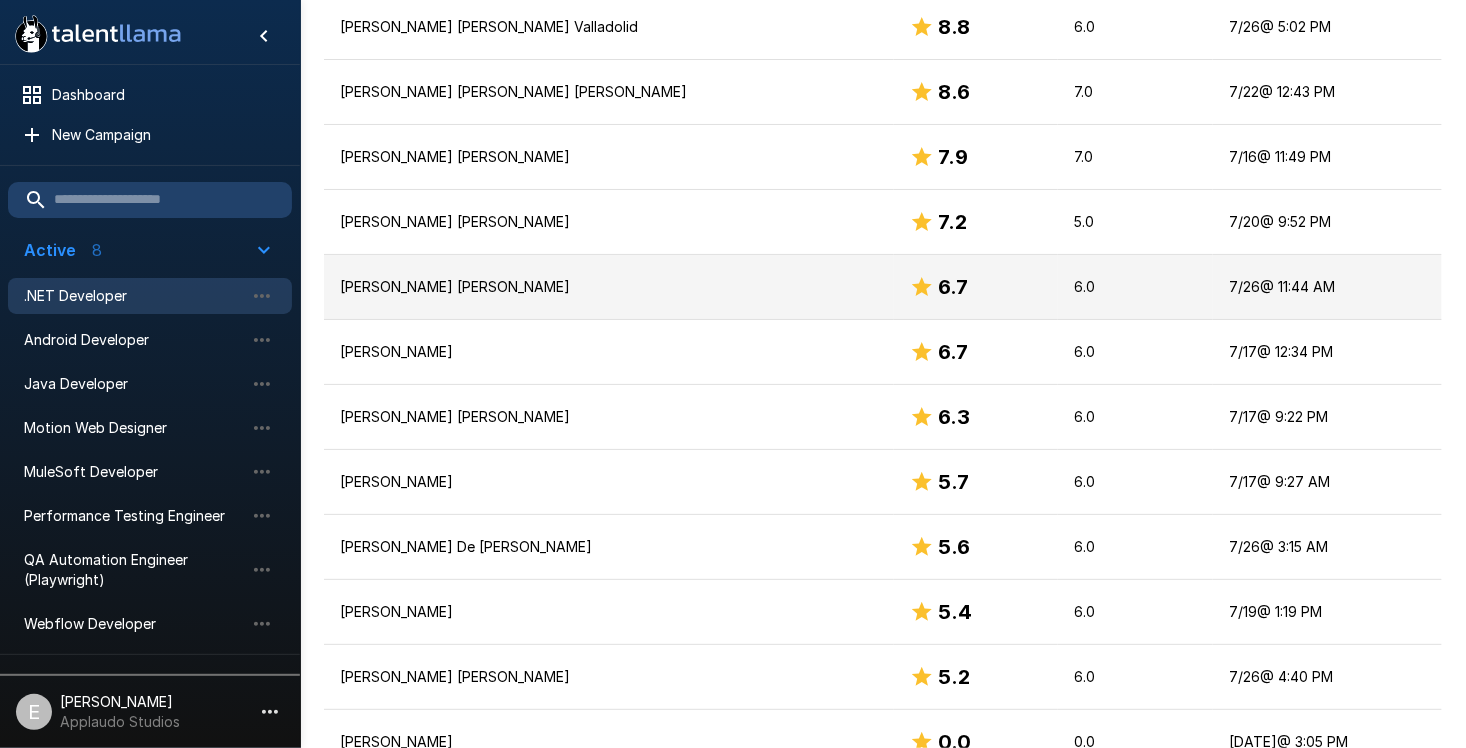 scroll, scrollTop: 52, scrollLeft: 0, axis: vertical 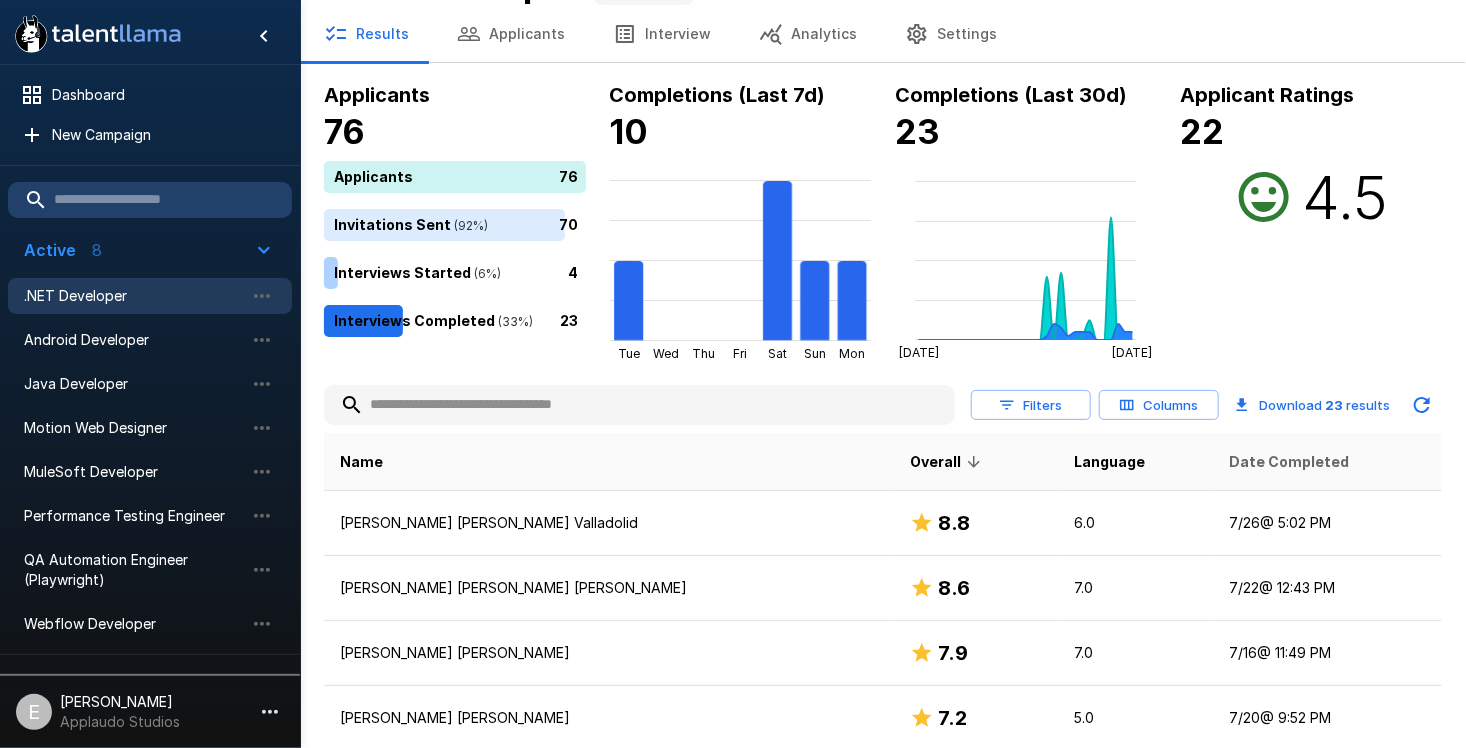 click on "Date Completed" at bounding box center [1289, 462] 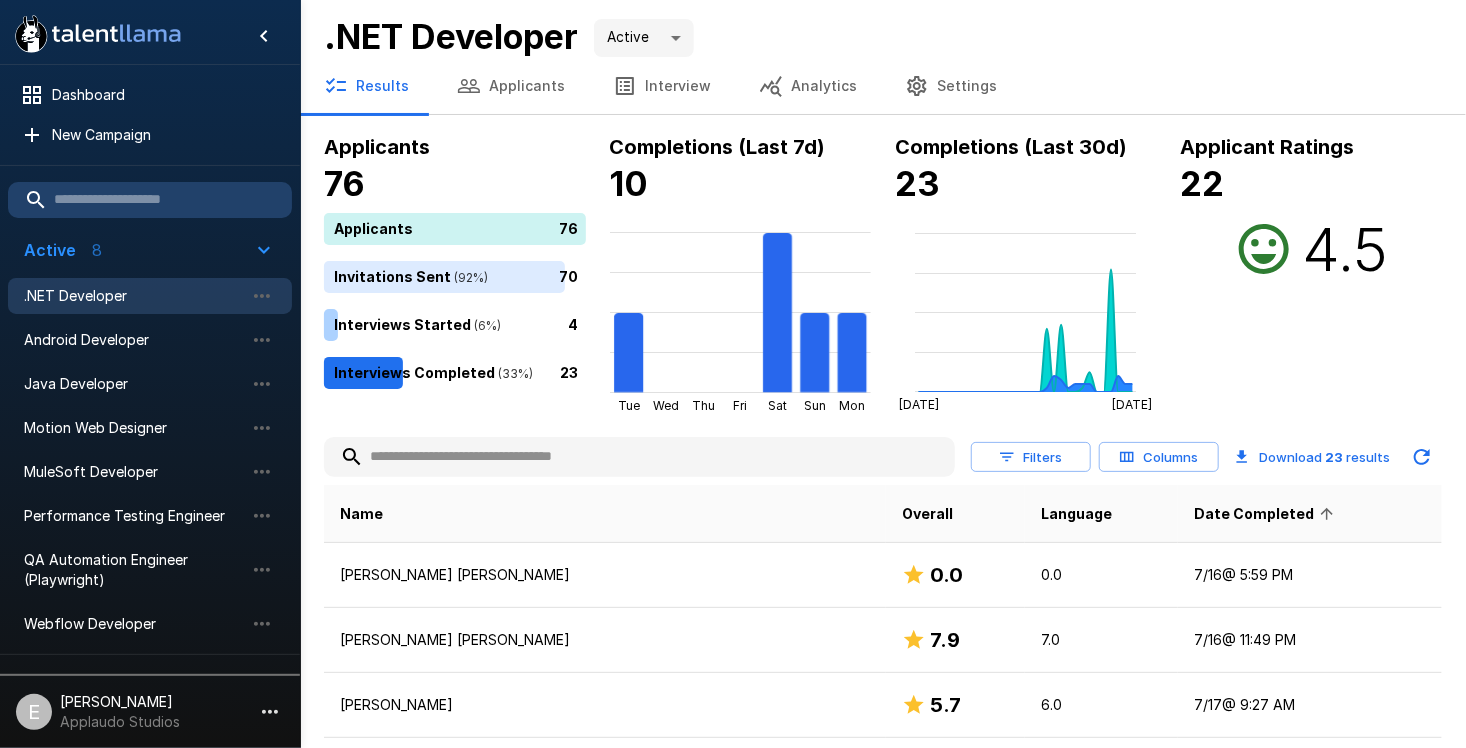 click on "Date Completed" at bounding box center (1267, 514) 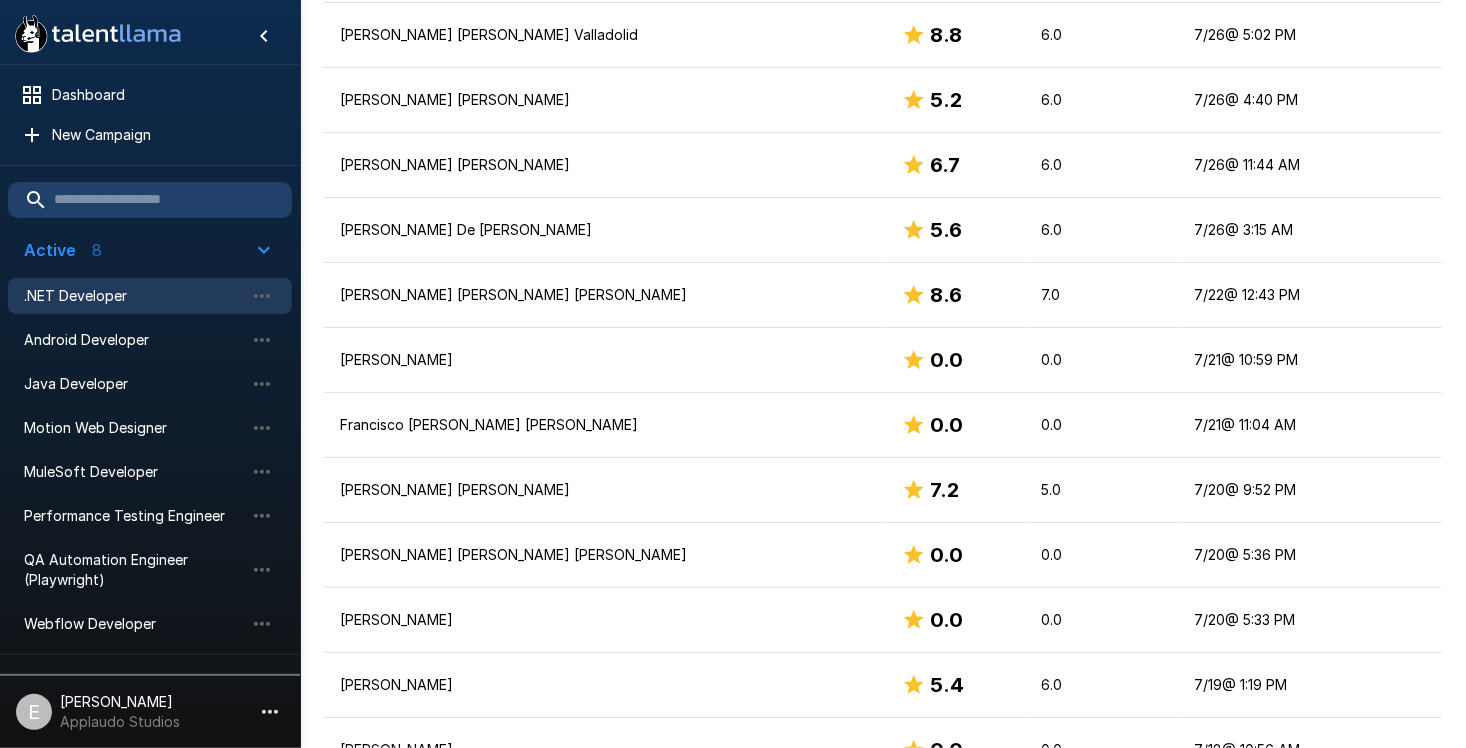 scroll, scrollTop: 200, scrollLeft: 0, axis: vertical 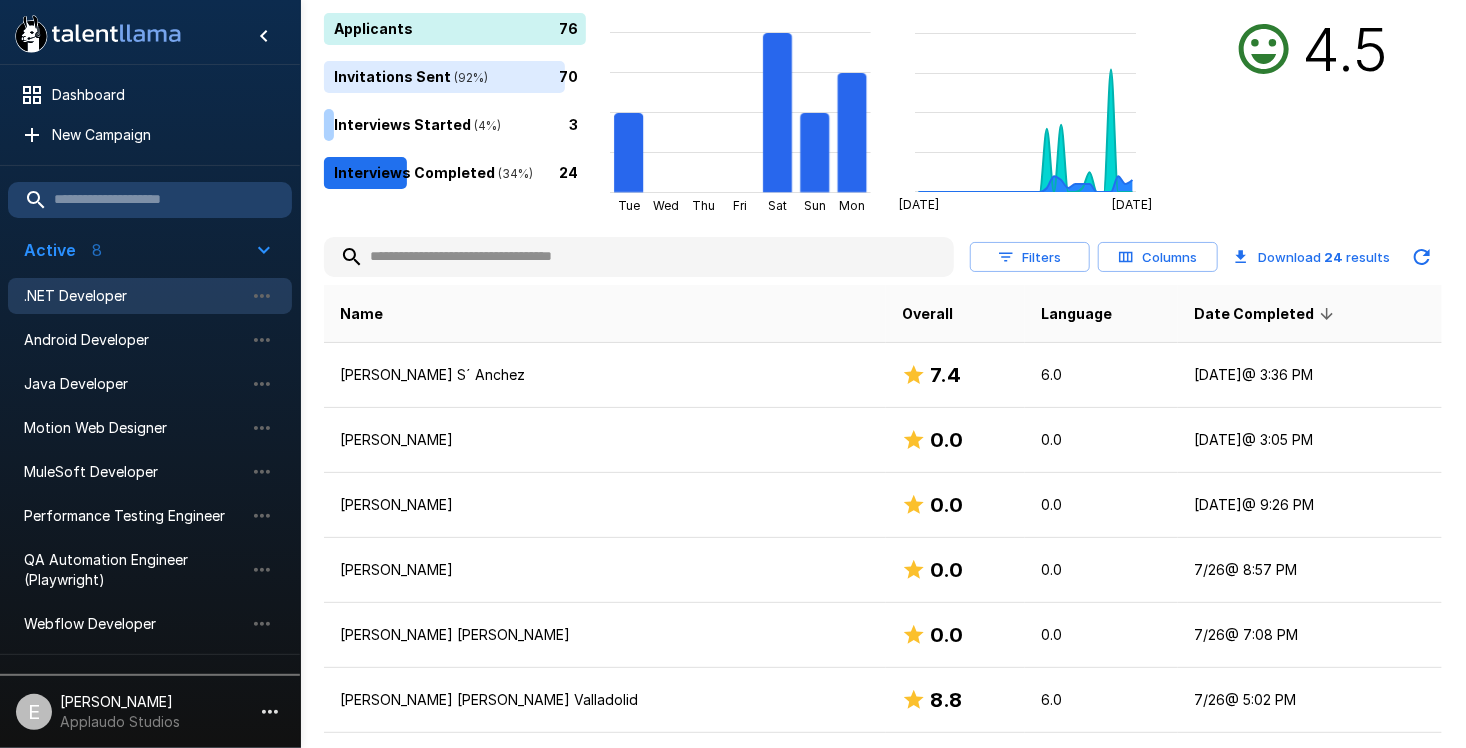 click at bounding box center [639, 257] 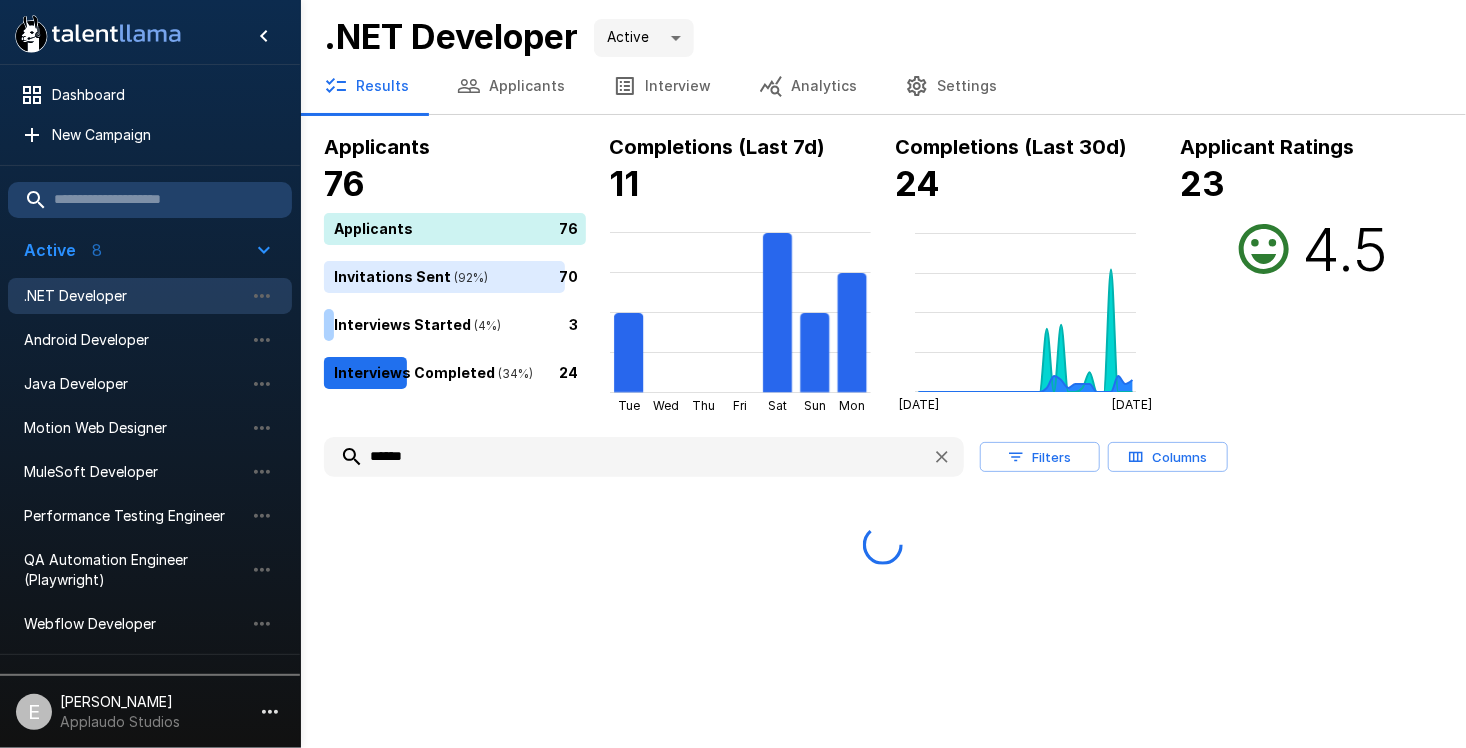 scroll, scrollTop: 0, scrollLeft: 0, axis: both 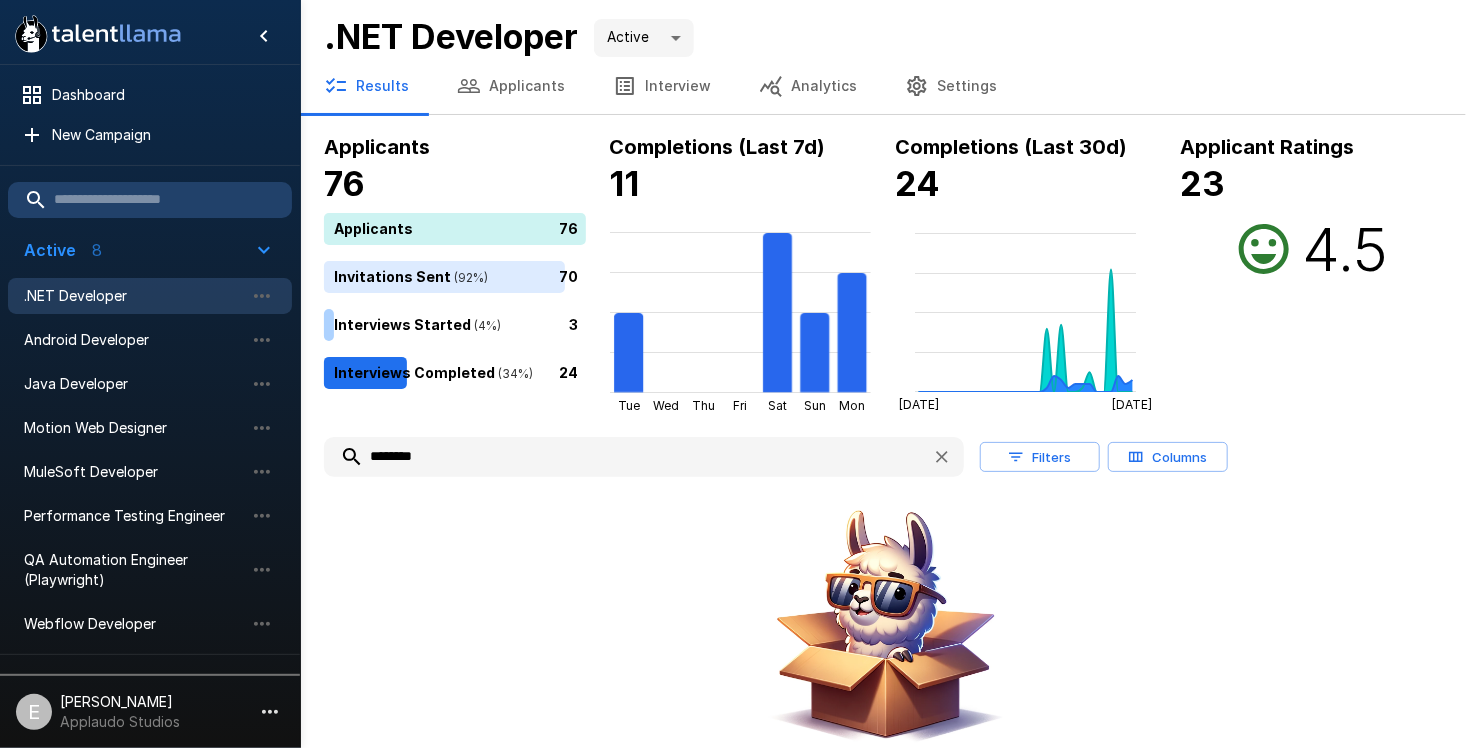 type on "********" 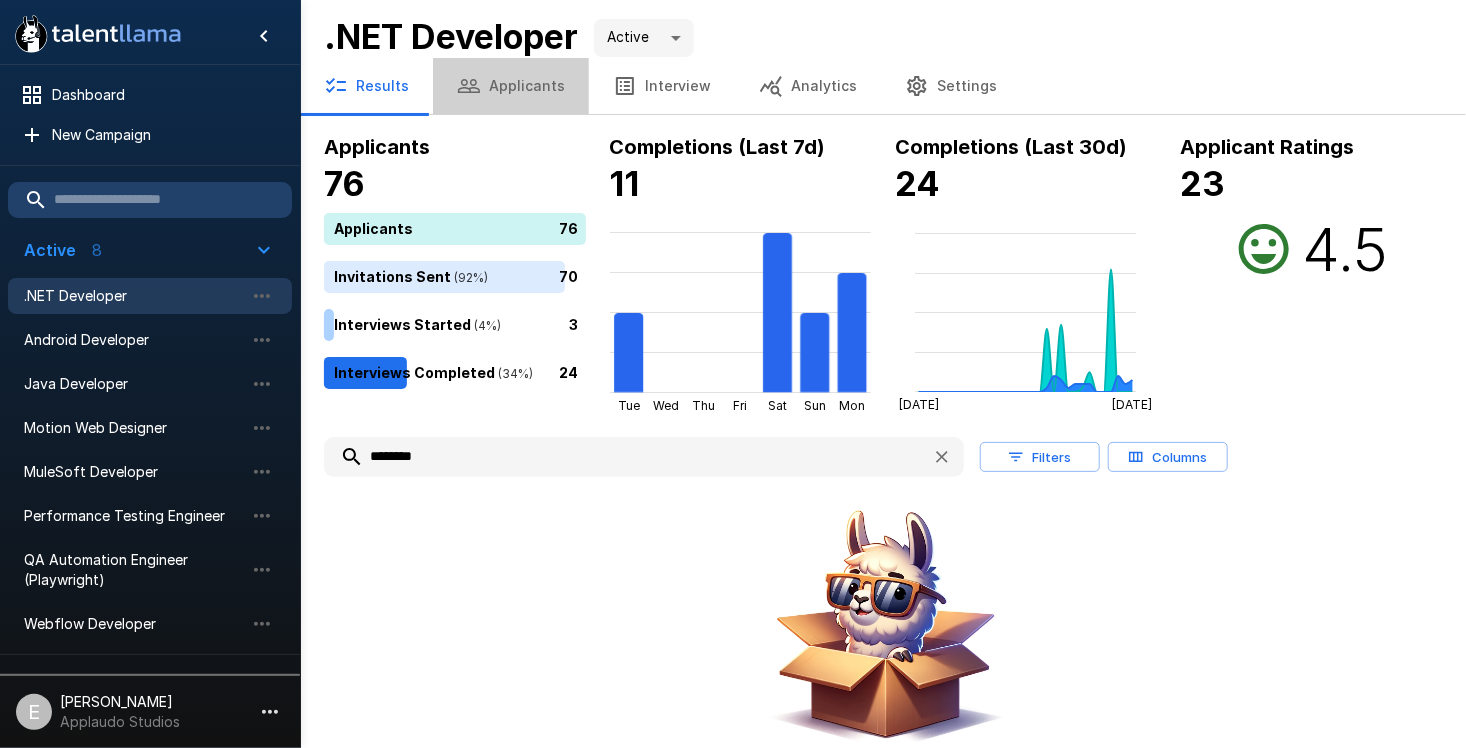 click on "Applicants" at bounding box center [511, 86] 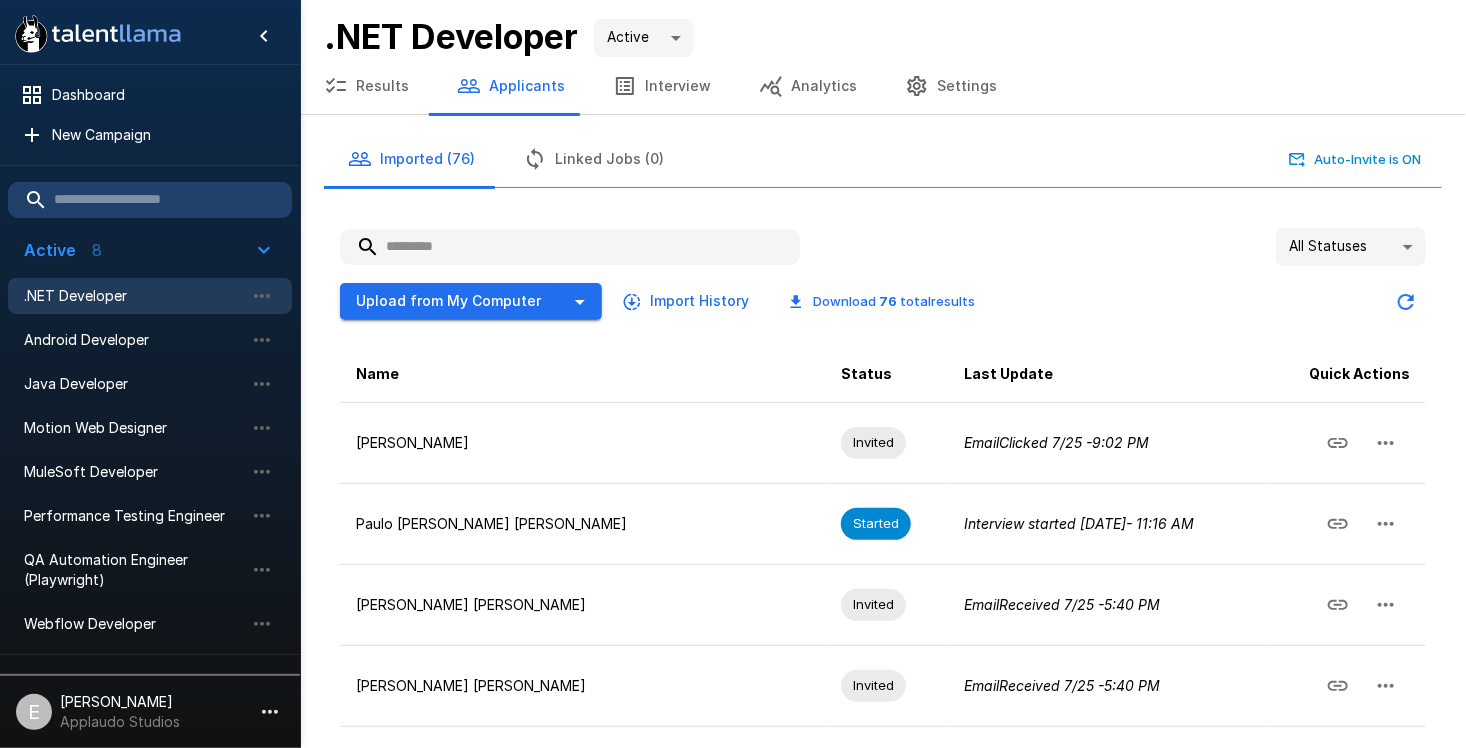 drag, startPoint x: 486, startPoint y: 248, endPoint x: 482, endPoint y: 227, distance: 21.377558 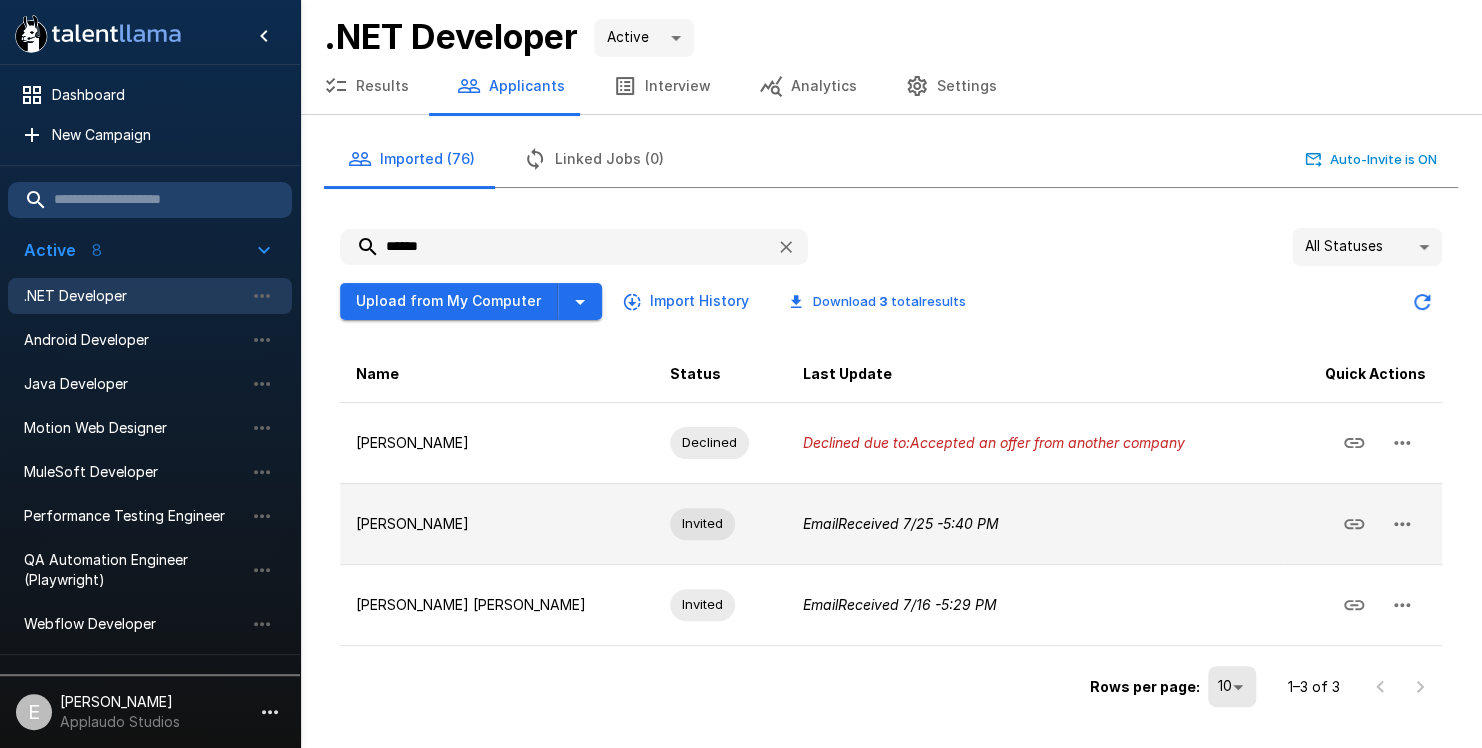 type on "******" 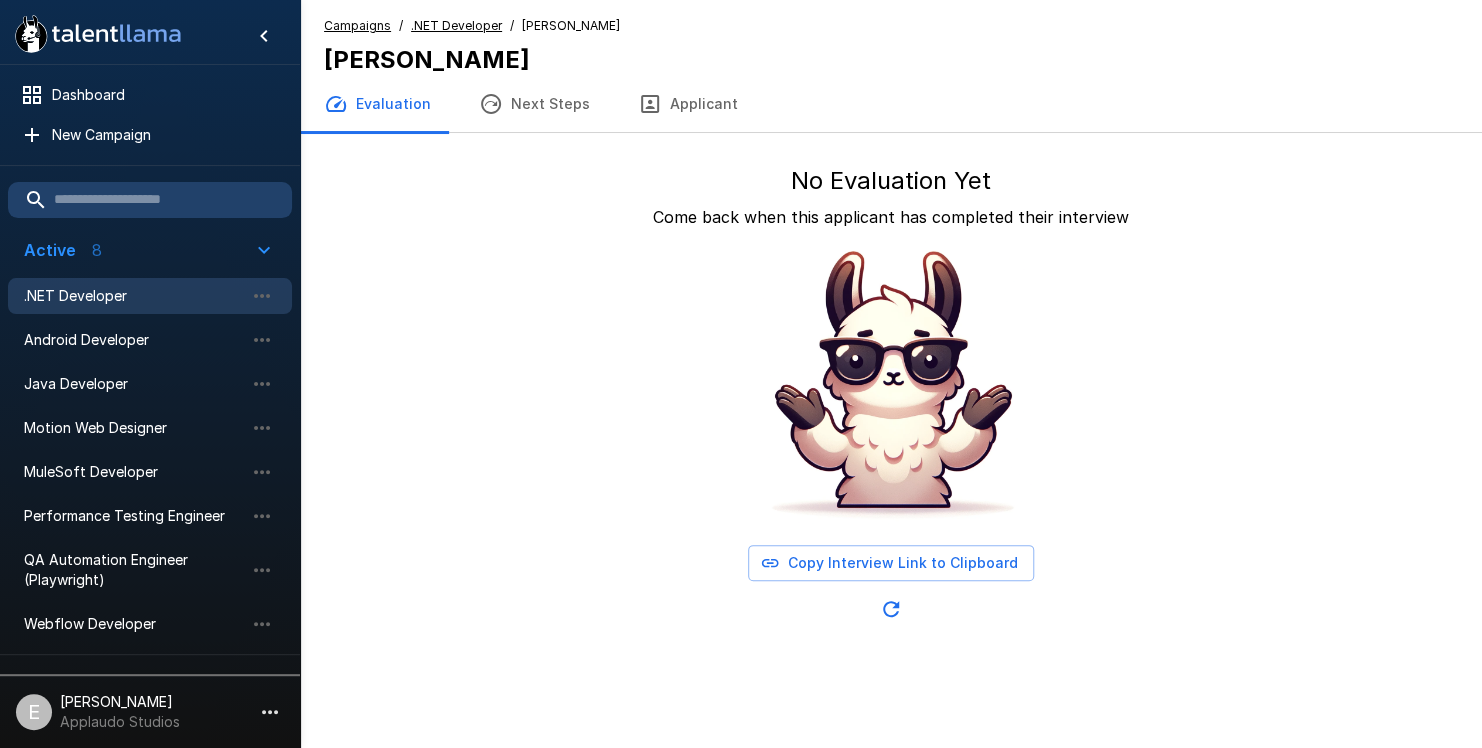 click on "Evaluation" at bounding box center (377, 104) 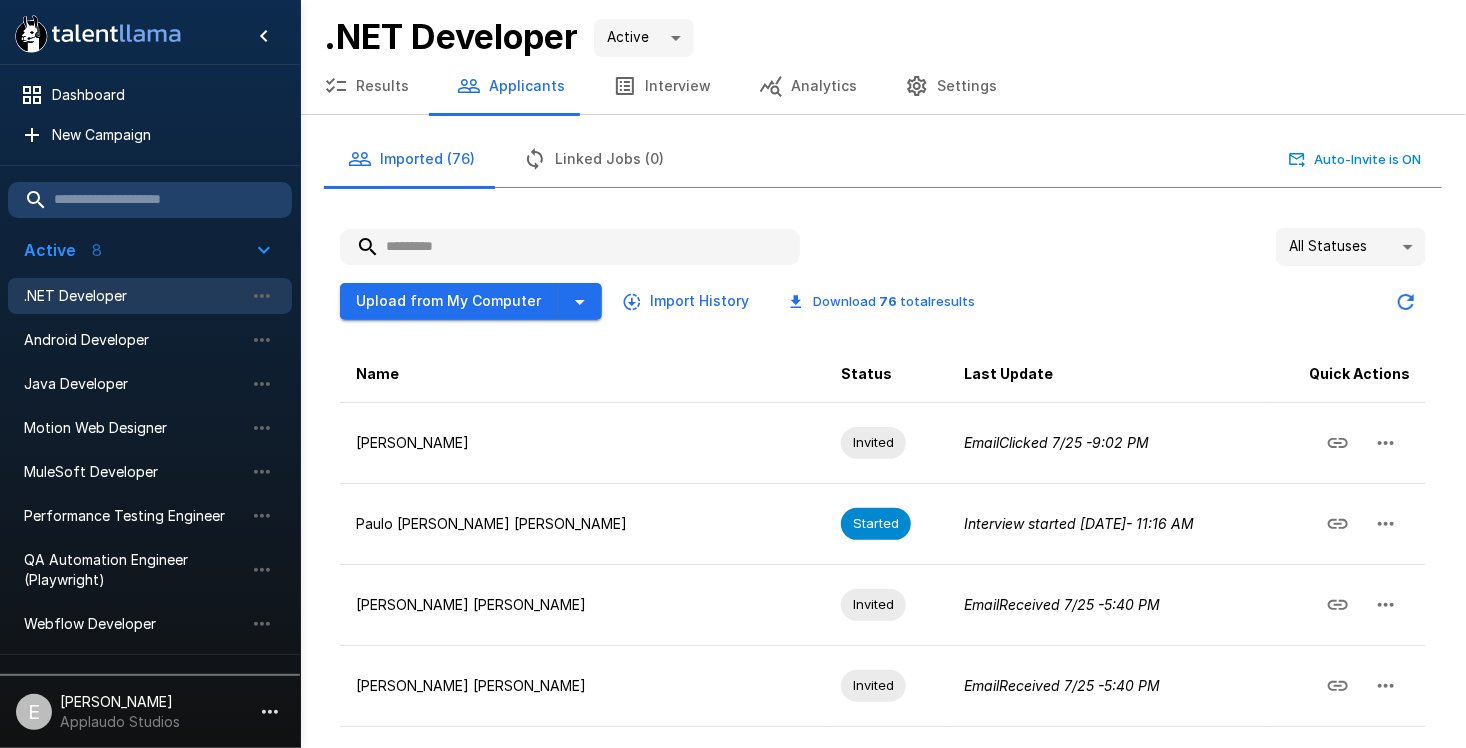 click at bounding box center (570, 247) 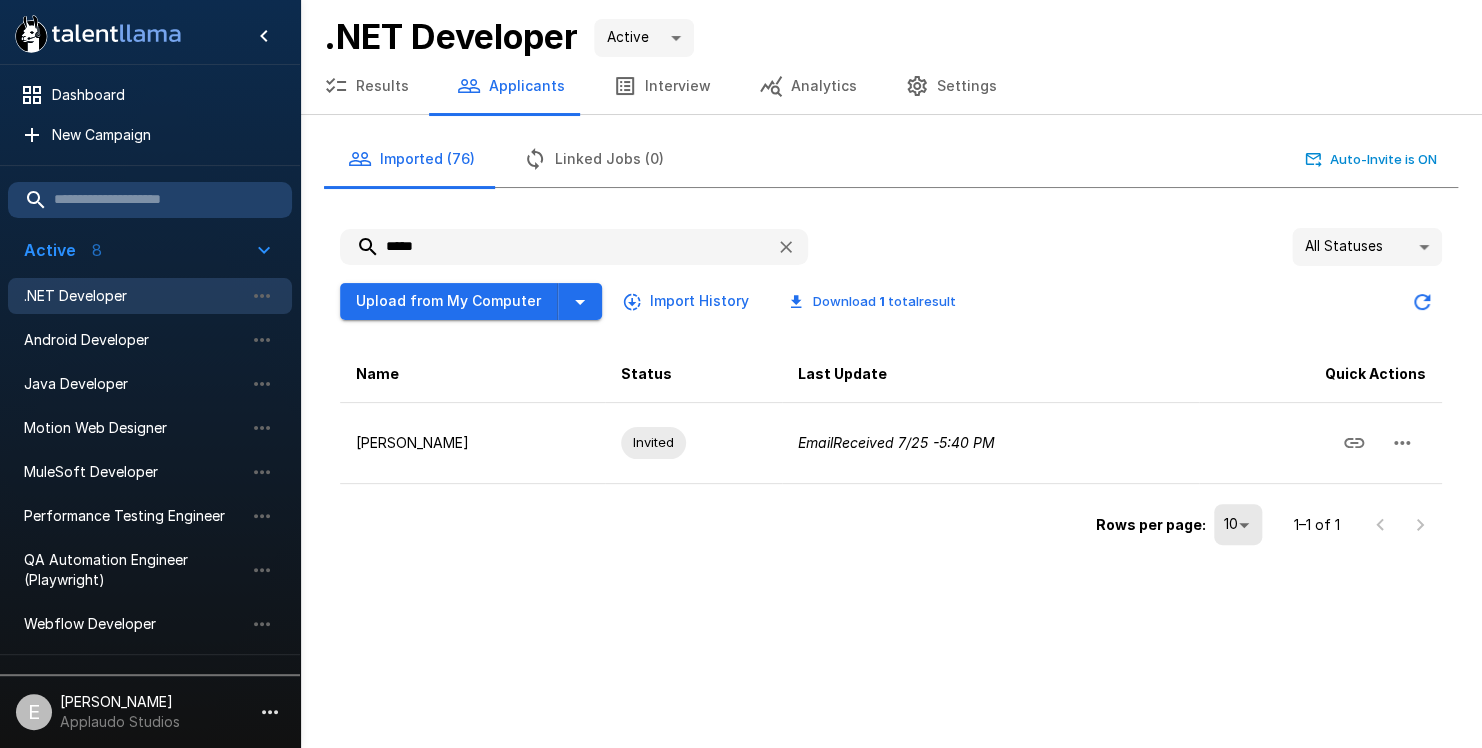 type on "*****" 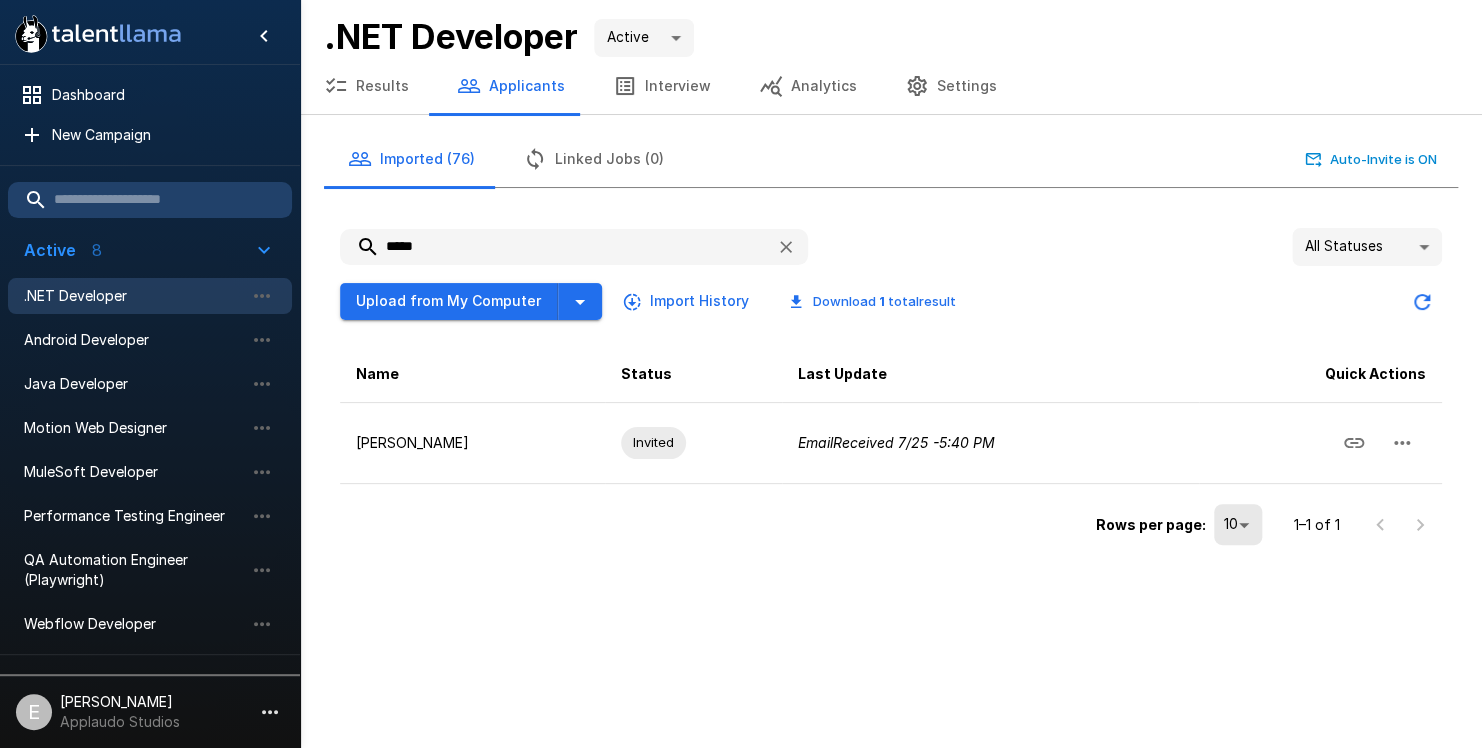 click on "*****" at bounding box center [574, 247] 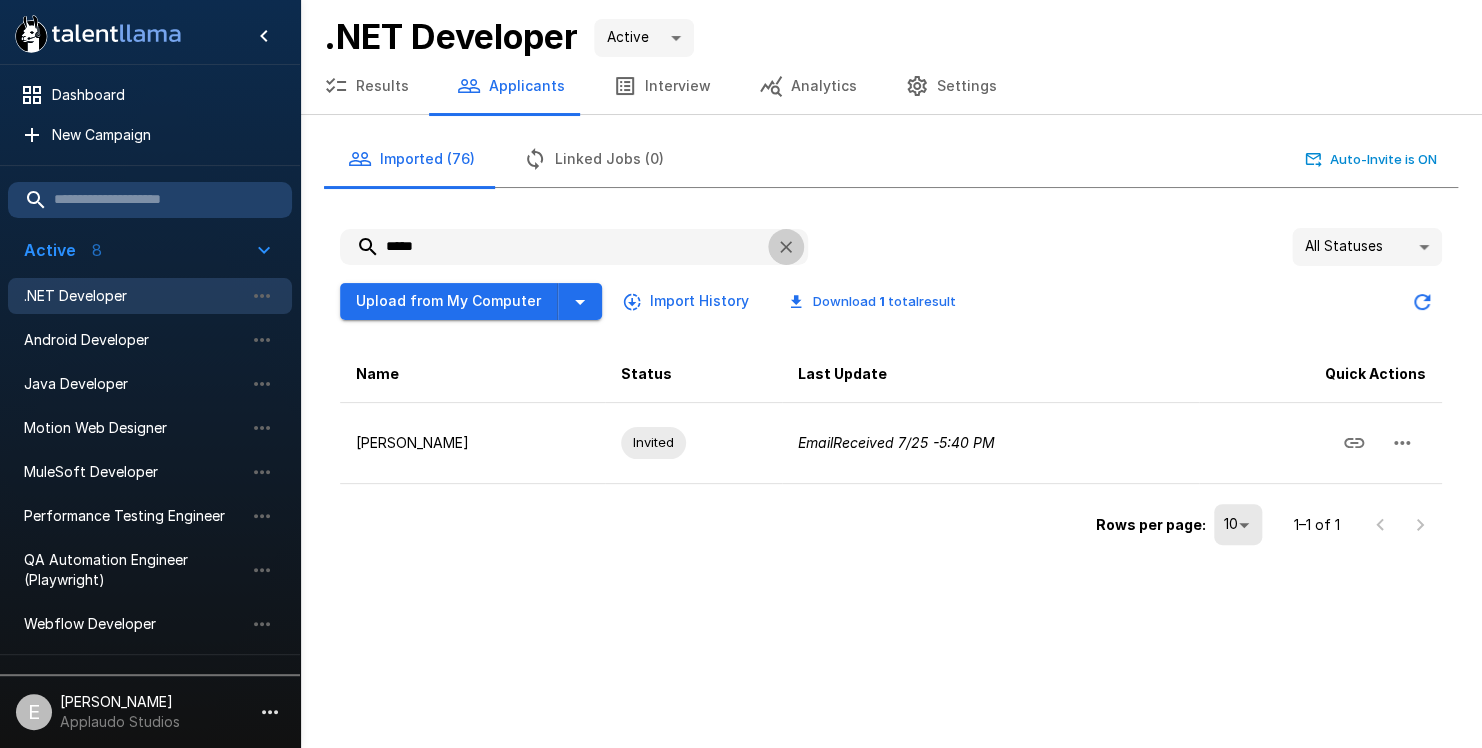 click 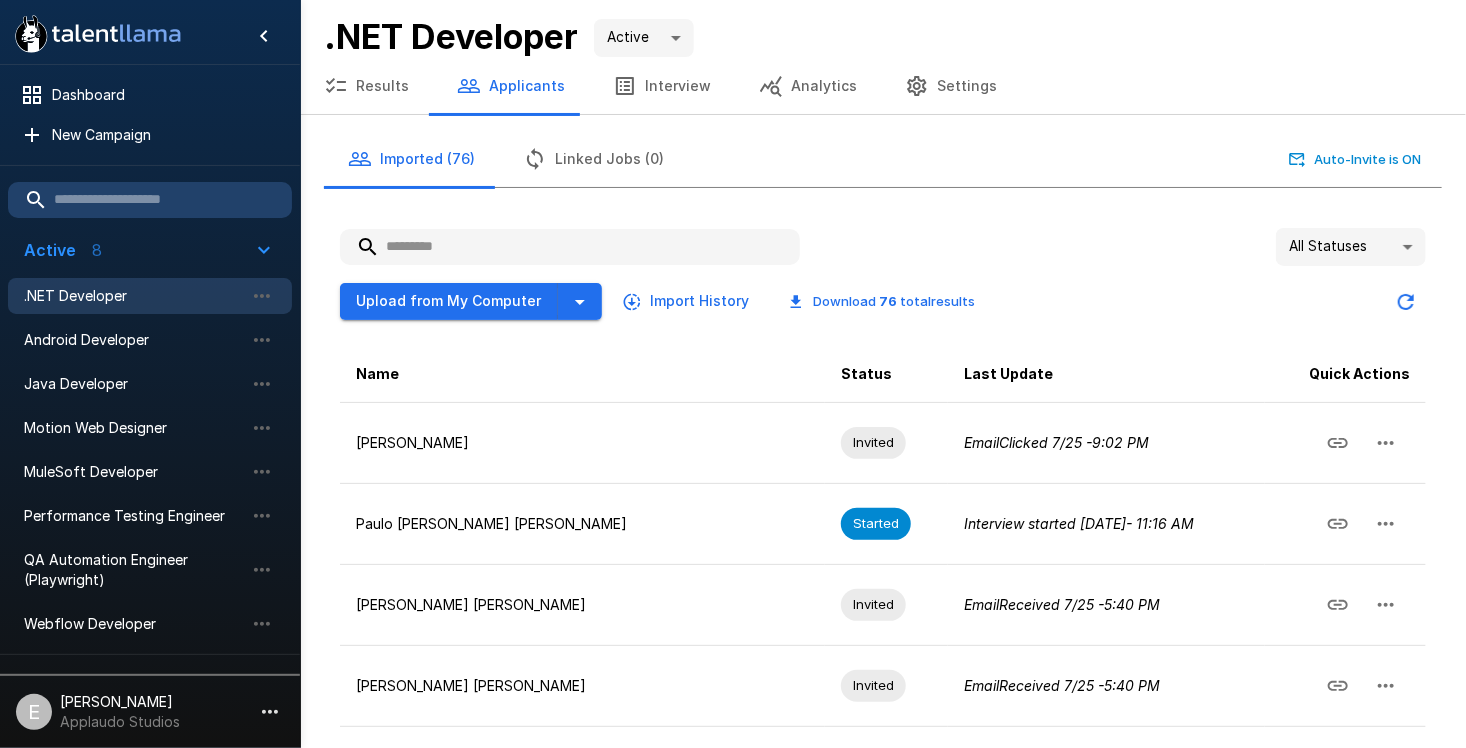 click on "Status" at bounding box center (886, 374) 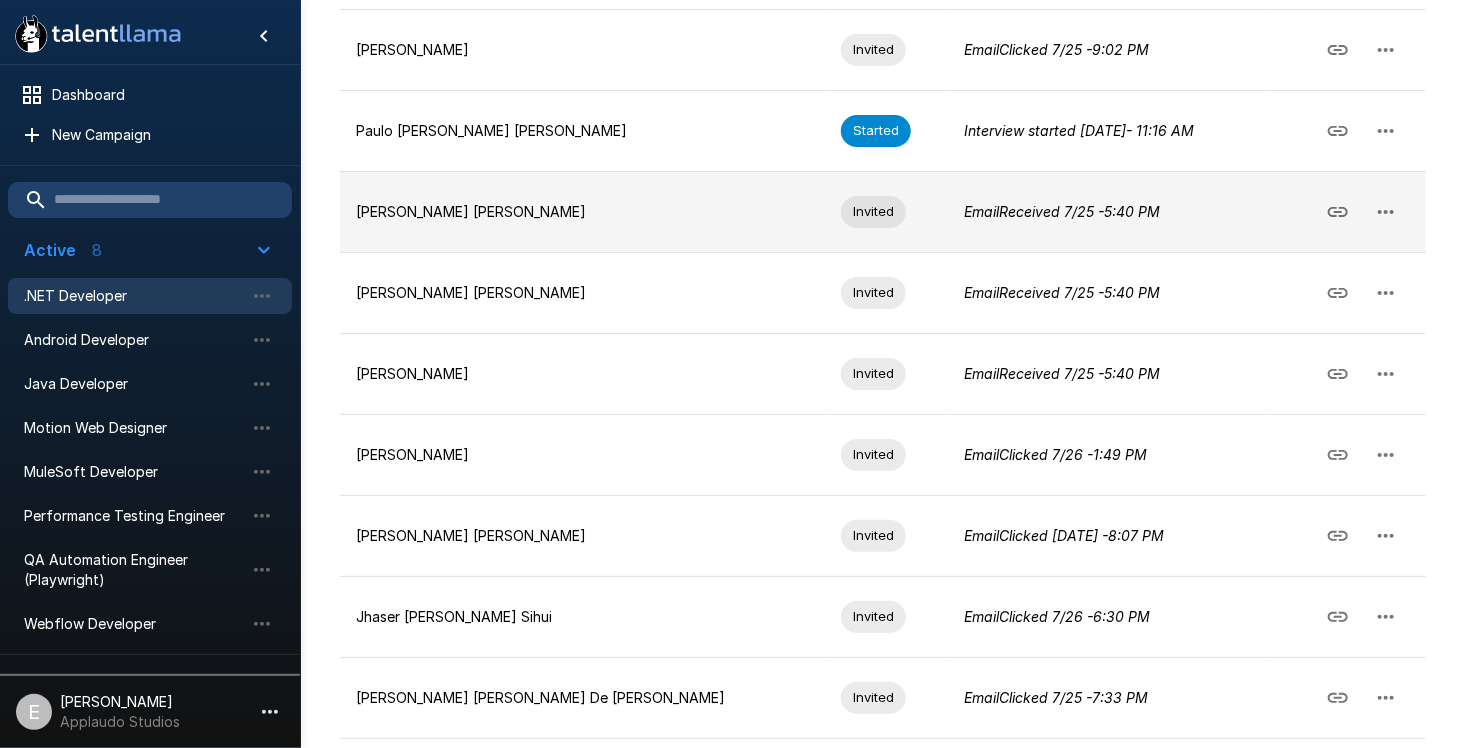 scroll, scrollTop: 544, scrollLeft: 0, axis: vertical 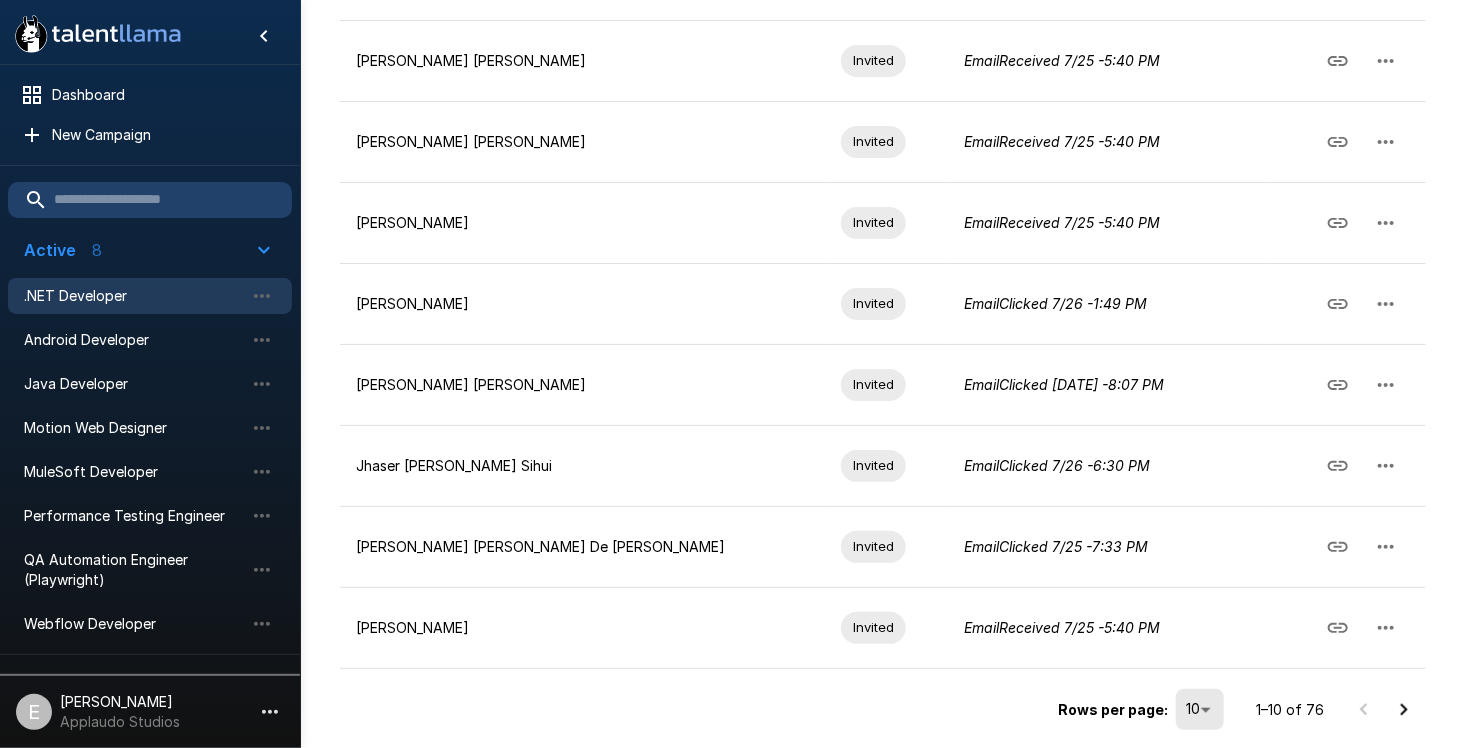 click 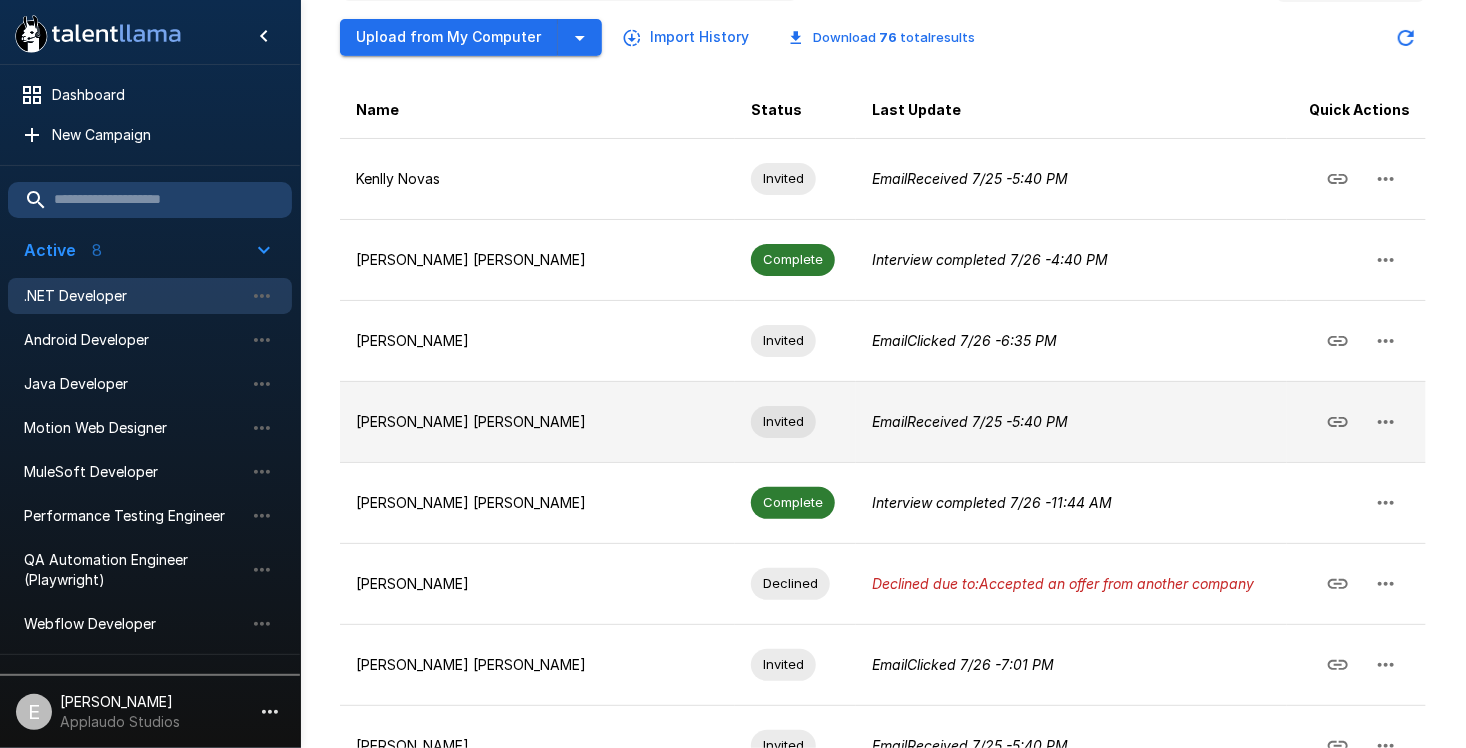 scroll, scrollTop: 544, scrollLeft: 0, axis: vertical 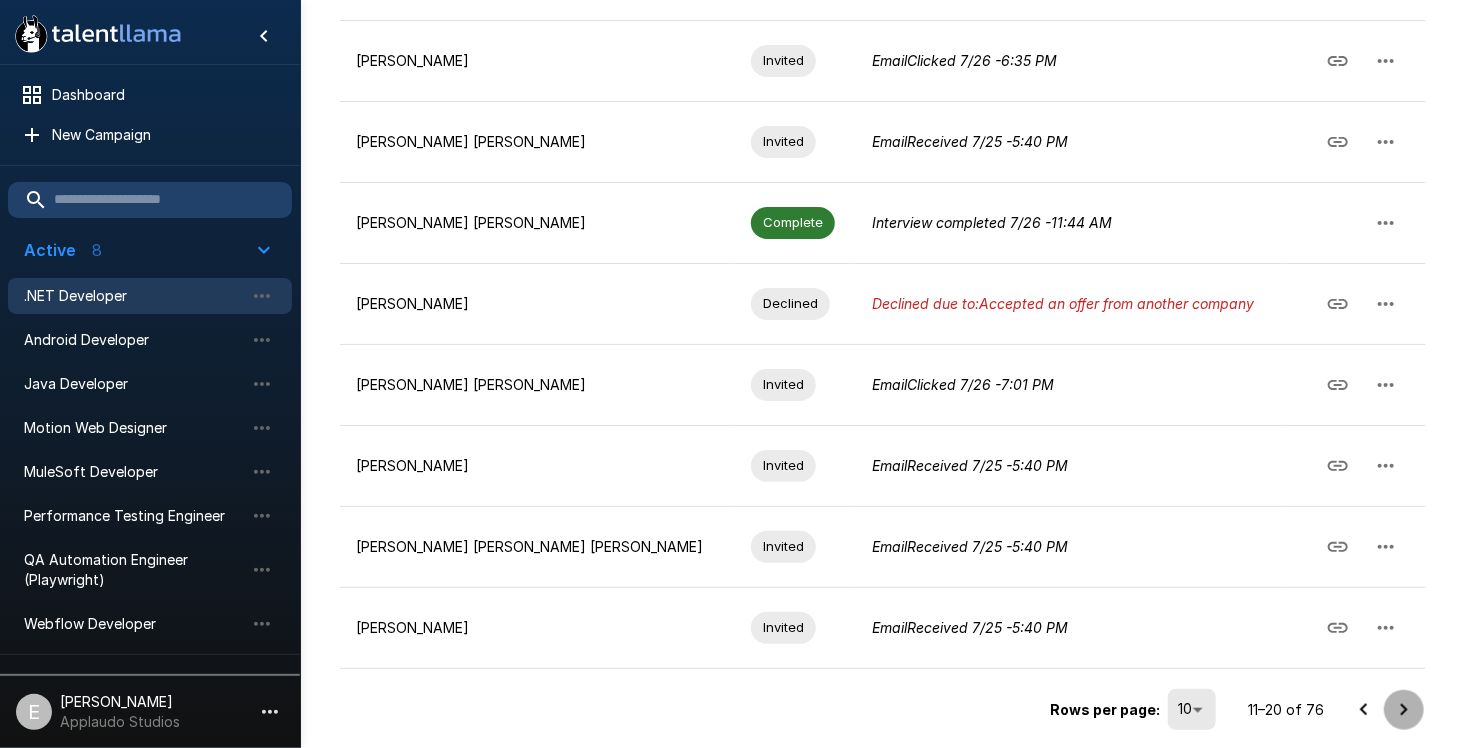 click 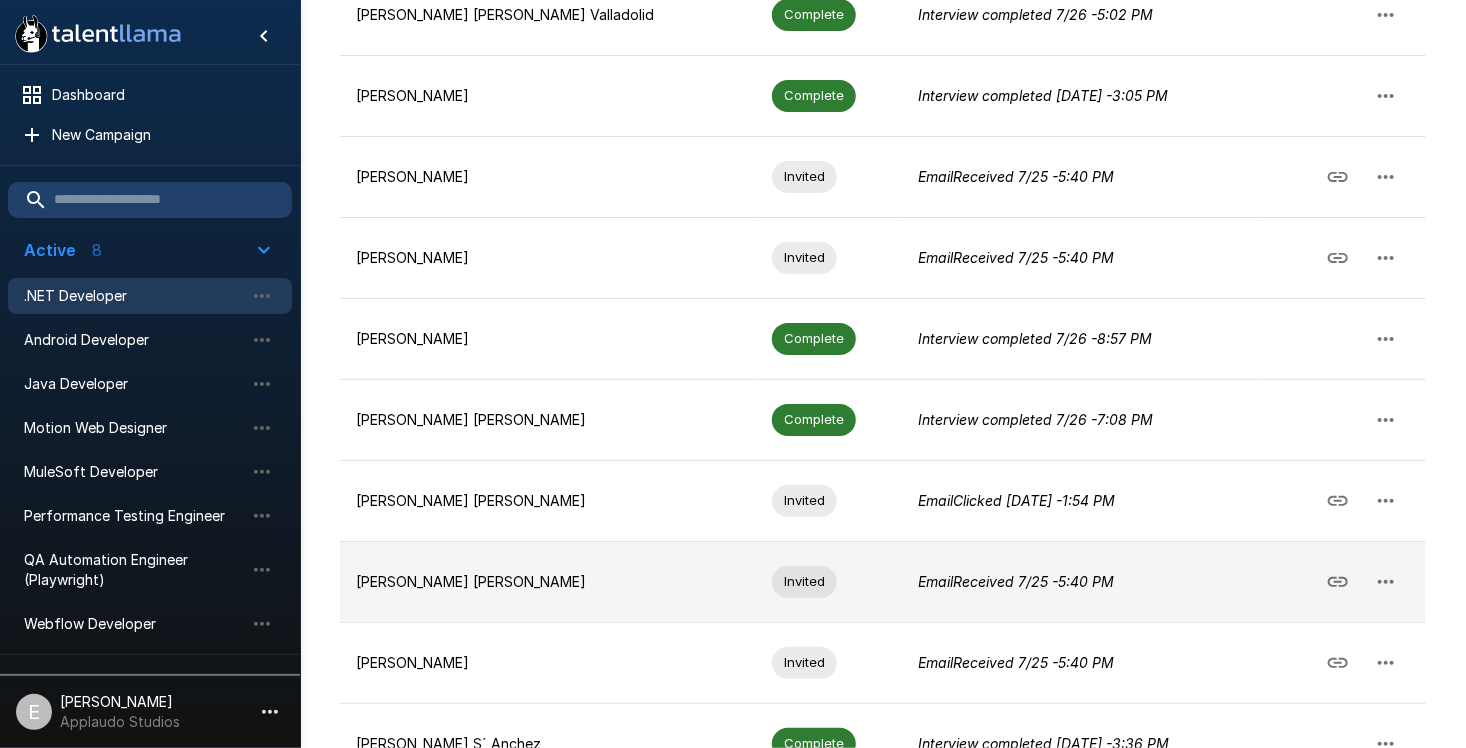 scroll, scrollTop: 544, scrollLeft: 0, axis: vertical 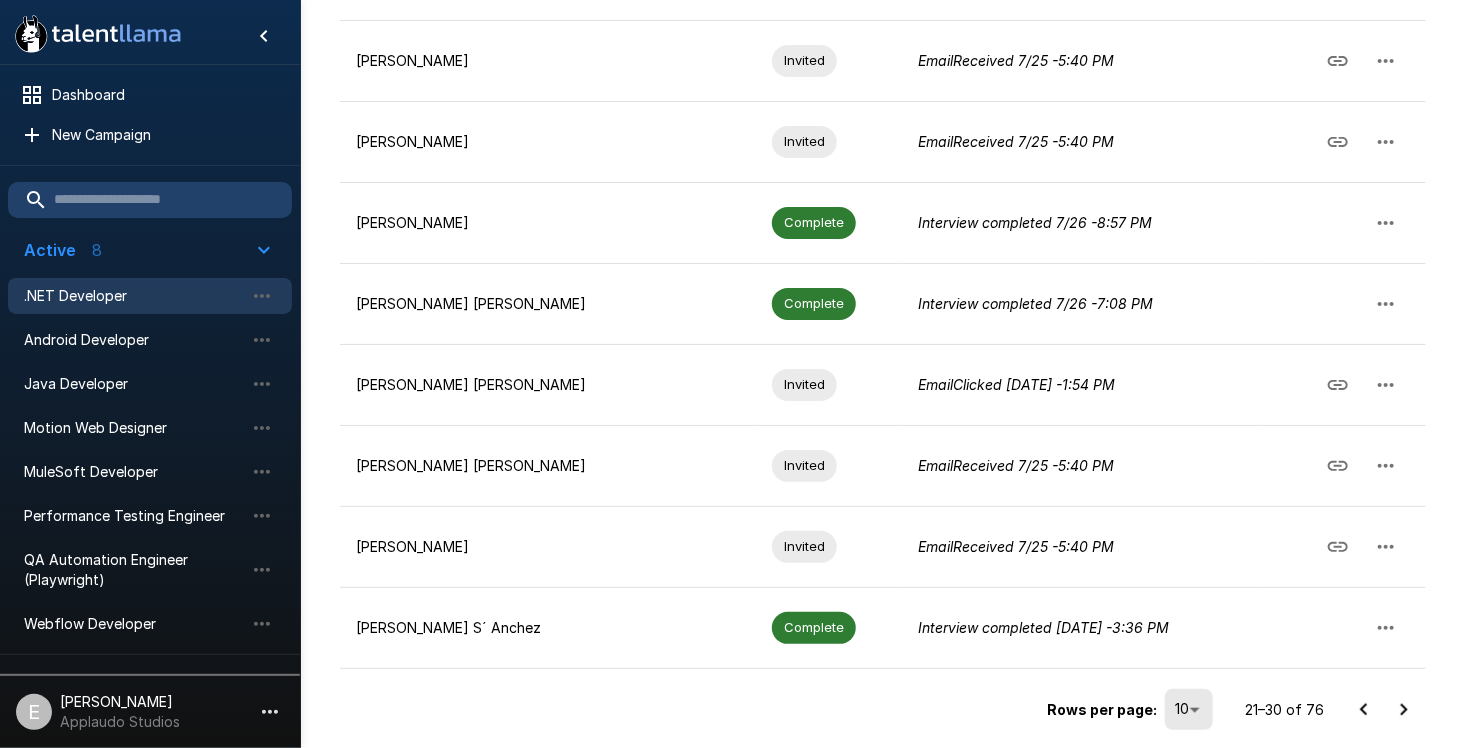 click 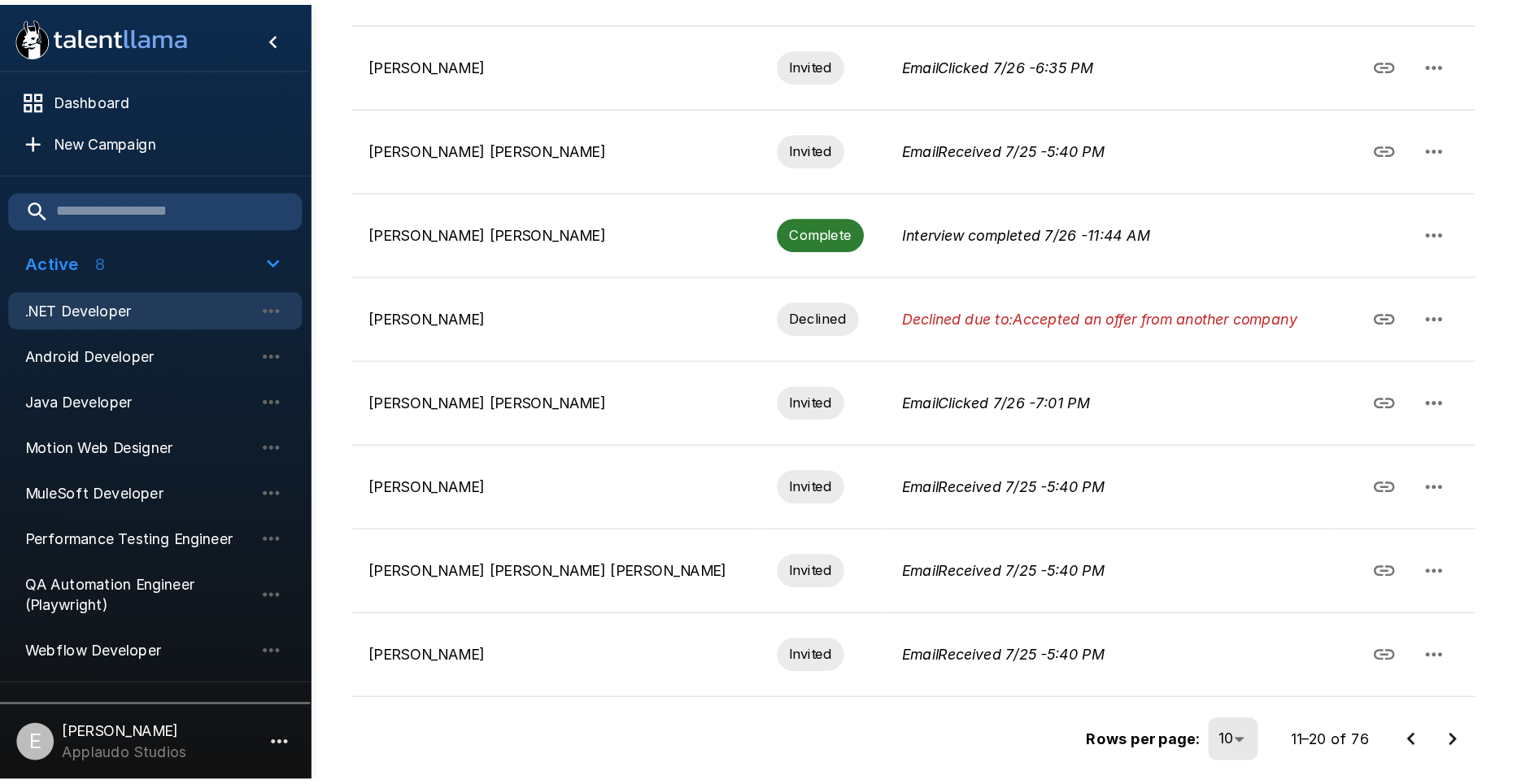 scroll, scrollTop: 270, scrollLeft: 0, axis: vertical 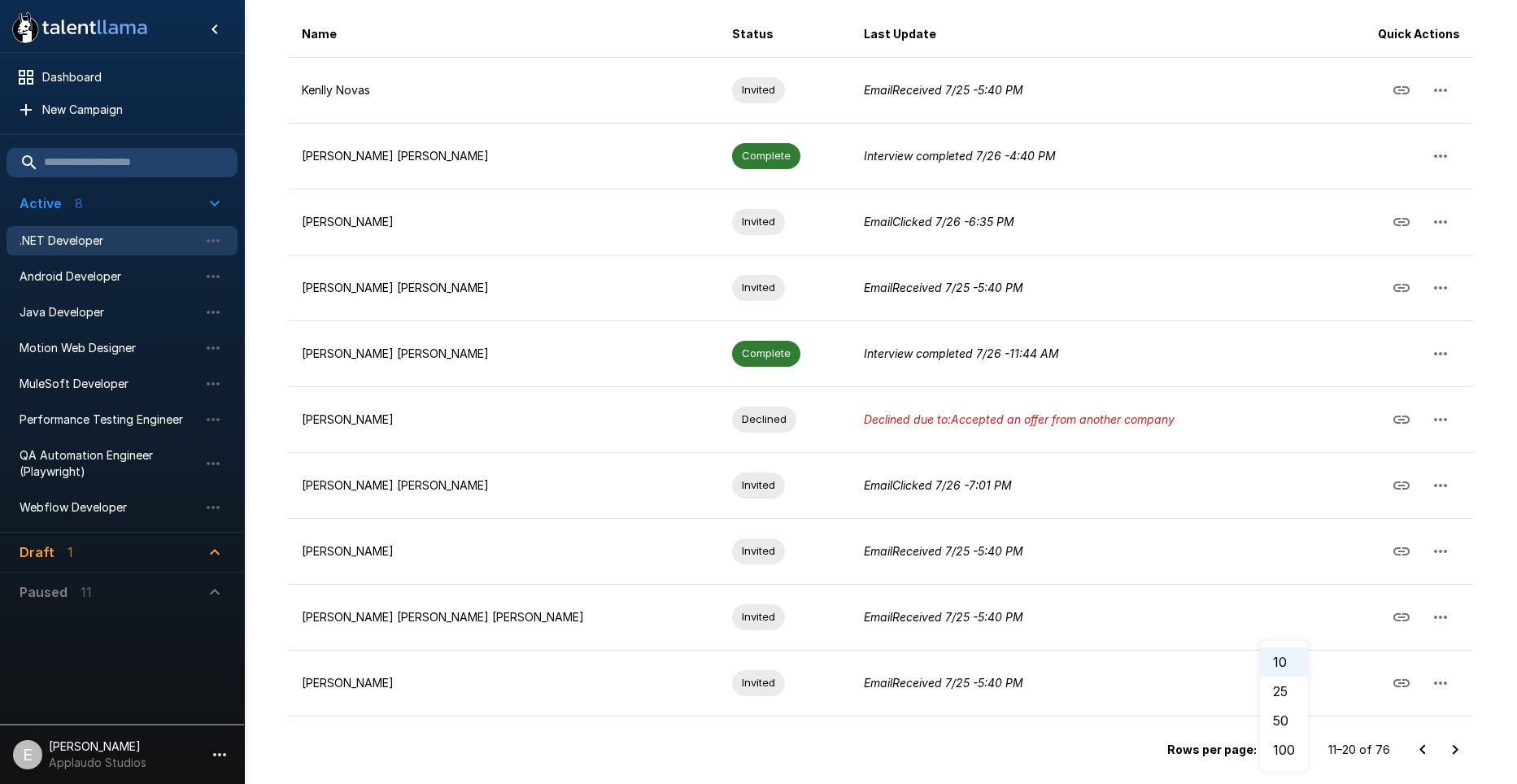 click on ".st0{fill:#FFFFFF;}
.st1{fill:#76a4ed;}
Dashboard New Campaign Active 8 .NET Developer Android Developer Java Developer Motion Web Designer MuleSoft Developer Performance Testing Engineer QA Automation Engineer (Playwright) Webflow Developer Draft 1 Webflow Developer Paused 11 Data Analyst Frontend Angular Dev Frontend Angular Dev Def HubSpot Solutions Strategist iOS Developer Java Developer Lead Mechanical Design Engineer for Automation Systems SAP ABAP Consultant SOC Engineer SOC Engineer UI Designer E [PERSON_NAME] Applaudo Studios .NET Developer Active **** Results Applicants Interview Analytics Settings Imported (76) Linked Jobs (0) Auto-Invite is ON All Statuses ** Upload from My Computer Import History Download   76   total  results Name Status Last Update Quick Actions Kenlly Novas Invited Email  Received   [DATE]  5:40 PM [PERSON_NAME] [PERSON_NAME] Complete Interview completed   [DATE]  4:40 PM [PERSON_NAME] Invited Email  Clicked   [DATE]  6:35 PM [PERSON_NAME] [PERSON_NAME] Invited Email" at bounding box center [765, 122] 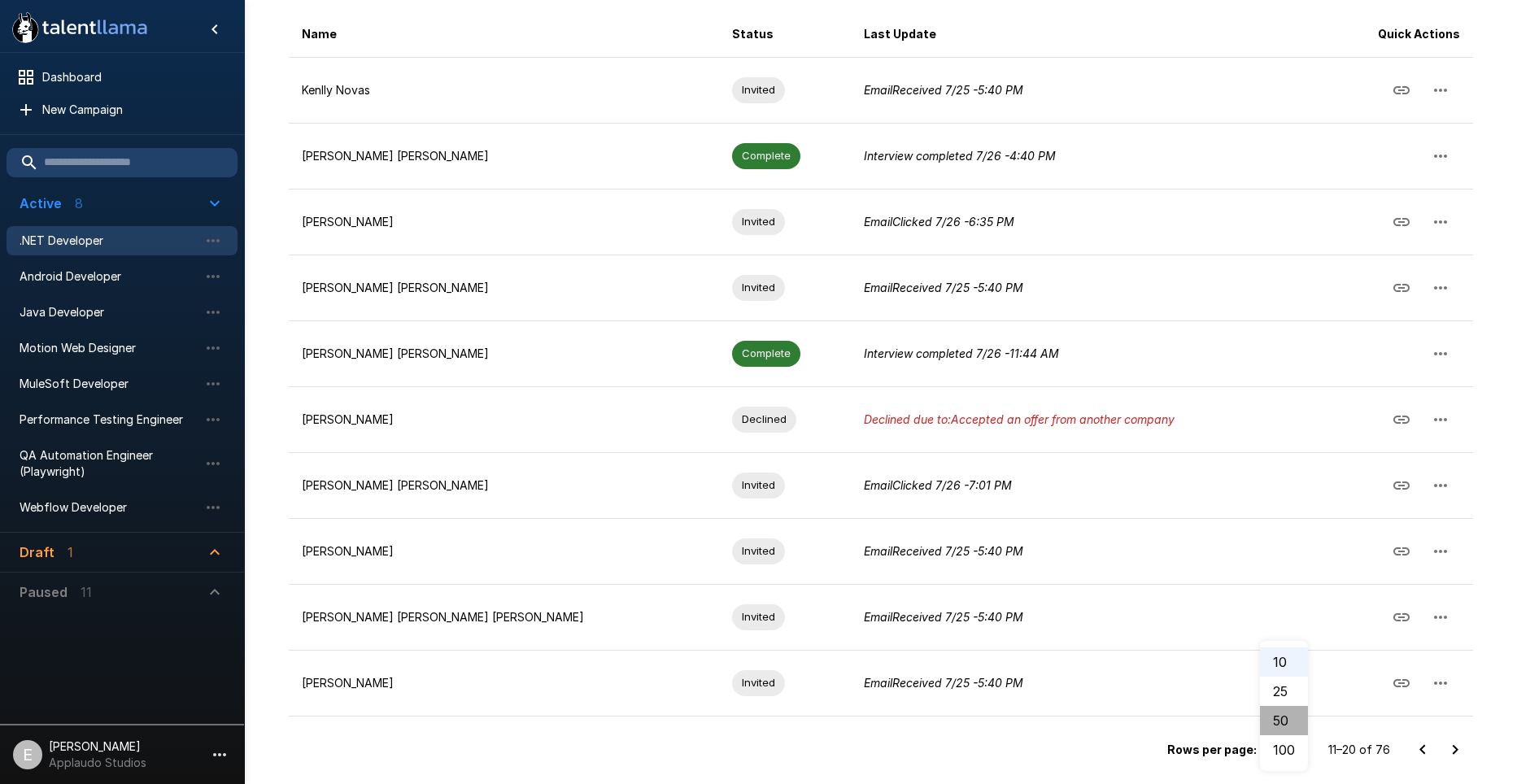 click on "50" at bounding box center [1284, 721] 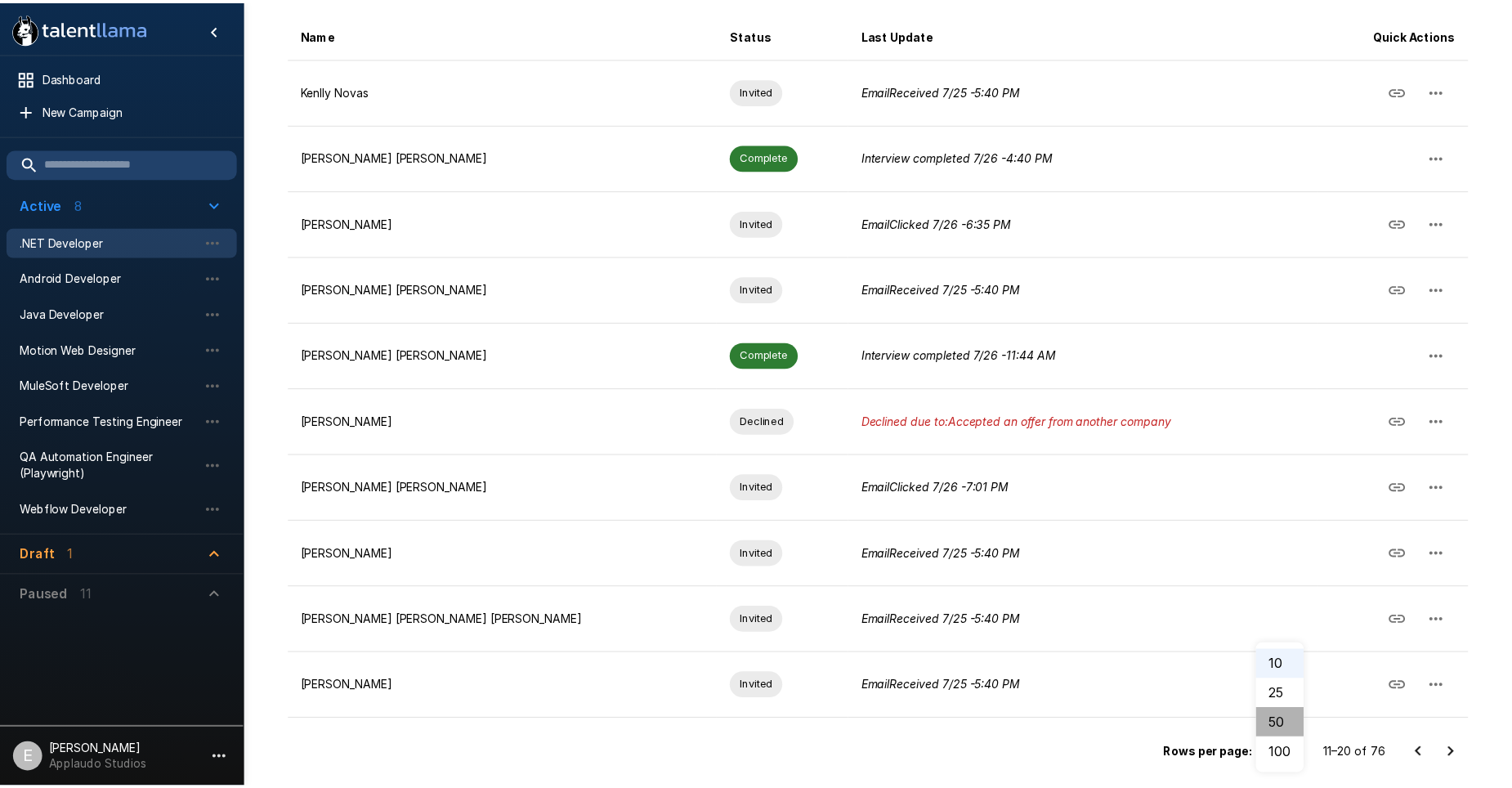 scroll, scrollTop: 0, scrollLeft: 0, axis: both 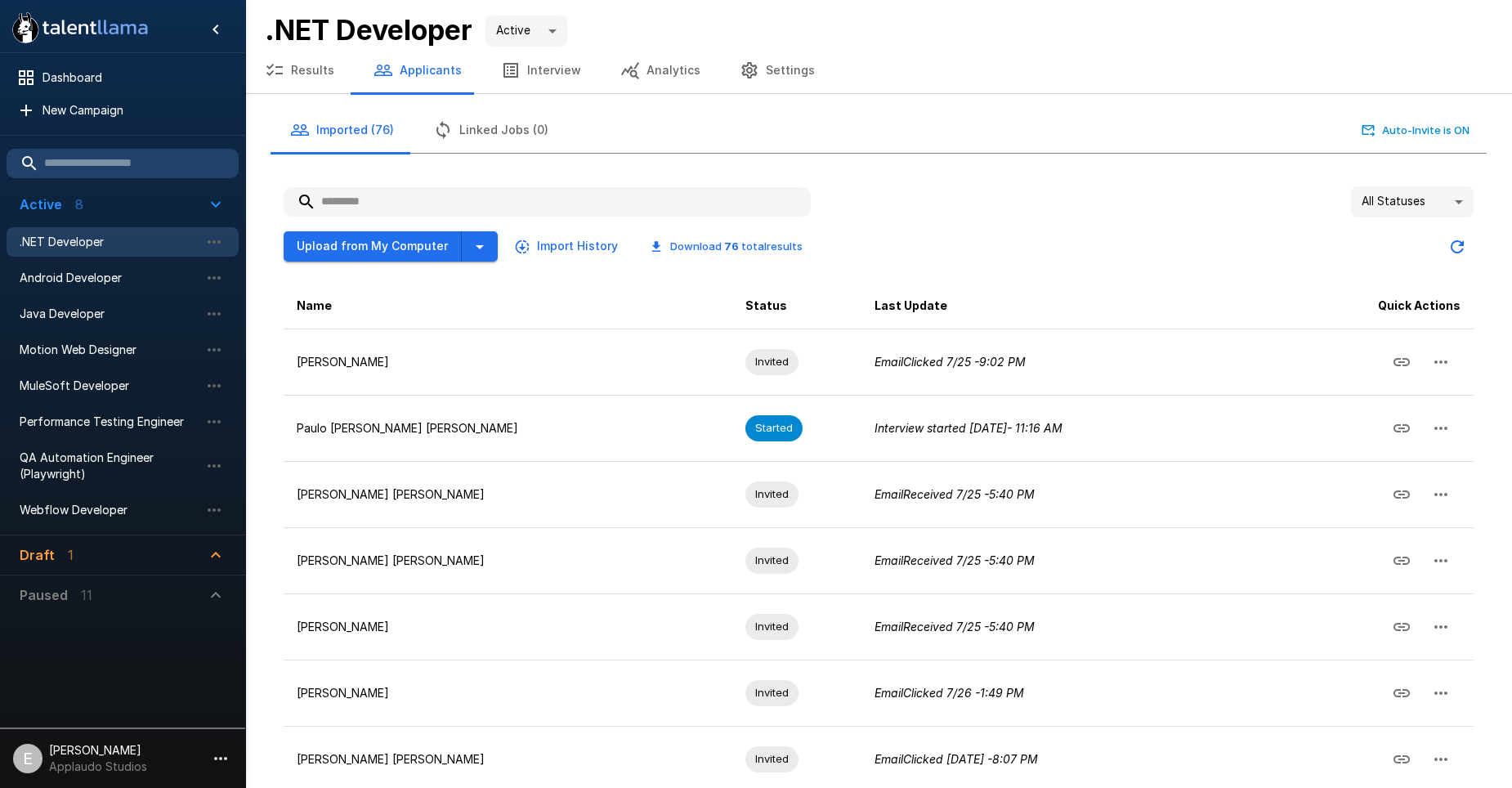click on "Status" at bounding box center [797, 306] 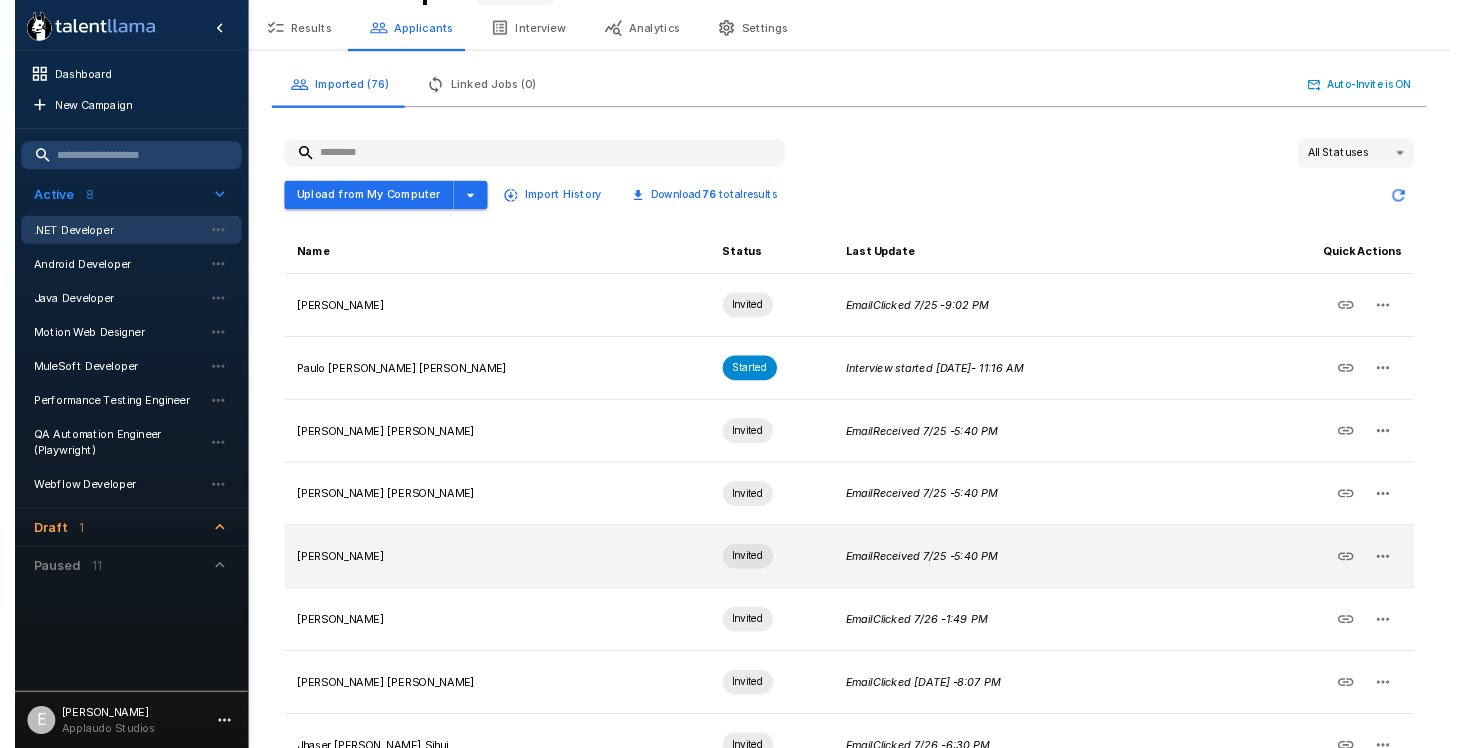 scroll, scrollTop: 0, scrollLeft: 0, axis: both 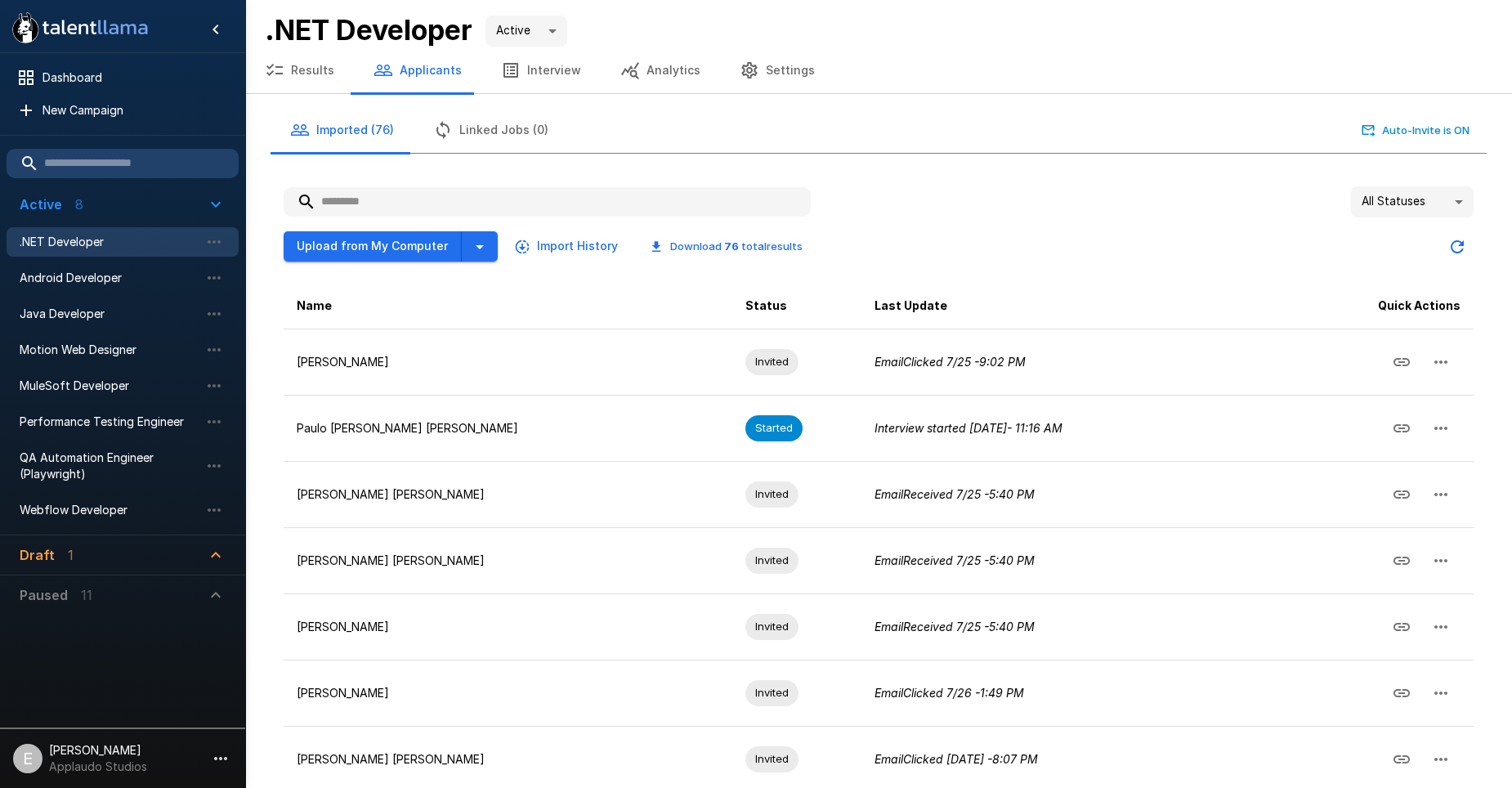 click on "Status" at bounding box center (797, 306) 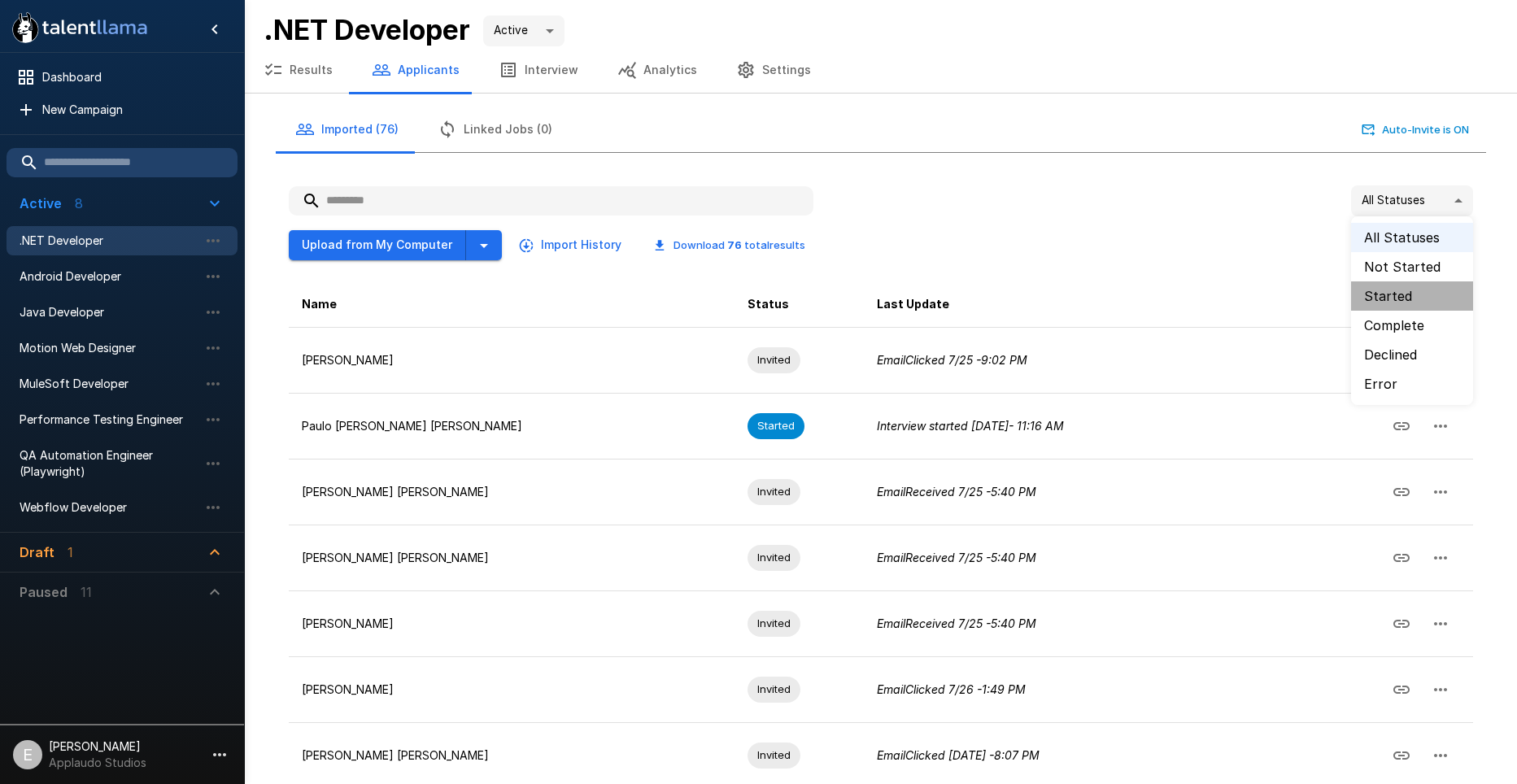 click on "Started" at bounding box center [1412, 296] 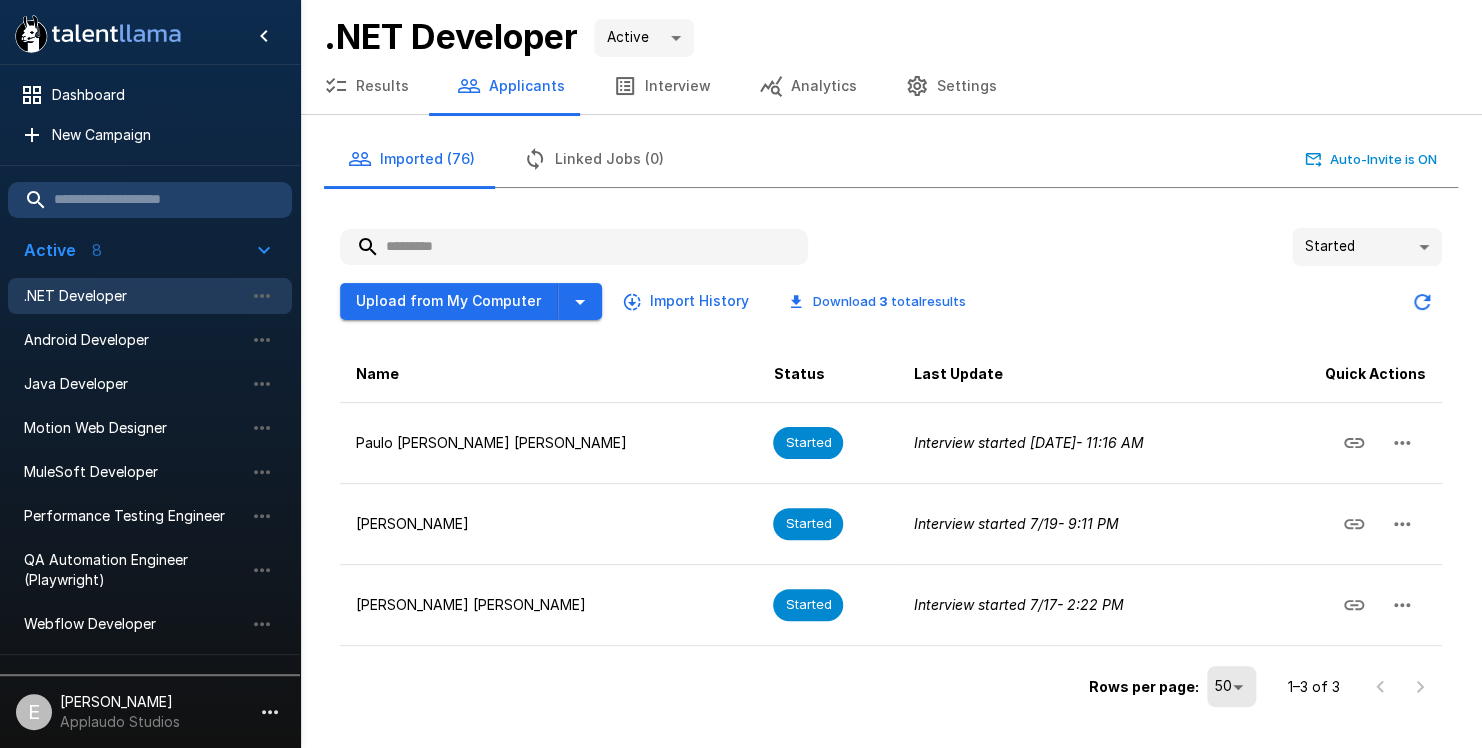 click on "**********" at bounding box center (741, 374) 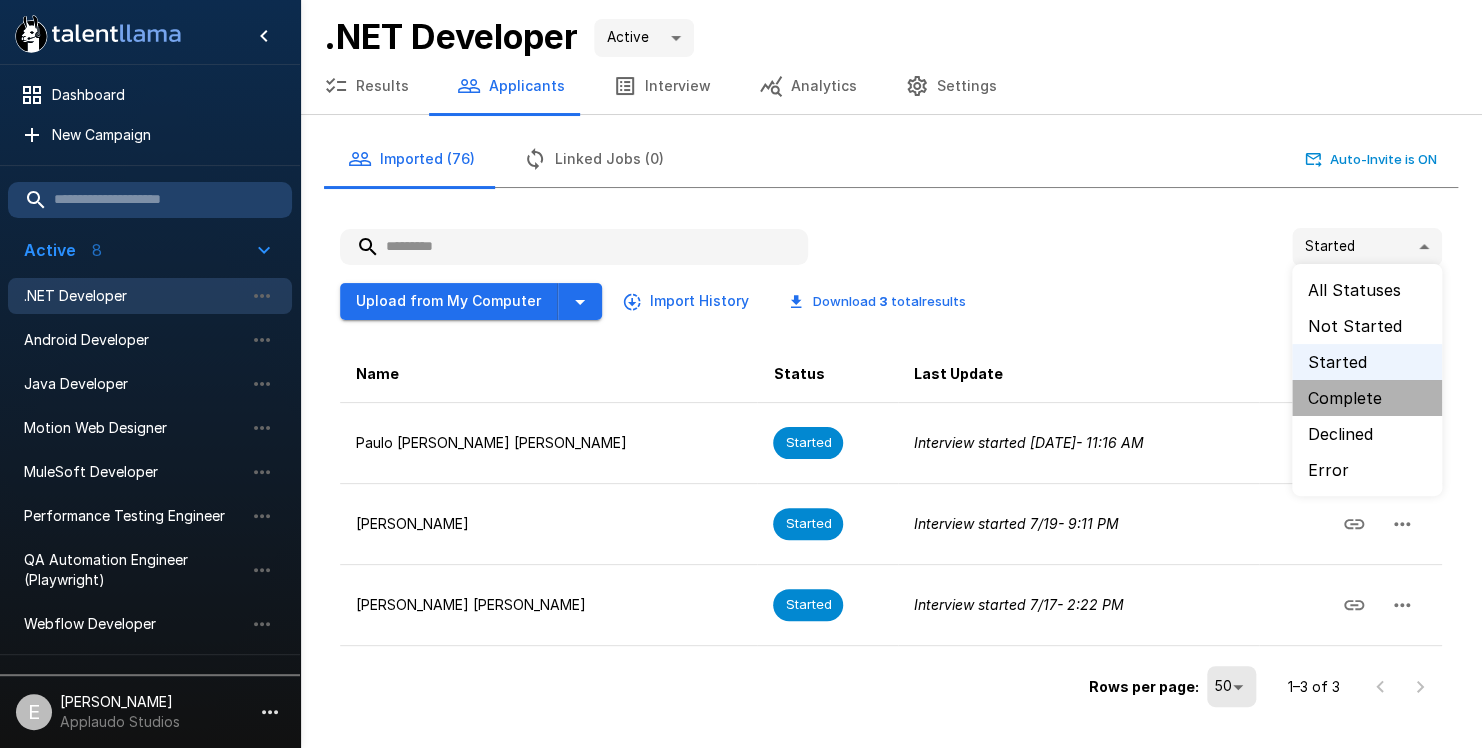 click on "Complete" at bounding box center (1367, 398) 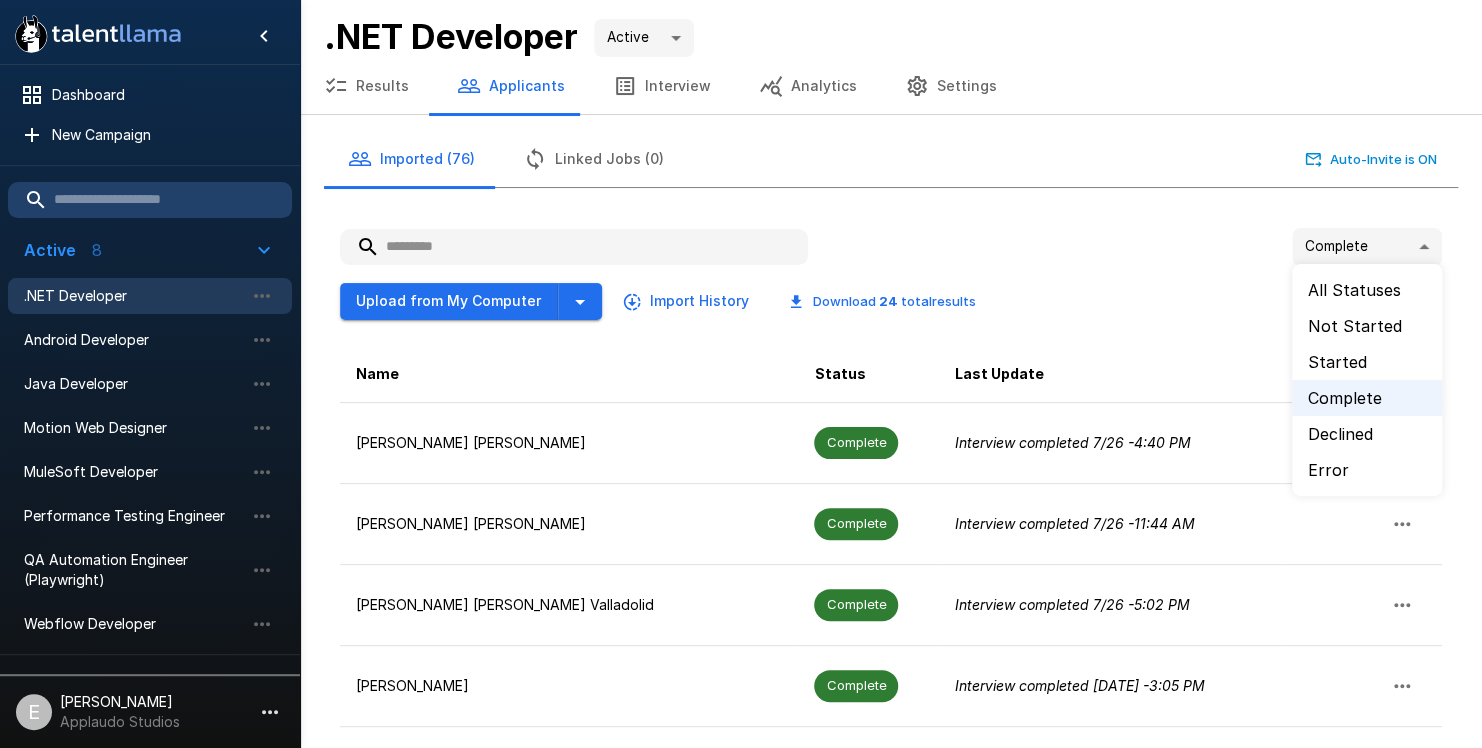 click on ".st0{fill:#FFFFFF;}
.st1{fill:#76a4ed;}
Dashboard New Campaign Active 8 .NET Developer Android Developer Java Developer Motion Web Designer MuleSoft Developer Performance Testing Engineer QA Automation Engineer (Playwright) Webflow Developer Draft 1 Webflow Developer Paused 11 Data Analyst Frontend Angular Dev Frontend Angular Dev Def HubSpot Solutions Strategist iOS Developer Java Developer Lead Mechanical Design Engineer for Automation Systems SAP ABAP Consultant SOC Engineer SOC Engineer UI Designer E [PERSON_NAME] Applaudo Studios .NET Developer Active **** Results Applicants Interview Analytics Settings Imported (76) Linked Jobs (0) Auto-Invite is ON Complete ******** Upload from My Computer Import History Download   24   total  results Name Status Last Update Quick Actions [PERSON_NAME] [PERSON_NAME] Complete Interview completed   [DATE]  4:40 PM [PERSON_NAME] [PERSON_NAME] Complete Interview completed   [DATE]  11:44 AM [PERSON_NAME] [PERSON_NAME] Valladolid Complete Interview completed   7/26" at bounding box center (749, 374) 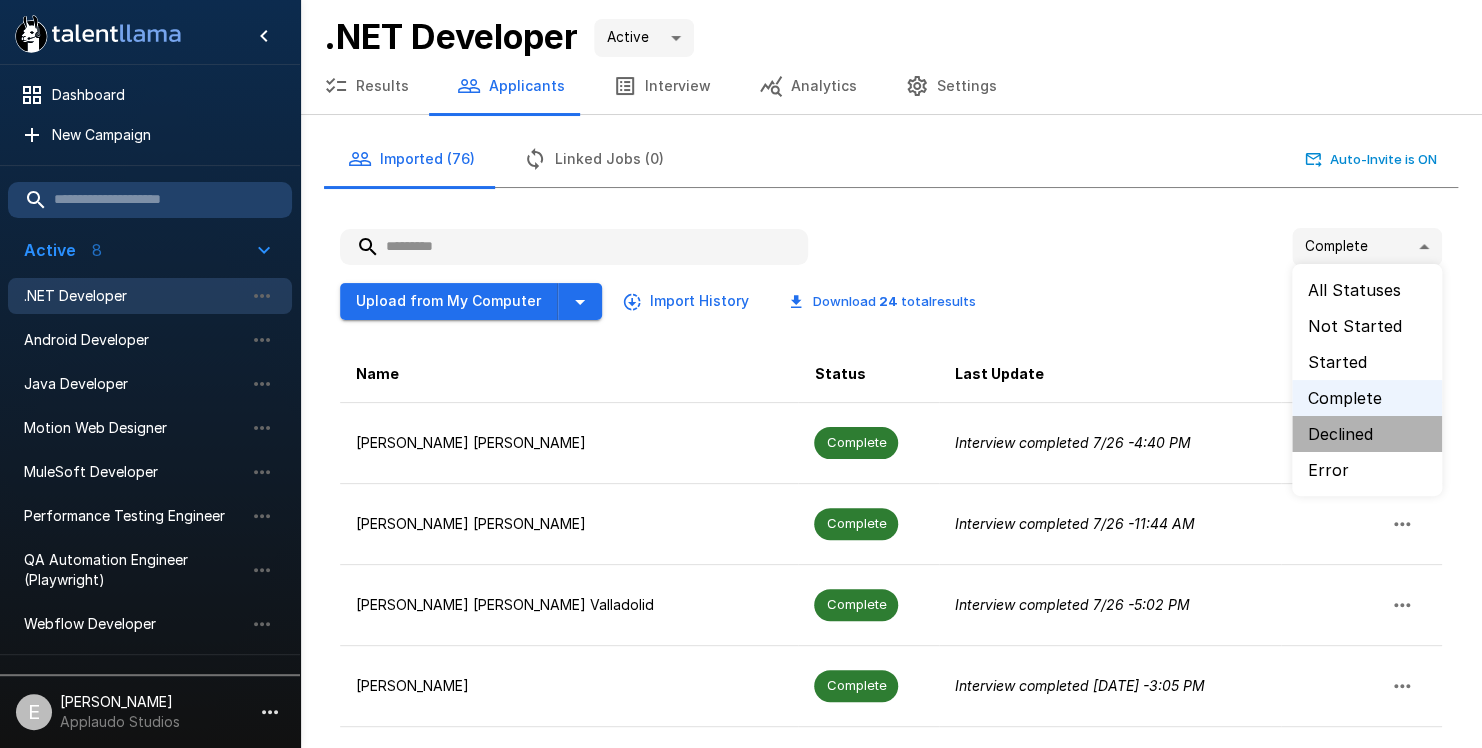 click on "Declined" at bounding box center (1367, 434) 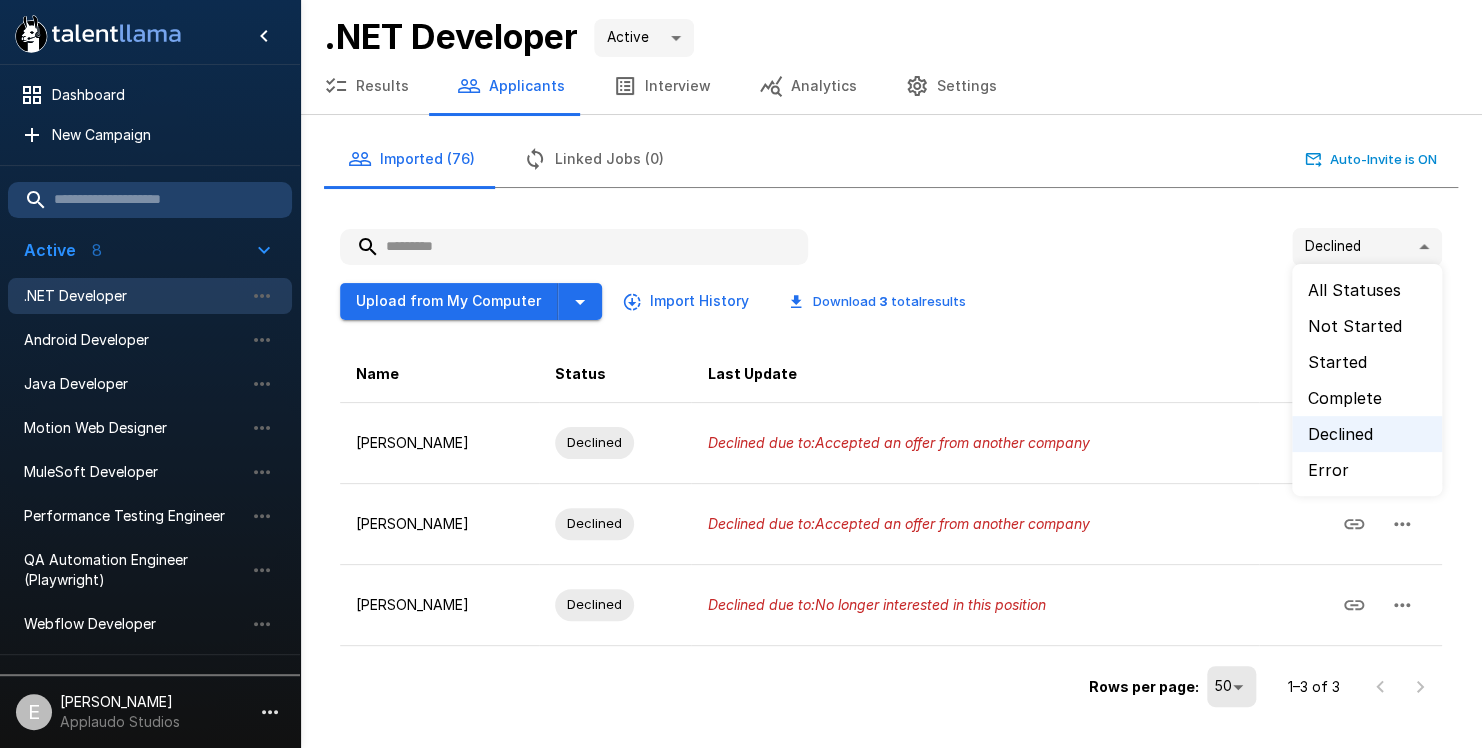 click on ".st0{fill:#FFFFFF;}
.st1{fill:#76a4ed;}
Dashboard New Campaign Active 8 .NET Developer Android Developer Java Developer Motion Web Designer MuleSoft Developer Performance Testing Engineer QA Automation Engineer (Playwright) Webflow Developer Draft 1 Webflow Developer Paused 11 Data Analyst Frontend Angular Dev Frontend Angular Dev Def HubSpot Solutions Strategist iOS Developer Java Developer Lead Mechanical Design Engineer for Automation Systems SAP ABAP Consultant SOC Engineer SOC Engineer UI Designer E [PERSON_NAME] Applaudo Studios .NET Developer Active **** Results Applicants Interview Analytics Settings Imported (76) Linked Jobs (0) Auto-Invite is ON Declined ******** Upload from My Computer Import History Download   3   total  results Name Status Last Update Quick Actions [PERSON_NAME] Declined Declined due to:  Accepted an offer from another company [PERSON_NAME] Declined Declined due to:  Accepted an offer from another company [PERSON_NAME] Declined Declined due to:  Rows per page: 50" at bounding box center (741, 374) 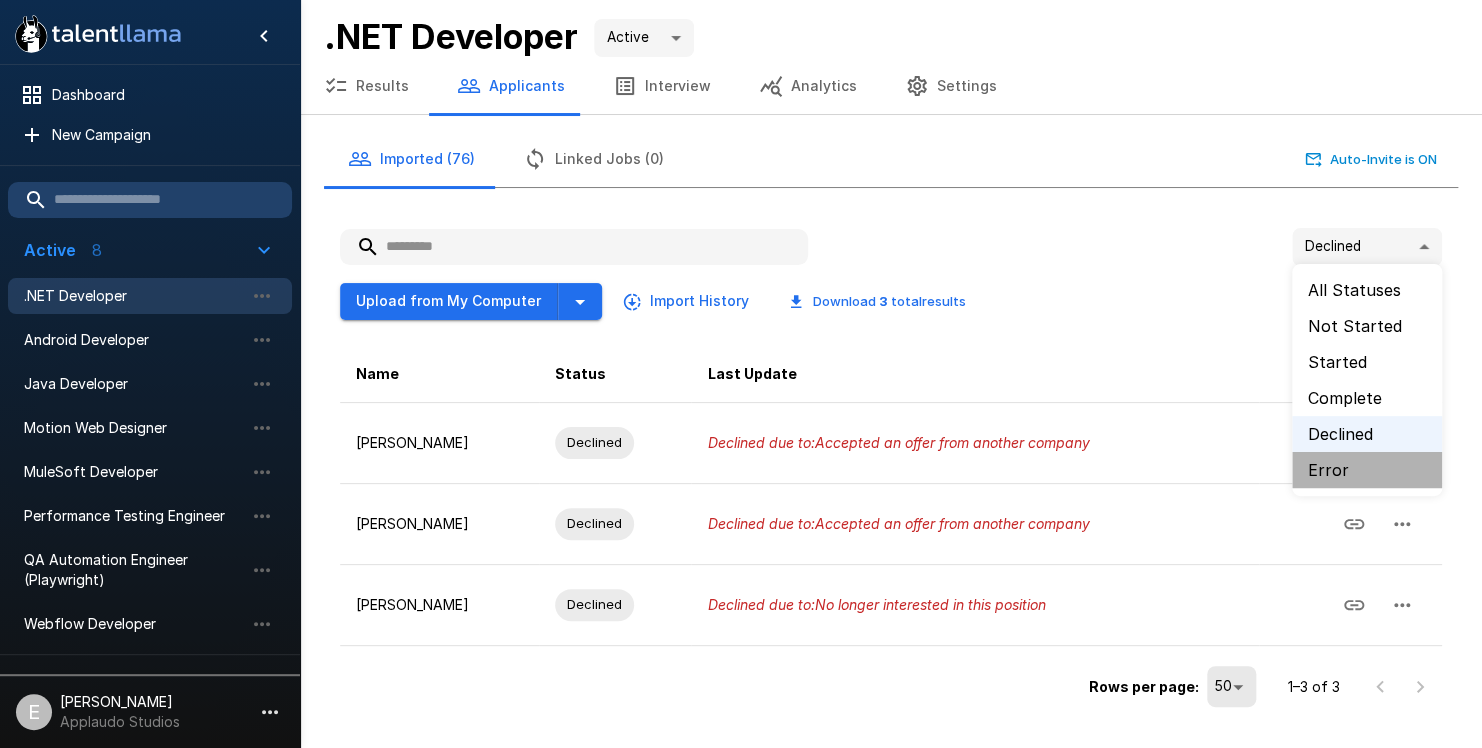 click on "Error" at bounding box center (1367, 470) 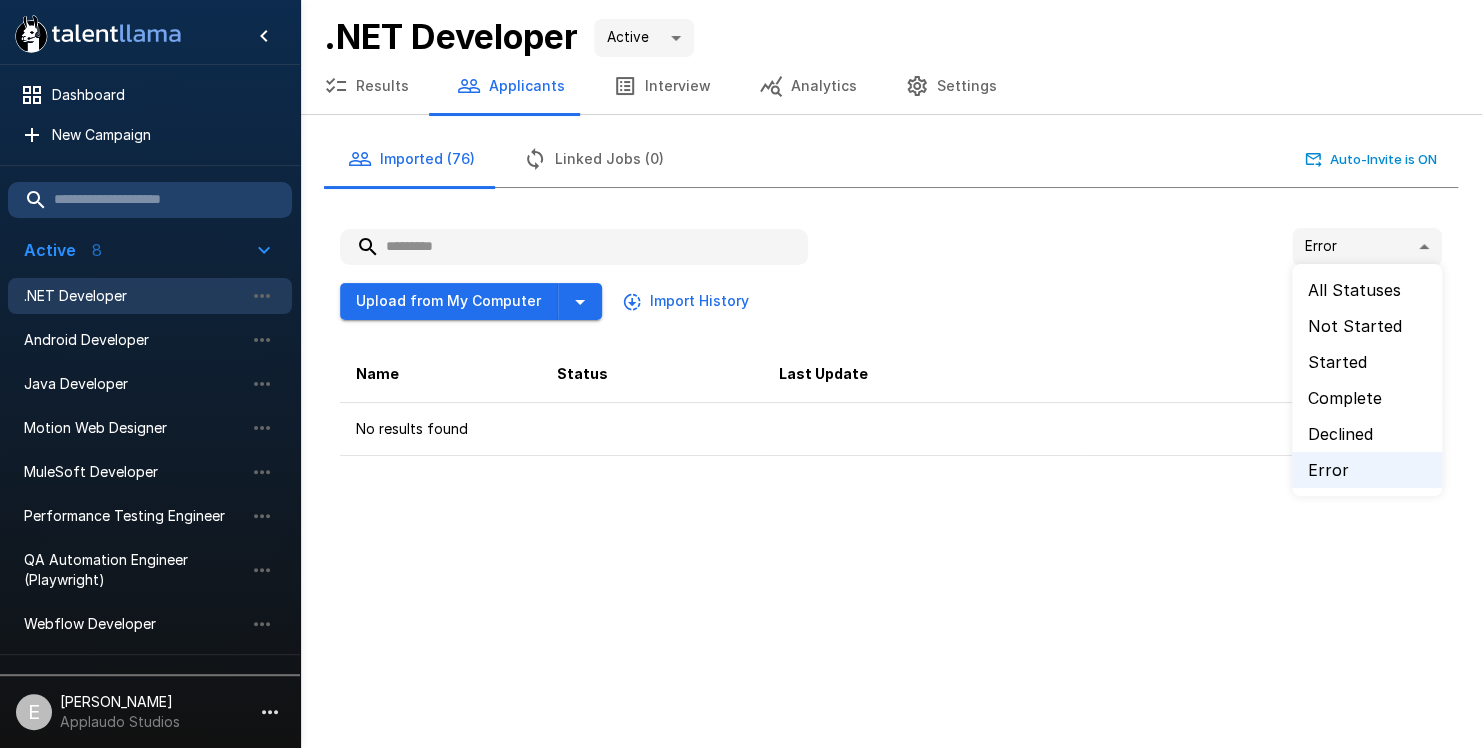click on ".st0{fill:#FFFFFF;}
.st1{fill:#76a4ed;}
Dashboard New Campaign Active 8 .NET Developer Android Developer Java Developer Motion Web Designer MuleSoft Developer Performance Testing Engineer QA Automation Engineer (Playwright) Webflow Developer Draft 1 Webflow Developer Paused 11 Data Analyst Frontend Angular Dev Frontend Angular Dev Def HubSpot Solutions Strategist iOS Developer Java Developer Lead Mechanical Design Engineer for Automation Systems SAP ABAP Consultant SOC Engineer SOC Engineer UI Designer E [PERSON_NAME] Applaudo Studios .NET Developer Active **** Results Applicants Interview Analytics Settings Imported (76) Linked Jobs (0) Auto-Invite is ON Error ***** Upload from My Computer Import History Name Status Last Update Quick Actions No results found All Statuses Not Started Started Complete Declined Error" at bounding box center [741, 374] 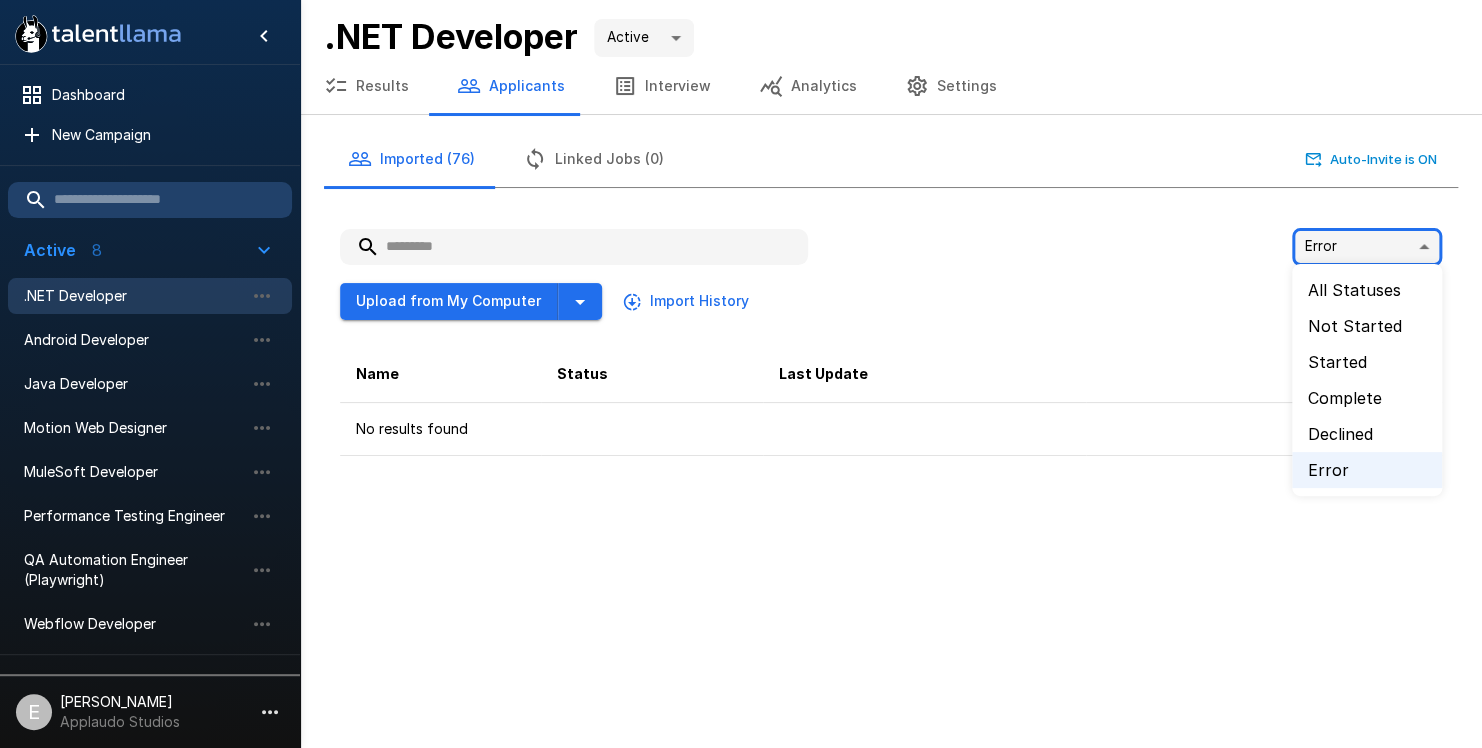 type on "**" 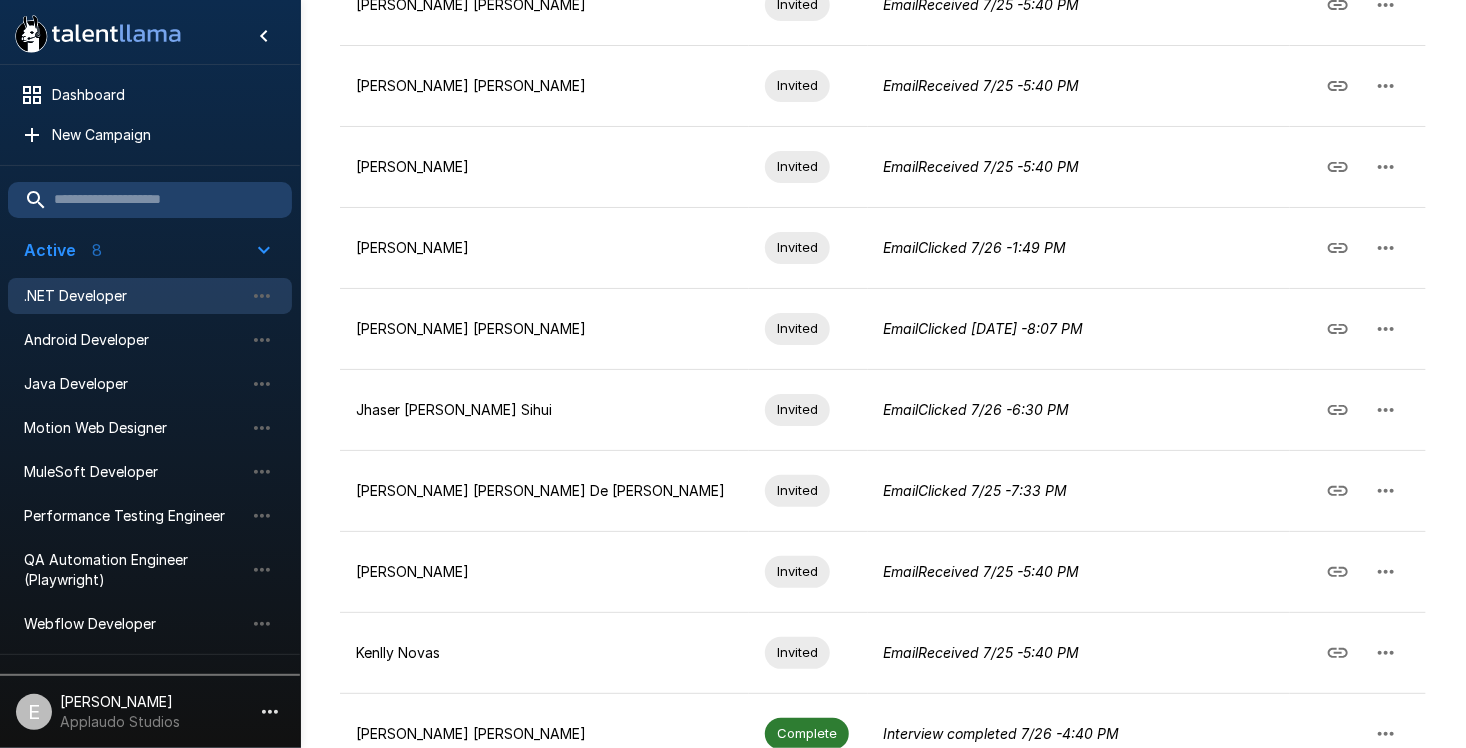scroll, scrollTop: 0, scrollLeft: 0, axis: both 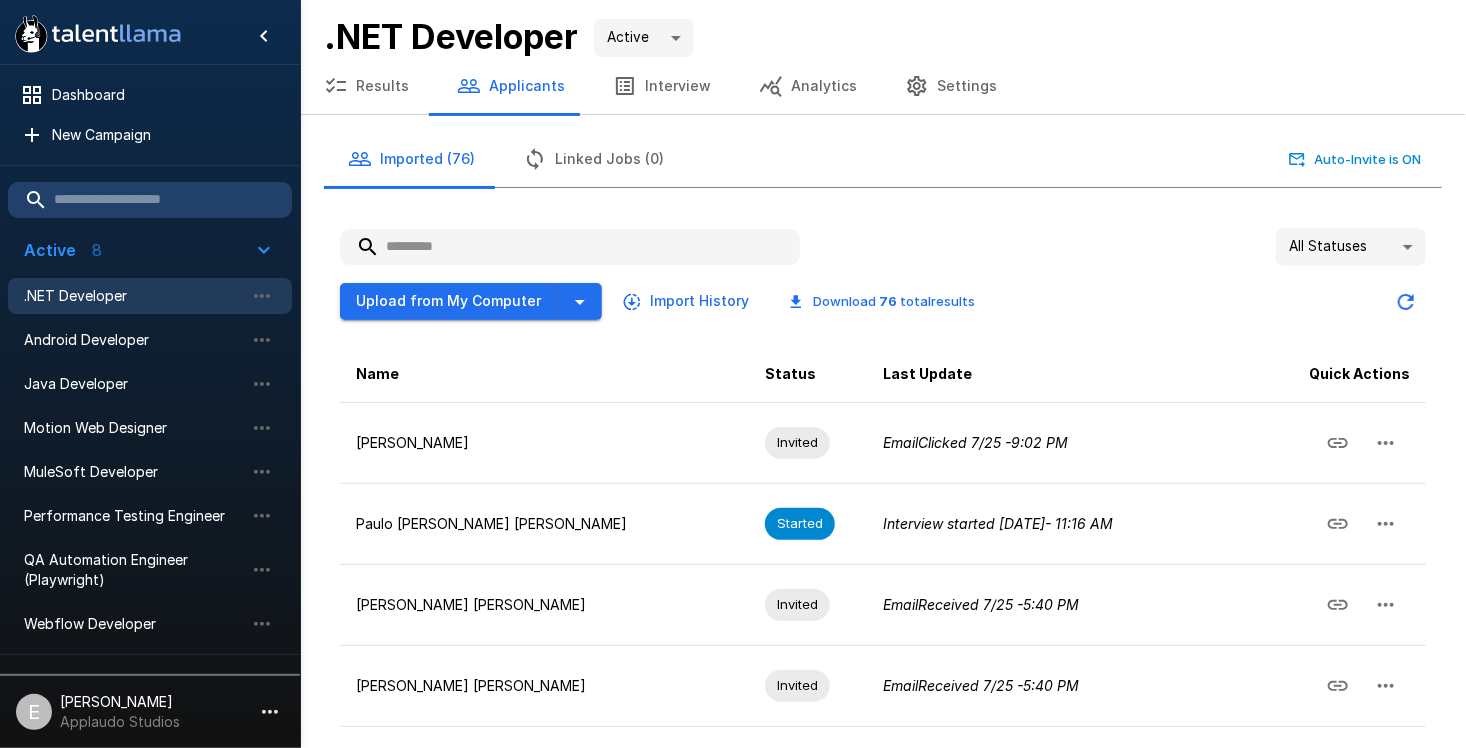 click on "Last Update" at bounding box center [1079, 374] 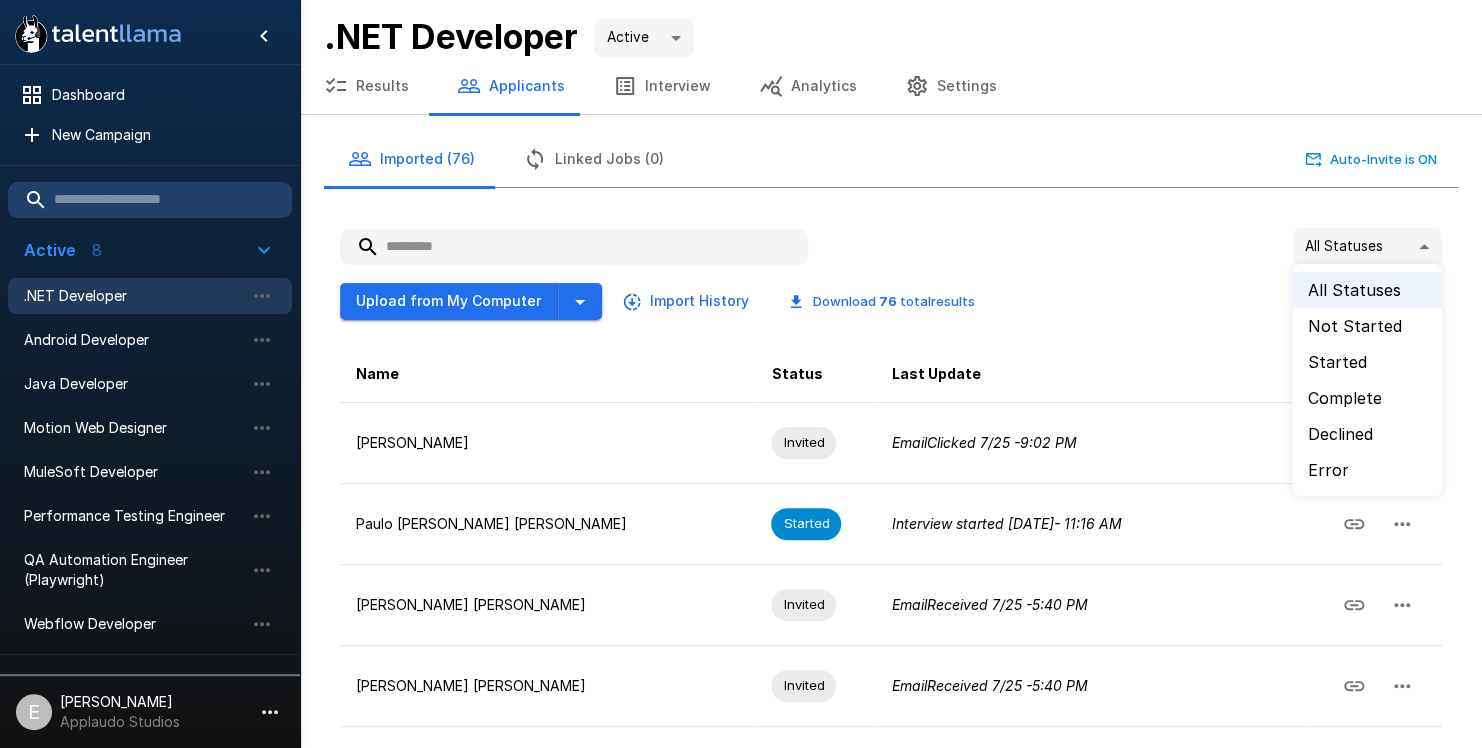 click on ".st0{fill:#FFFFFF;}
.st1{fill:#76a4ed;}
Dashboard New Campaign Active 8 .NET Developer Android Developer Java Developer Motion Web Designer MuleSoft Developer Performance Testing Engineer QA Automation Engineer (Playwright) Webflow Developer Draft 1 Webflow Developer Paused 11 Data Analyst Frontend Angular Dev Frontend Angular Dev Def HubSpot Solutions Strategist iOS Developer Java Developer Lead Mechanical Design Engineer for Automation Systems SAP ABAP Consultant SOC Engineer SOC Engineer UI Designer E [PERSON_NAME] Applaudo Studios .NET Developer Active **** Results Applicants Interview Analytics Settings Imported (76) Linked Jobs (0) Auto-Invite is ON All Statuses ** Upload from My Computer Import History Download   76   total  results Name Status Last Update Quick Actions [PERSON_NAME] Invited Email  Clicked   [DATE]  9:02 PM Paulo [PERSON_NAME] [PERSON_NAME] Started Interview started   [DATE]  -   11:16 AM [PERSON_NAME] [PERSON_NAME] Invited Email  Received   [DATE]  5:40 PM [PERSON_NAME] [PERSON_NAME]" at bounding box center [749, 374] 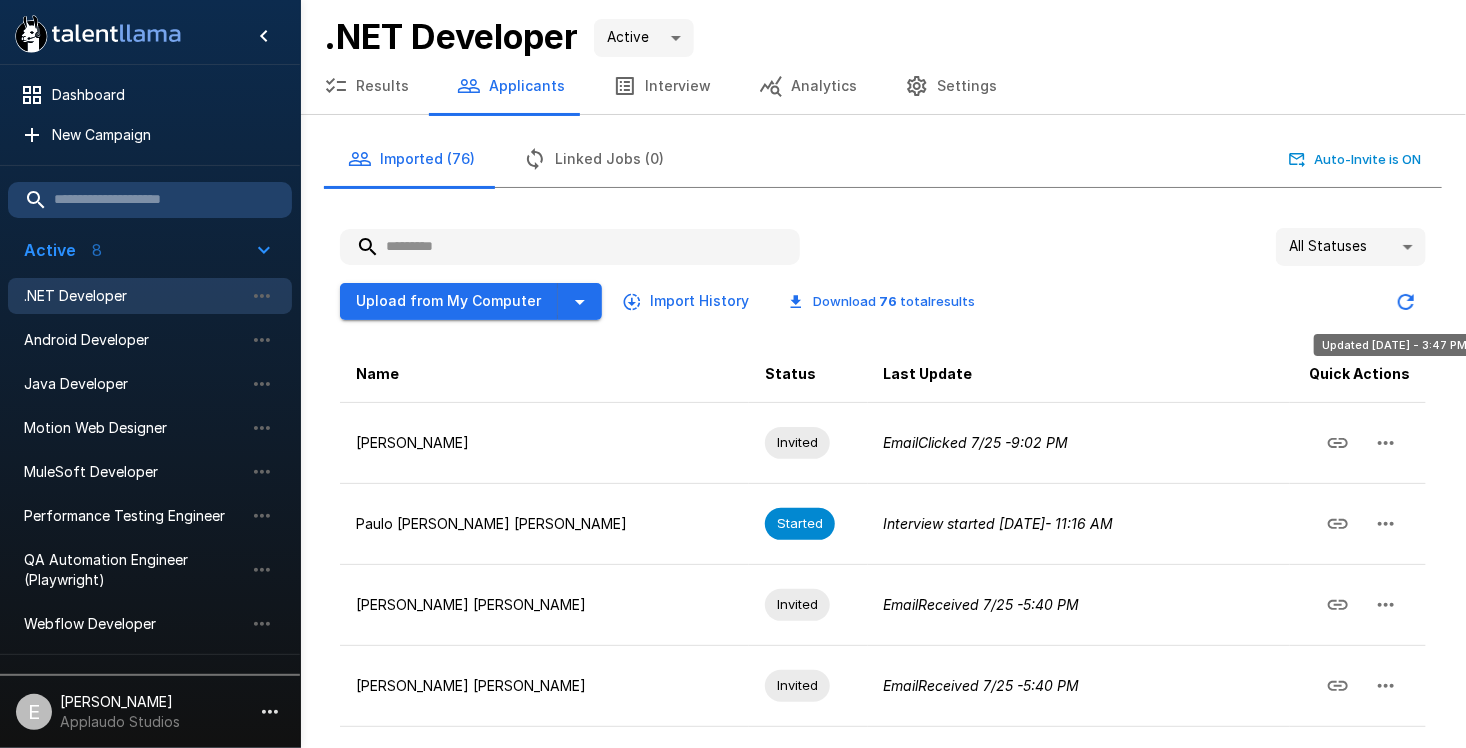 click 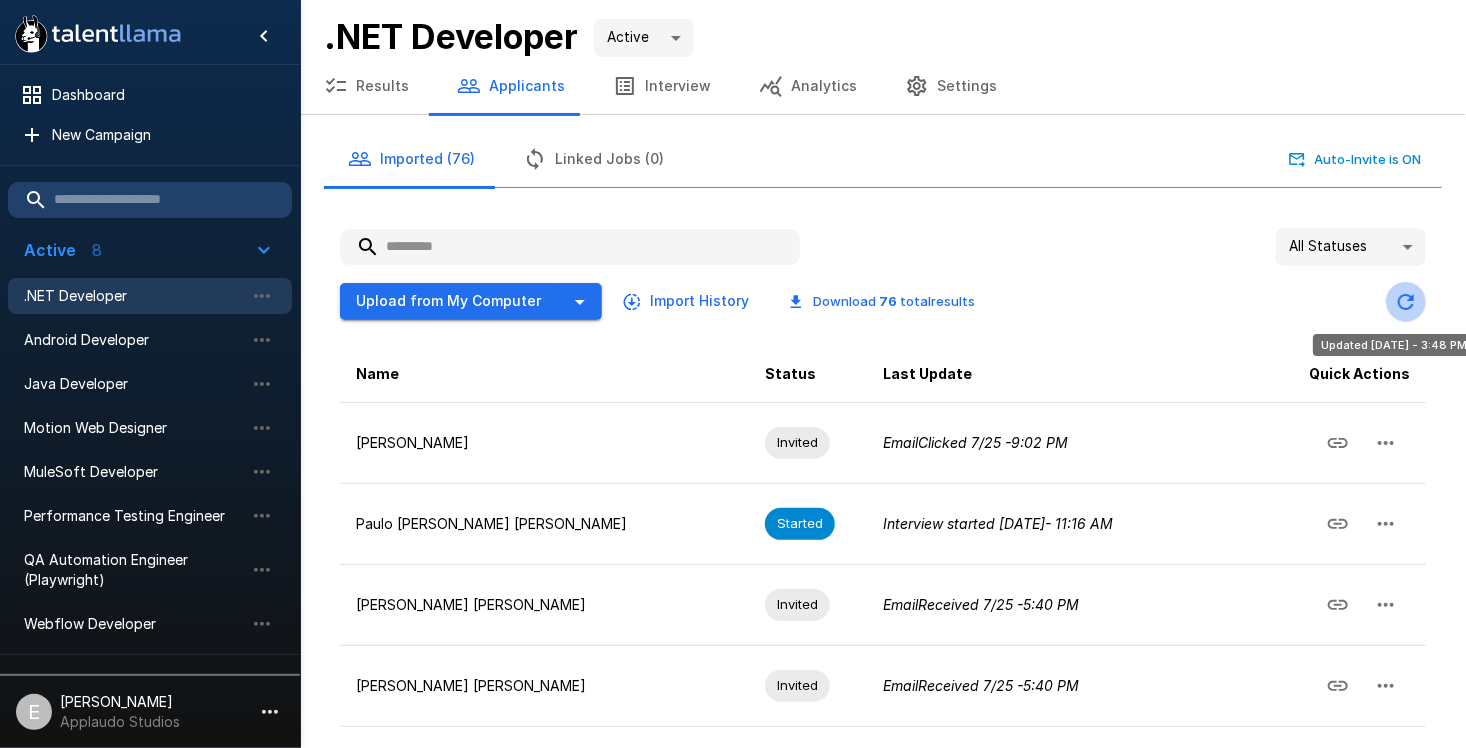 click 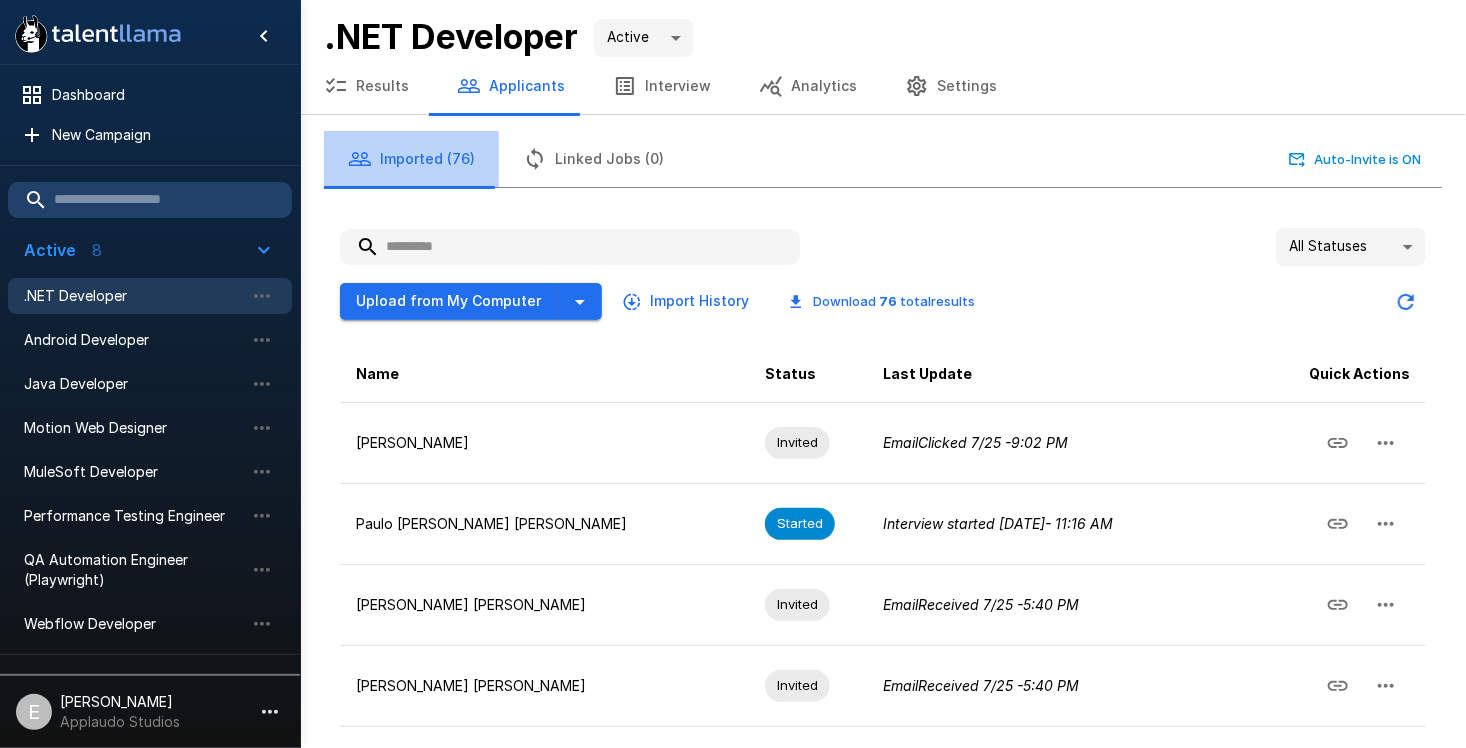 click on "Imported (76)" at bounding box center (411, 159) 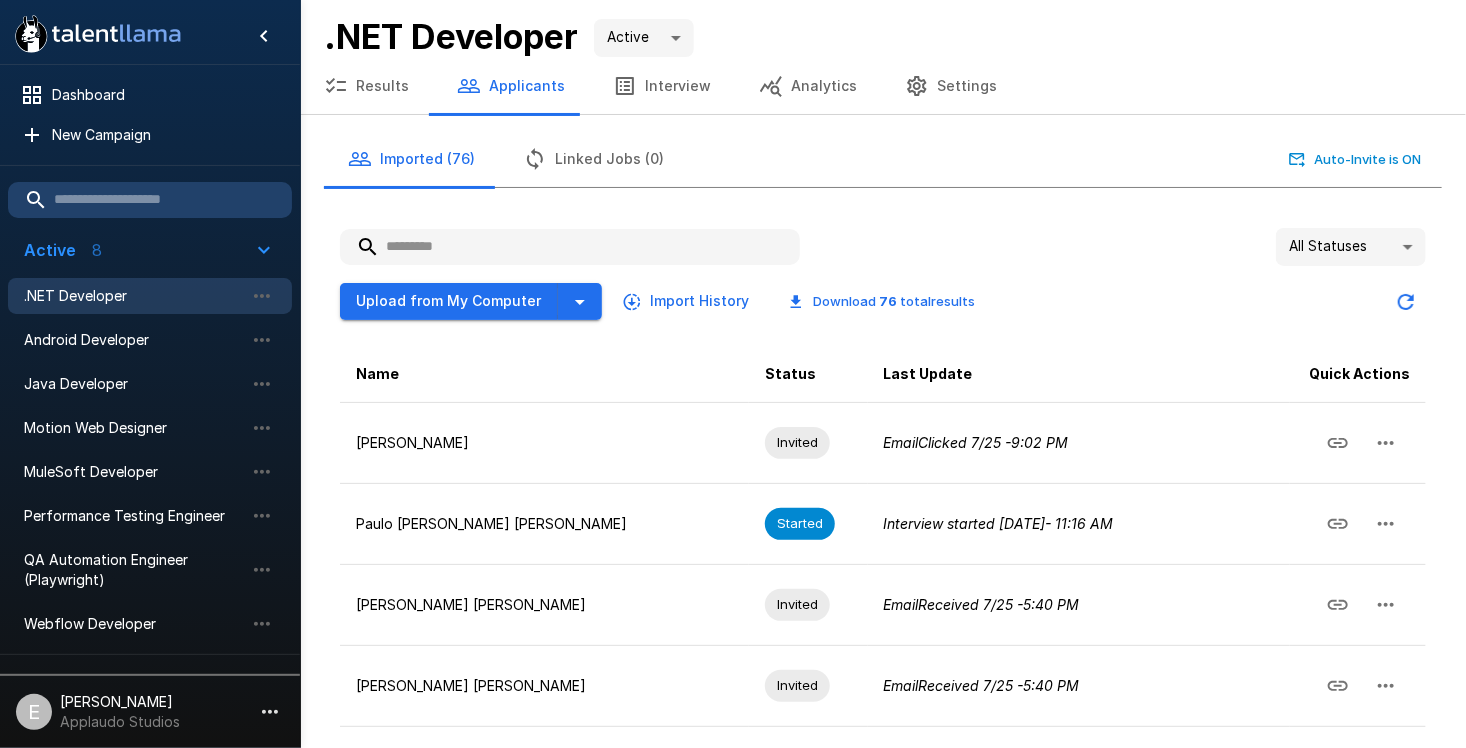 click on "Imported (76) Linked Jobs (0) Auto-Invite is ON All Statuses ** Upload from My Computer Import History Download   76   total  results Name Status Last Update Quick Actions [PERSON_NAME] Invited Email  Clicked   [DATE]  9:02 PM Paulo [PERSON_NAME] [PERSON_NAME] Started Interview started   [DATE]  -   11:16 AM [PERSON_NAME] [PERSON_NAME] Invited Email  Received   [DATE]  5:40 PM [PERSON_NAME] [PERSON_NAME] Invited Email  Received   [DATE]  5:40 PM [PERSON_NAME] Invited Email  Received   [DATE]  5:40 PM [PERSON_NAME] Invited Email  Clicked   [DATE]  1:49 PM [PERSON_NAME] [PERSON_NAME] Invited Email  Clicked   [DATE]   -  8:07 PM Jhaser [PERSON_NAME] Sihui Invited Email  Clicked   [DATE]  6:30 PM [PERSON_NAME] [PERSON_NAME] De [PERSON_NAME] Invited Email  Clicked   [DATE]  7:33 PM [PERSON_NAME] Invited Email  Received   [DATE]  5:40 PM Kenlly Novas Invited Email  Received   [DATE]  5:40 PM [PERSON_NAME] [PERSON_NAME] Complete Interview completed   [DATE]  4:40 PM [PERSON_NAME] Invited Email  Clicked   7/26   -" at bounding box center [883, 2325] 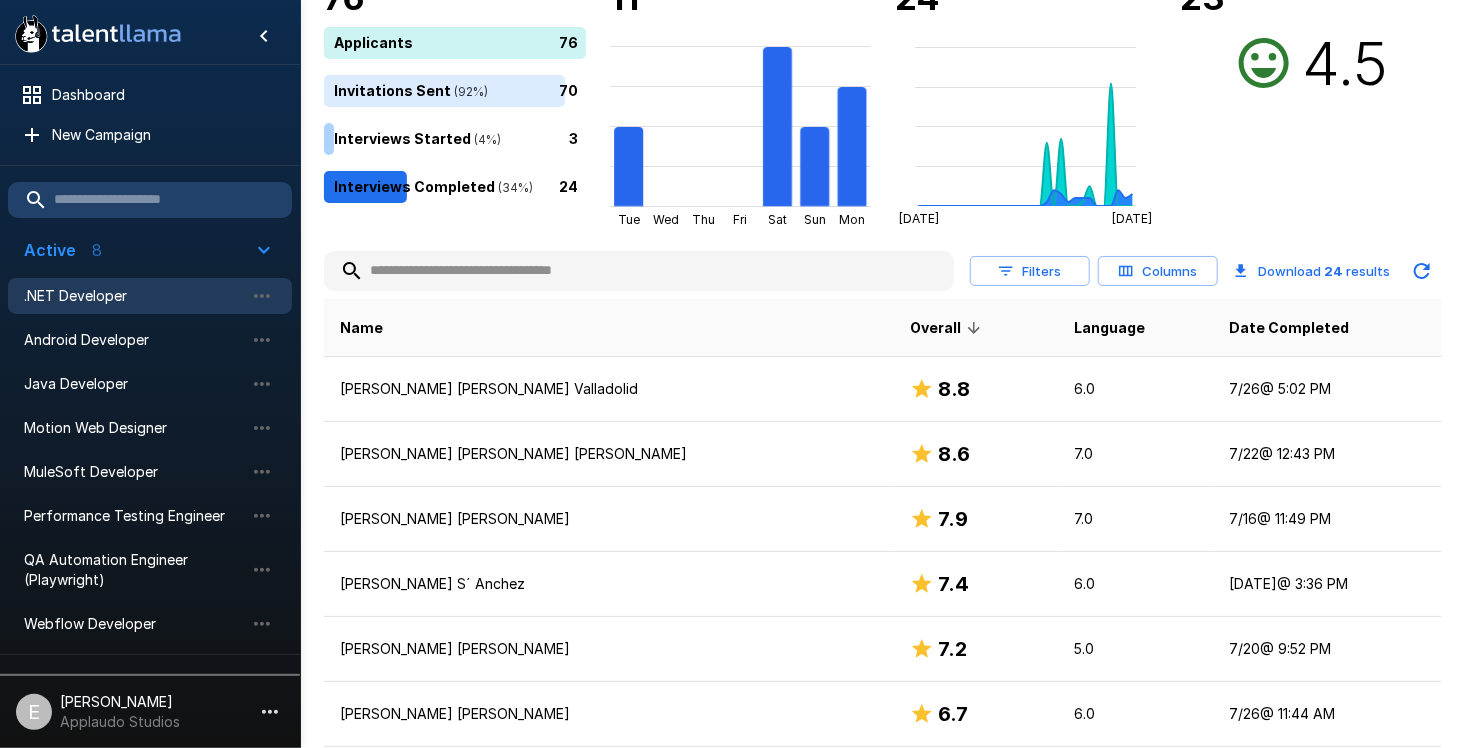 scroll, scrollTop: 100, scrollLeft: 0, axis: vertical 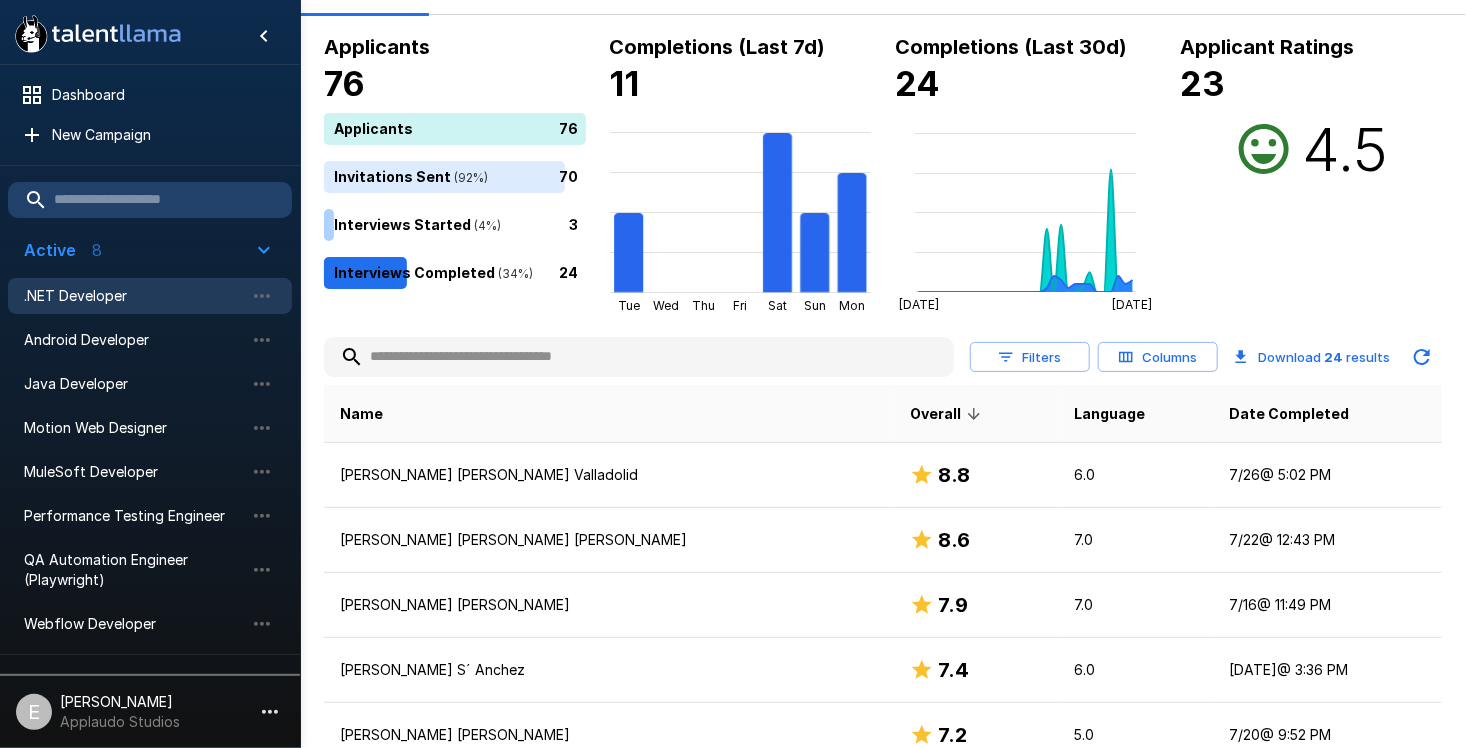 click on "Date Completed" at bounding box center (1327, 414) 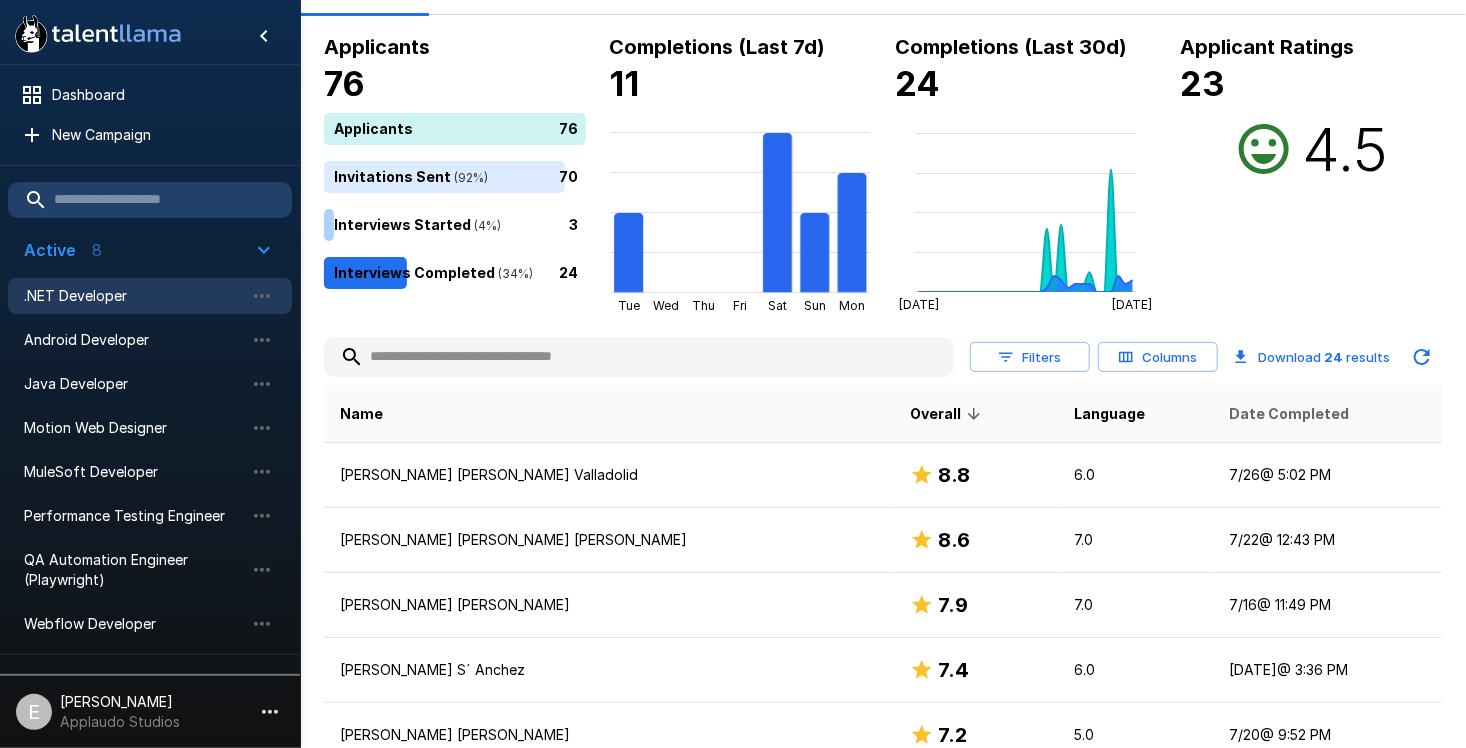 click on "Date Completed" at bounding box center (1289, 414) 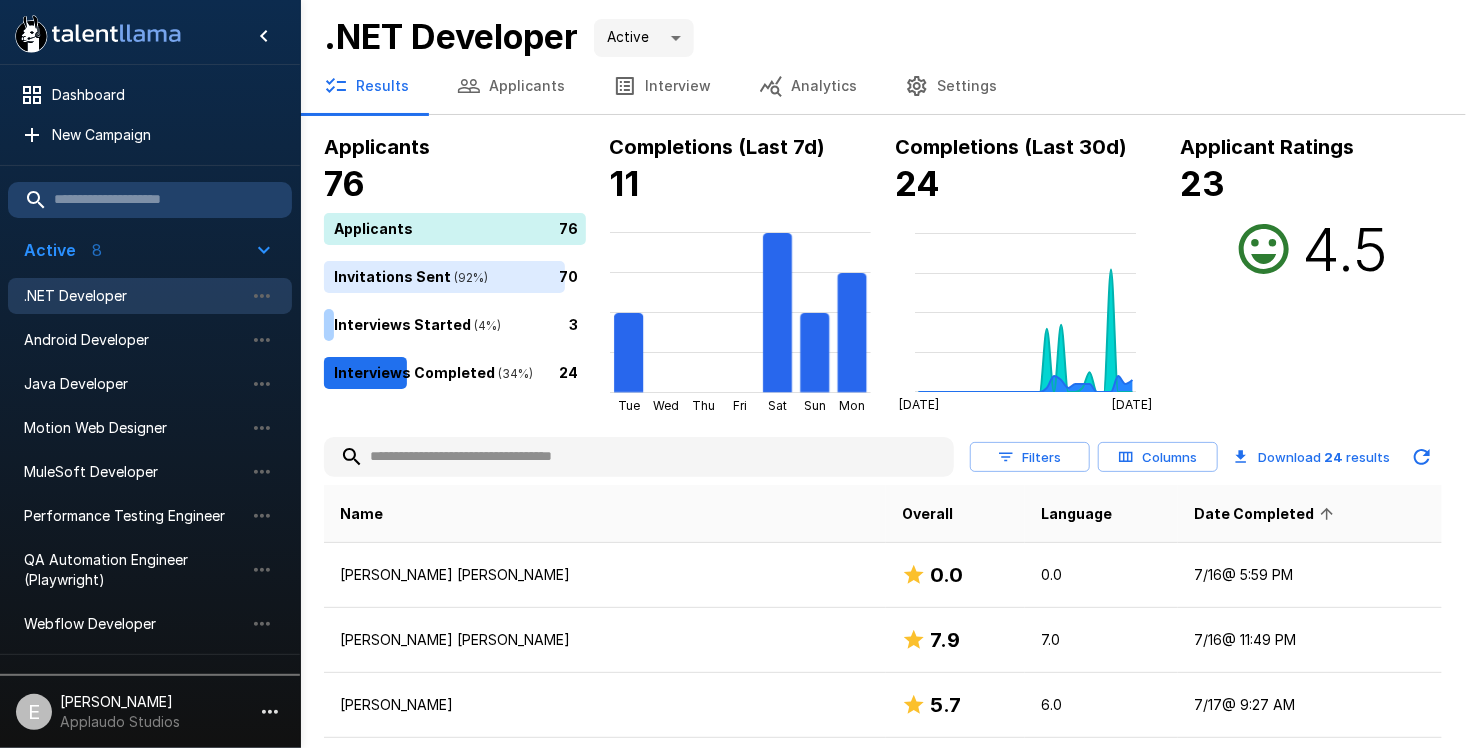 click on "Date Completed" at bounding box center [1267, 514] 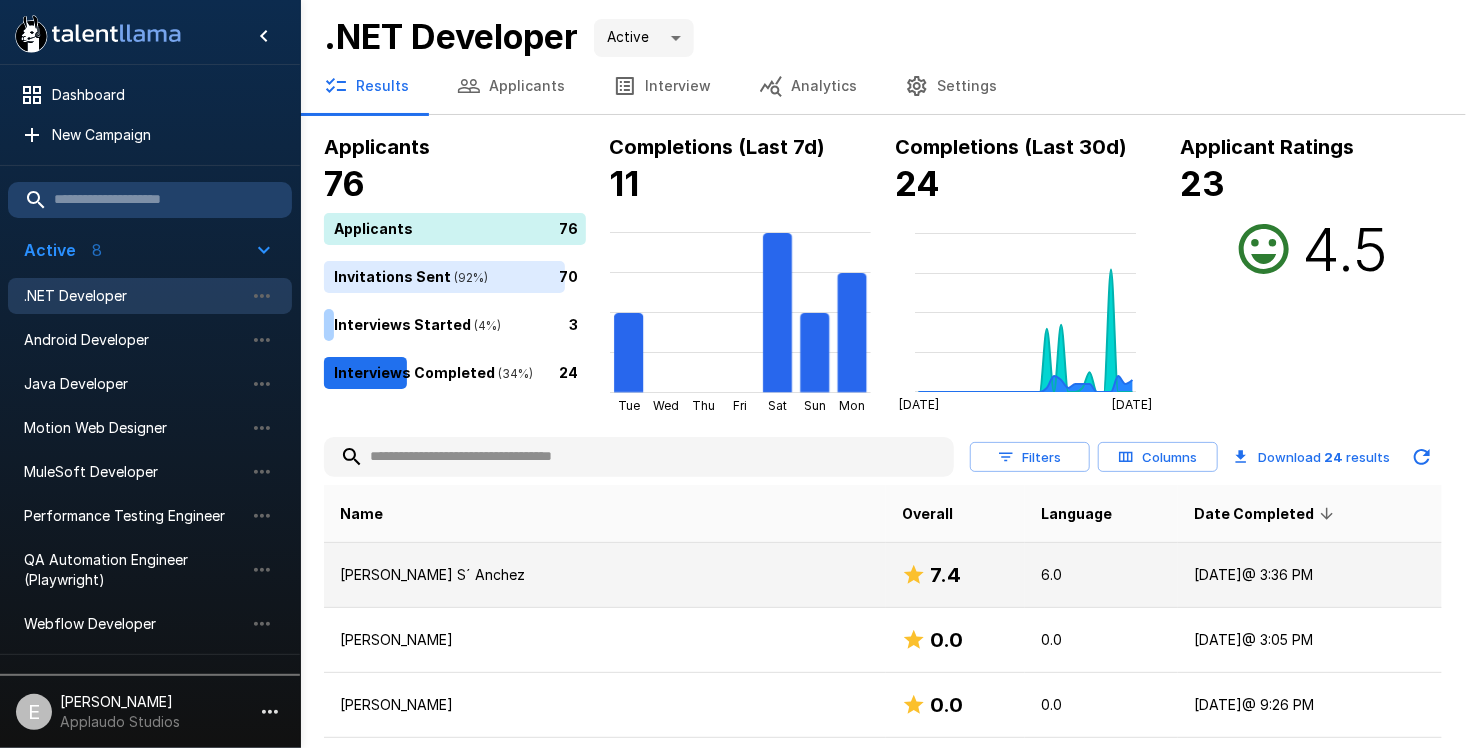 click on "[PERSON_NAME] S´ Anchez" at bounding box center [605, 575] 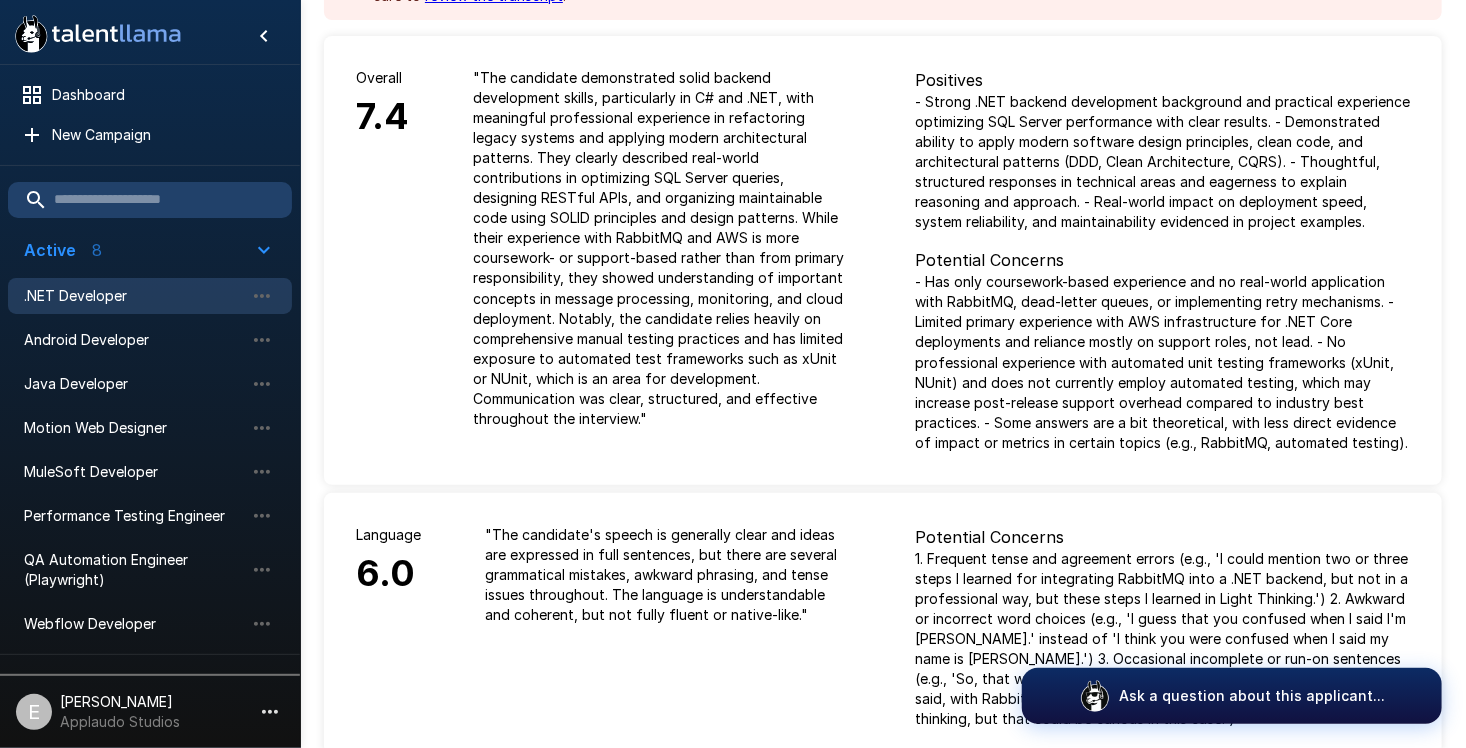 drag, startPoint x: 831, startPoint y: 368, endPoint x: 817, endPoint y: 500, distance: 132.74034 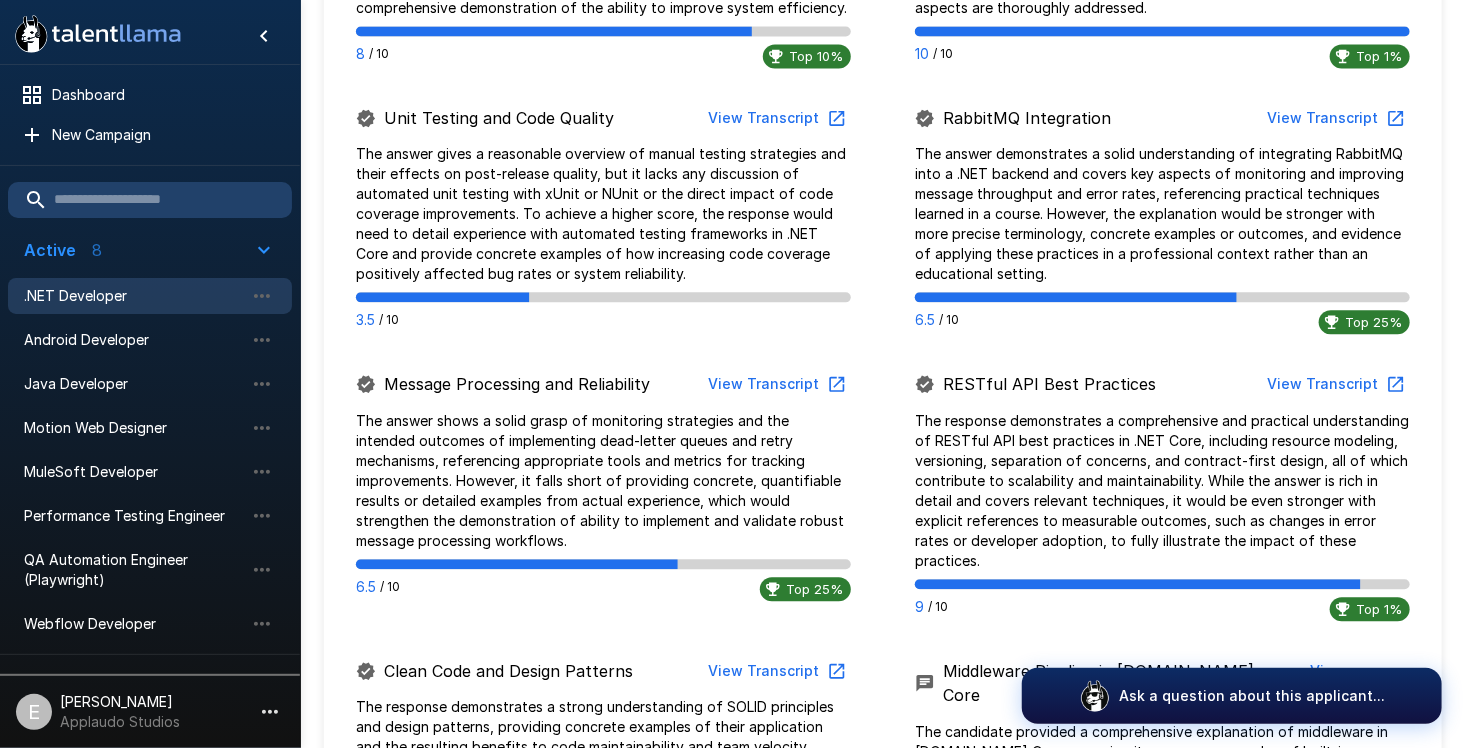 scroll, scrollTop: 2031, scrollLeft: 0, axis: vertical 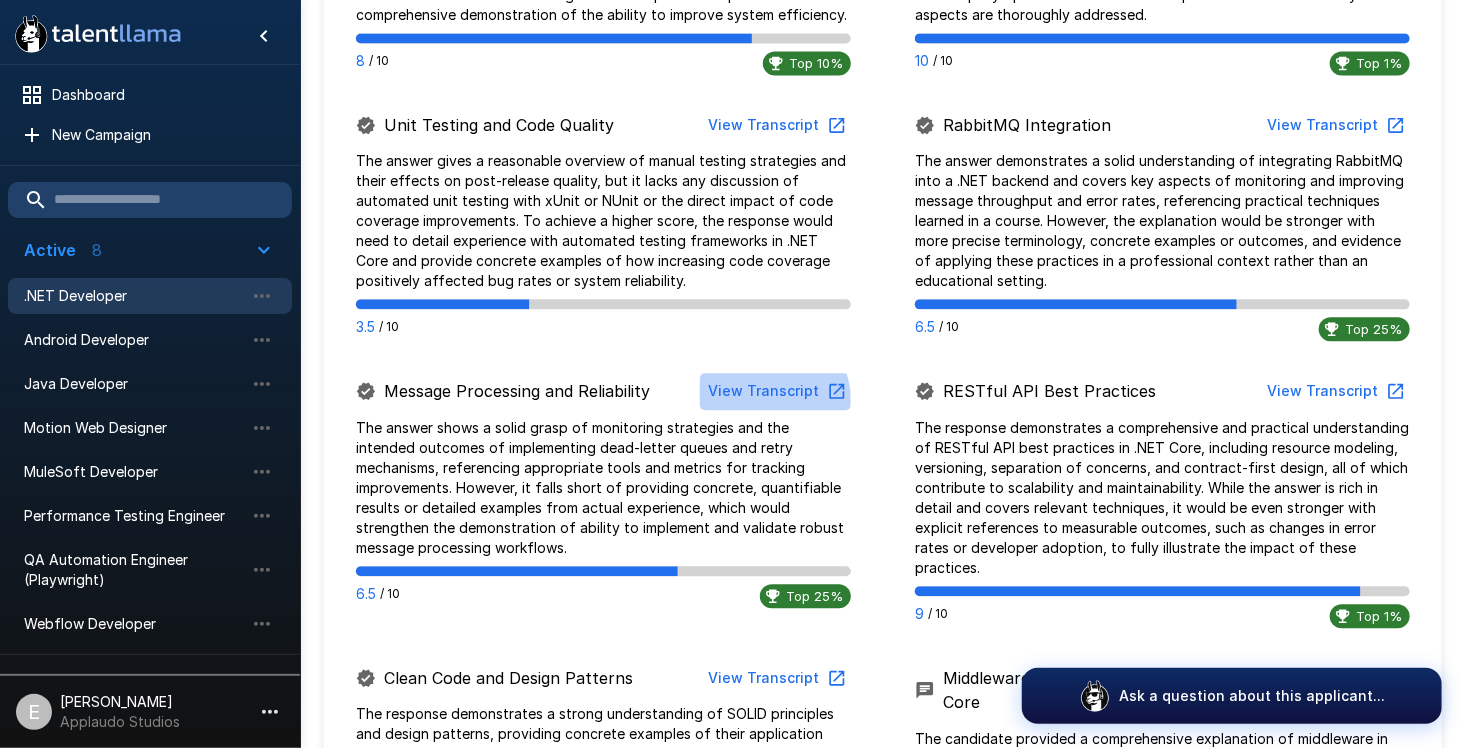 click on "View Transcript" at bounding box center [775, 391] 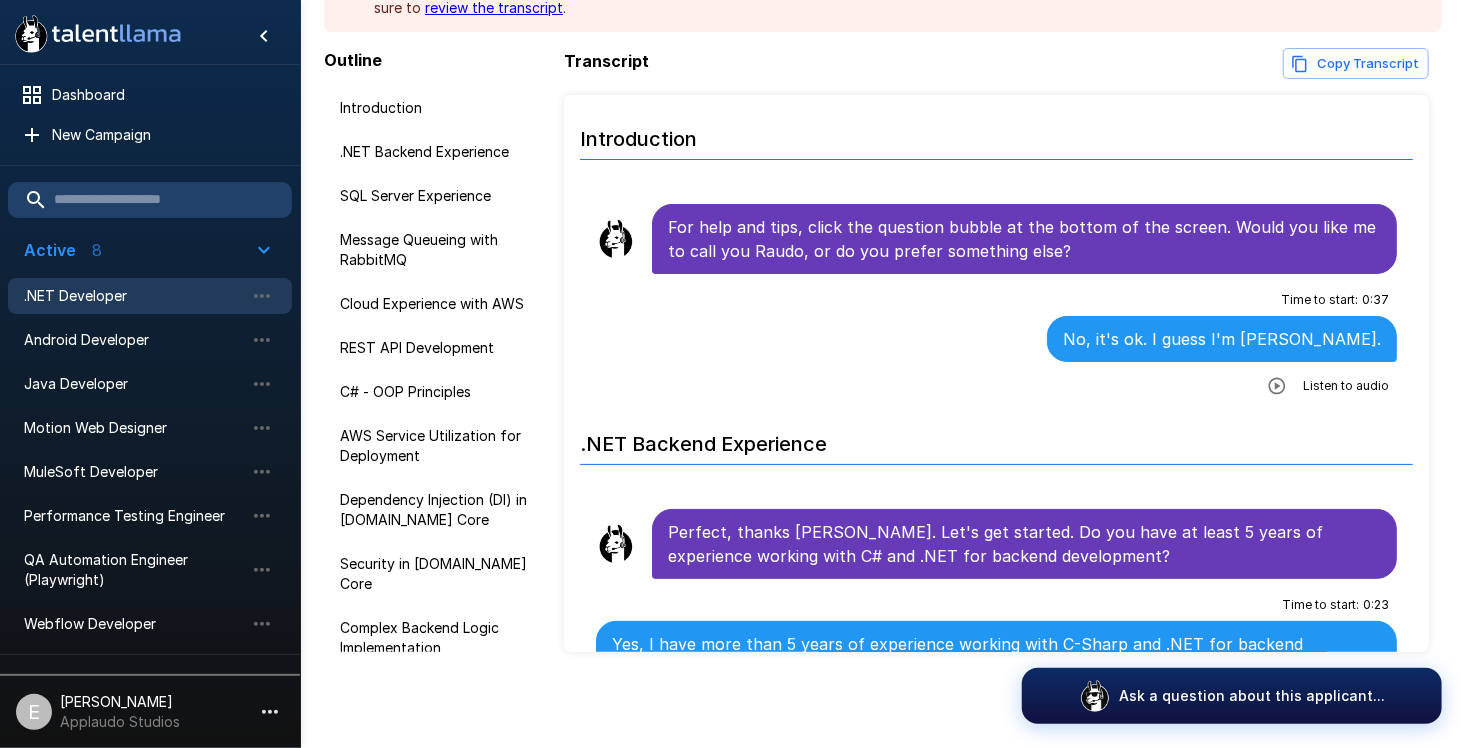 scroll, scrollTop: 191, scrollLeft: 0, axis: vertical 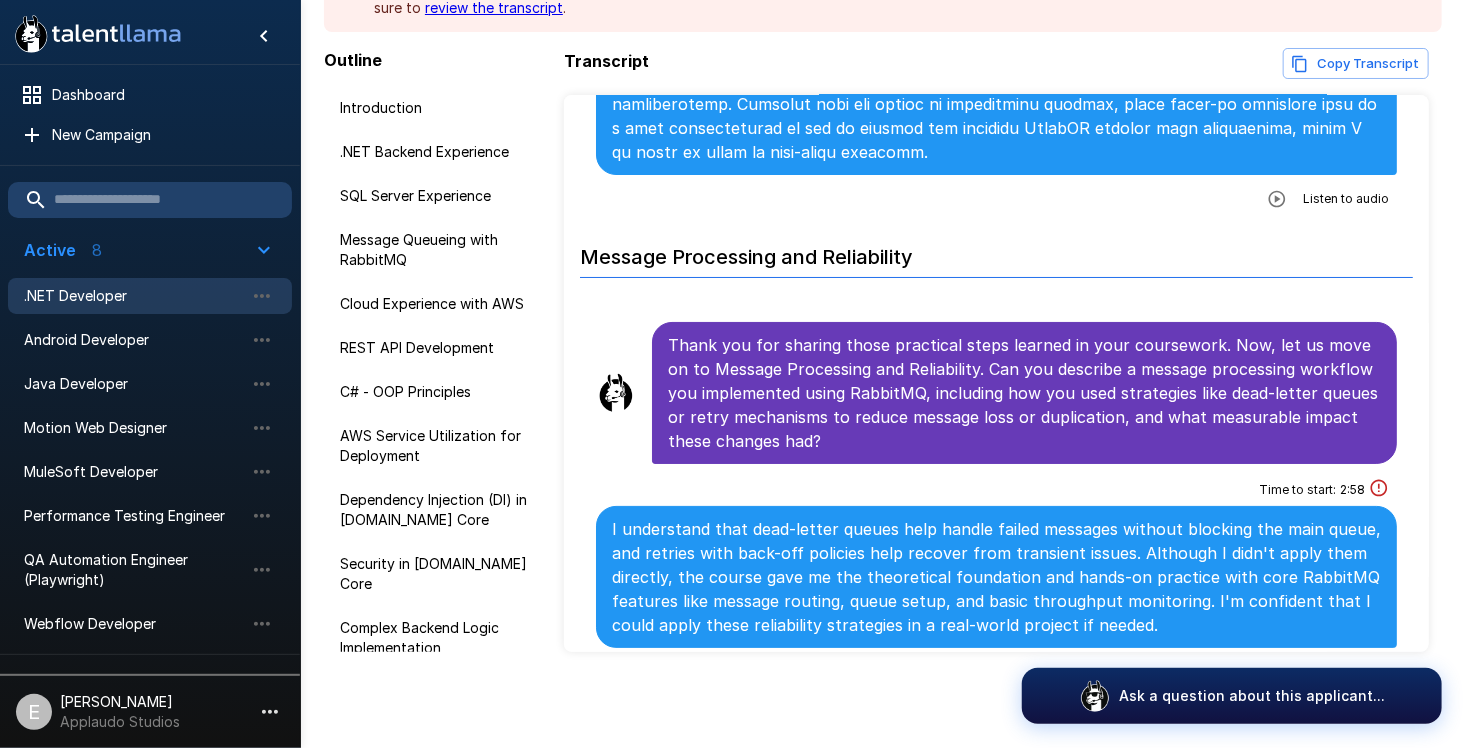 click 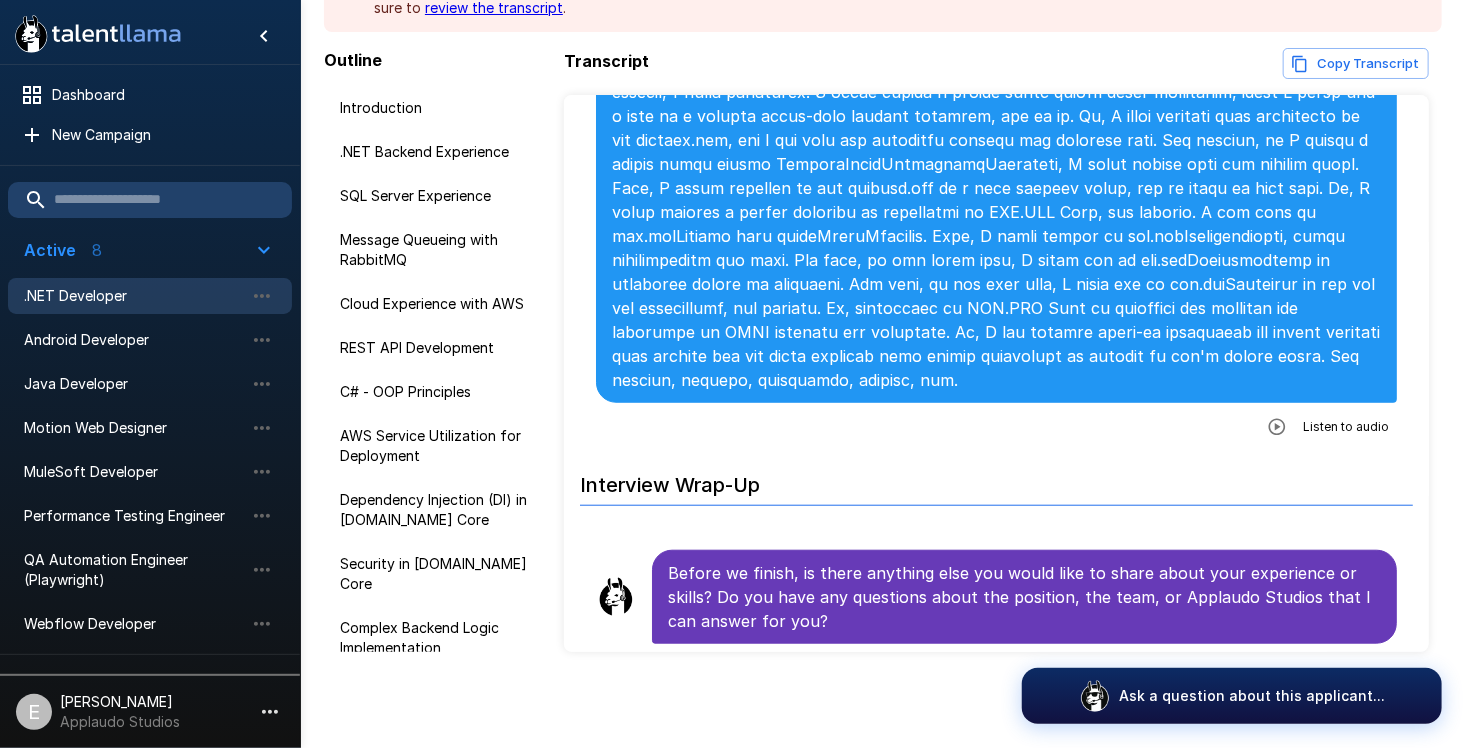 scroll, scrollTop: 15552, scrollLeft: 0, axis: vertical 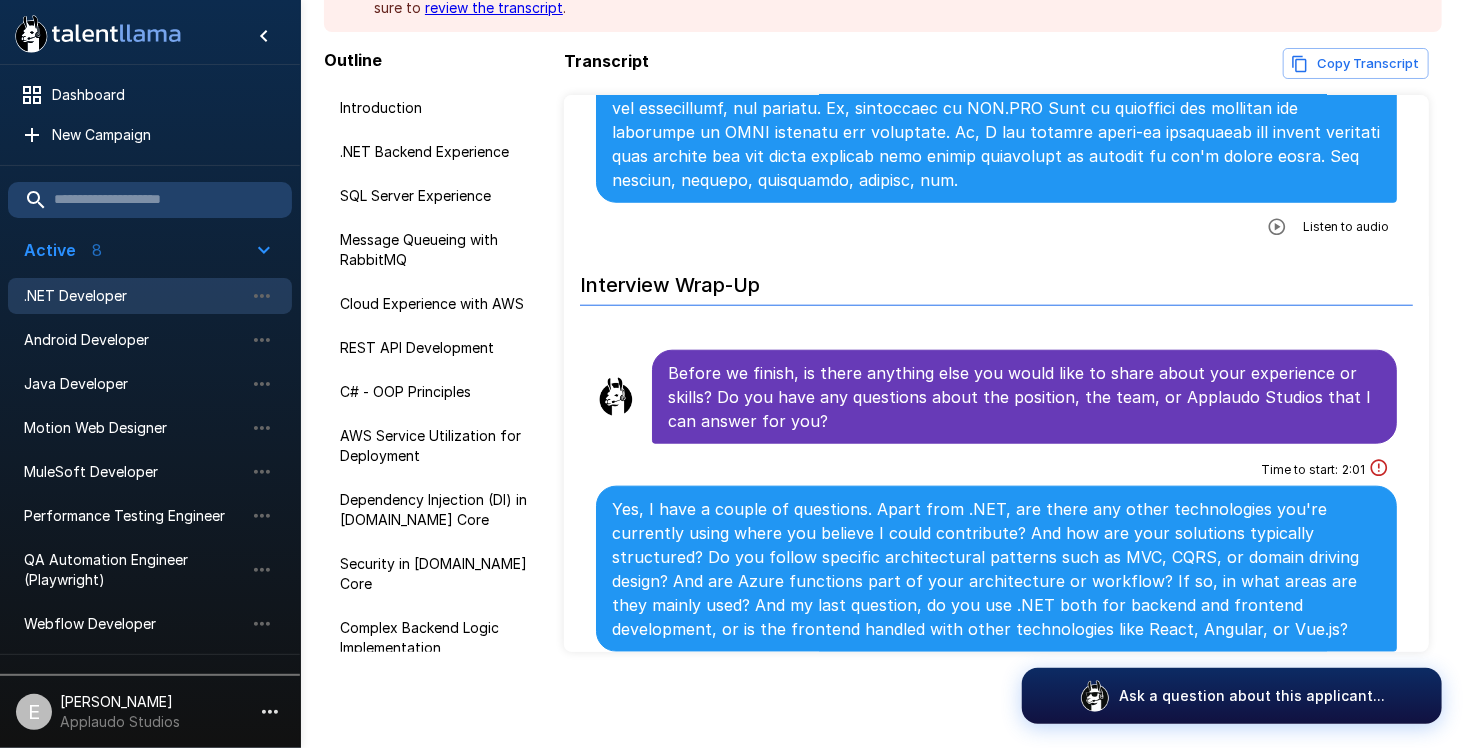 click on ".NET Developer" at bounding box center (134, 296) 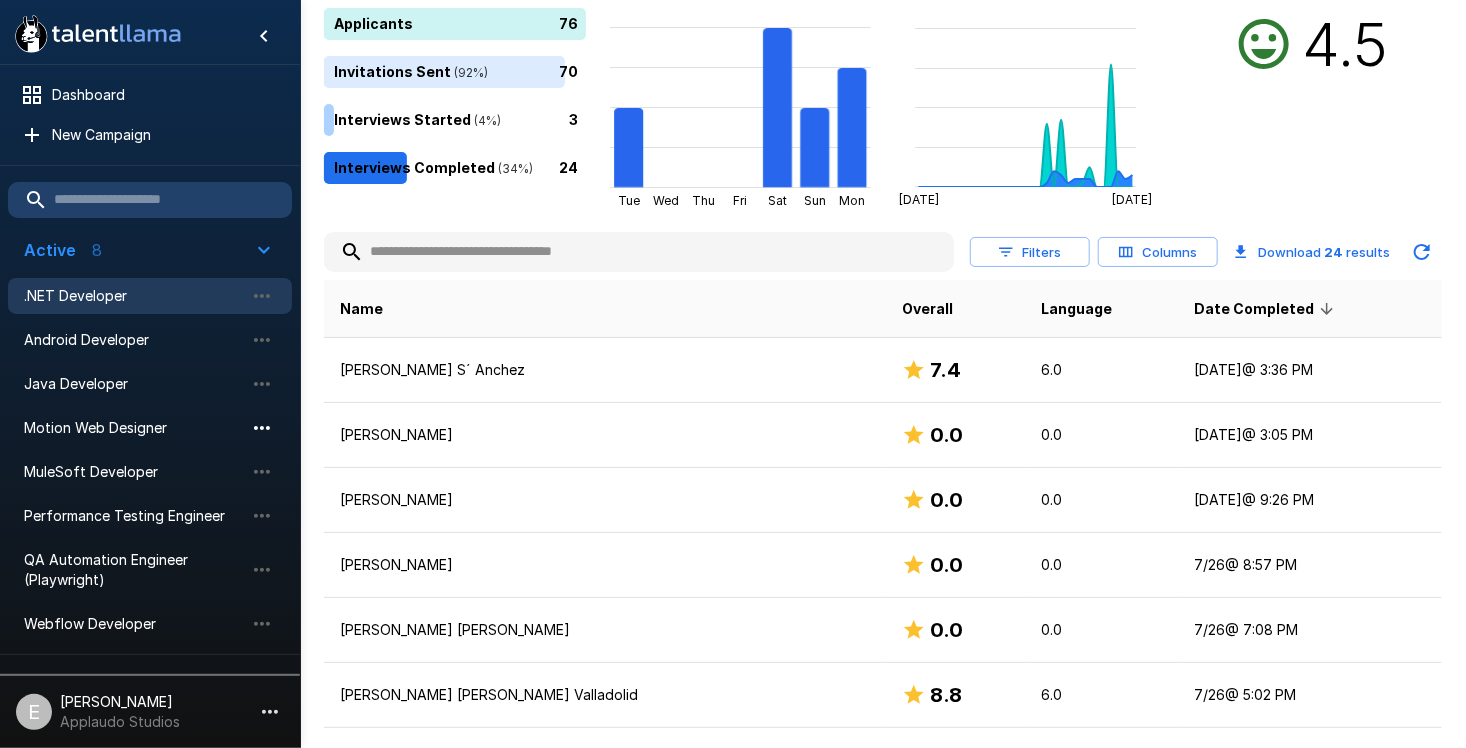 scroll, scrollTop: 0, scrollLeft: 0, axis: both 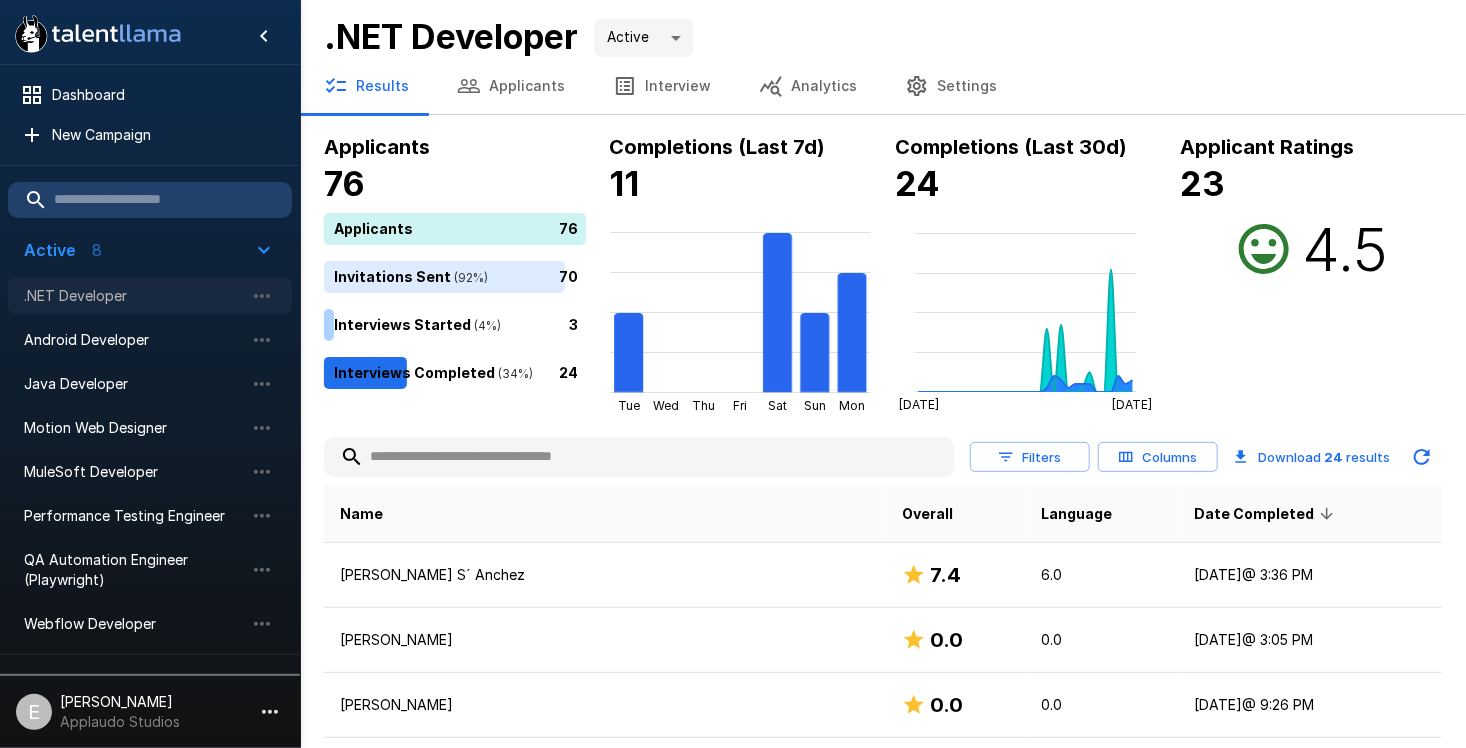 click on ".NET Developer" at bounding box center (134, 296) 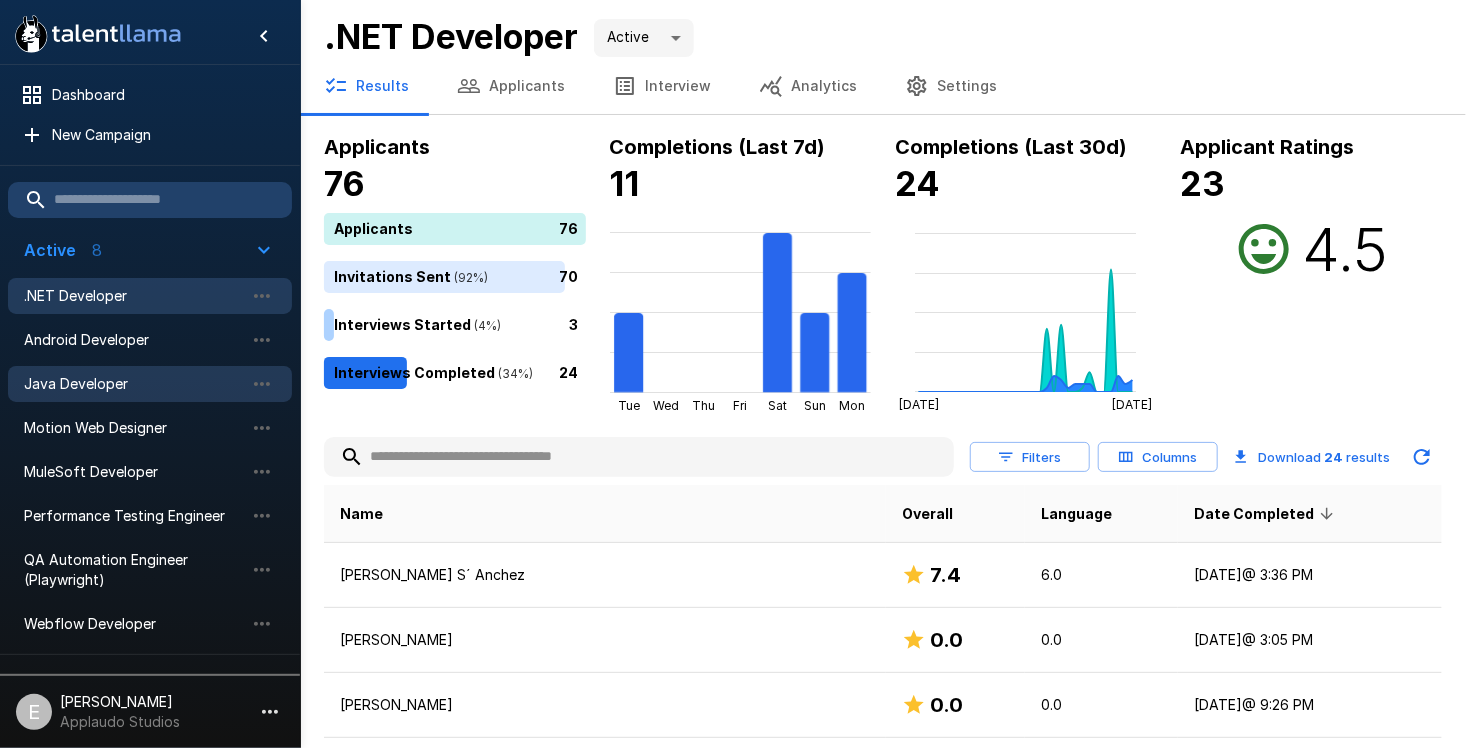 click on "Java Developer" at bounding box center (134, 384) 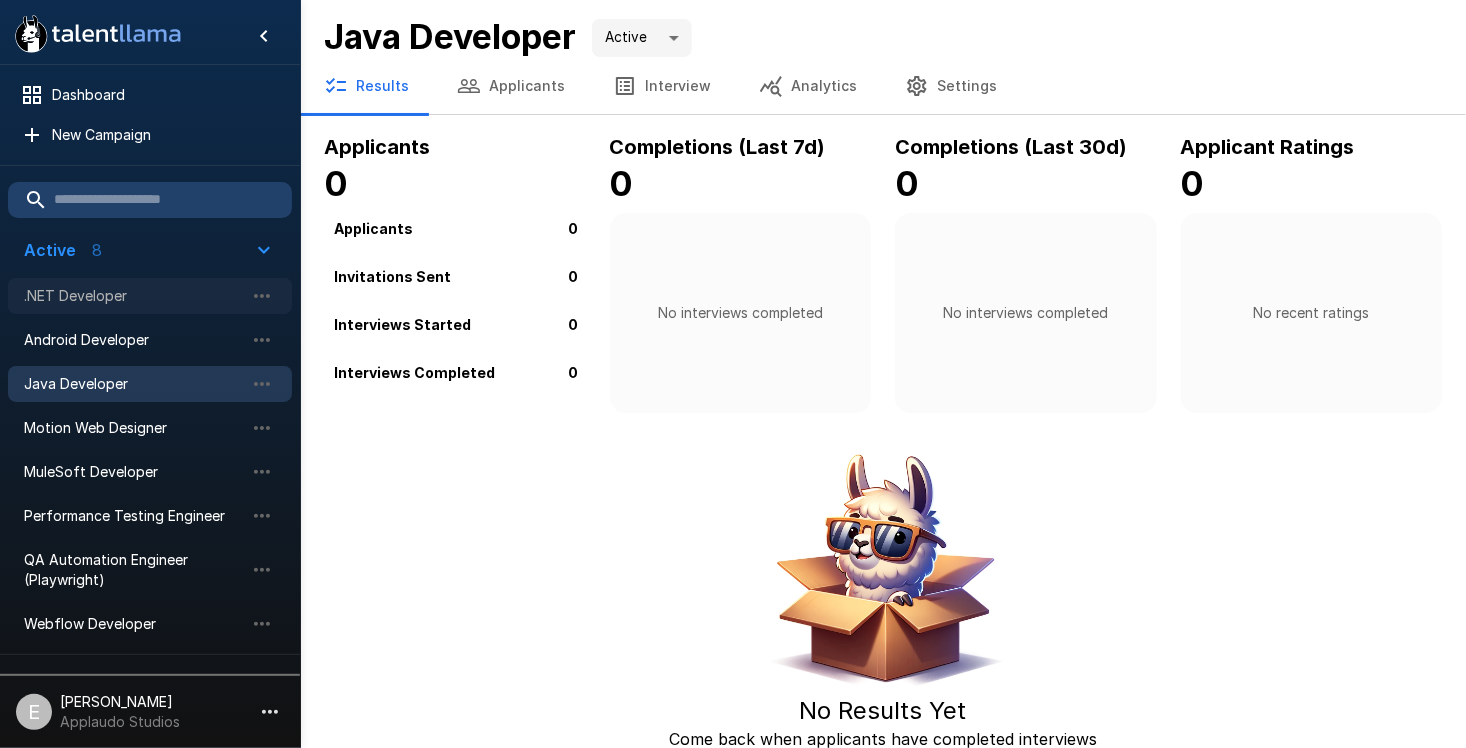 click on ".NET Developer" at bounding box center [150, 296] 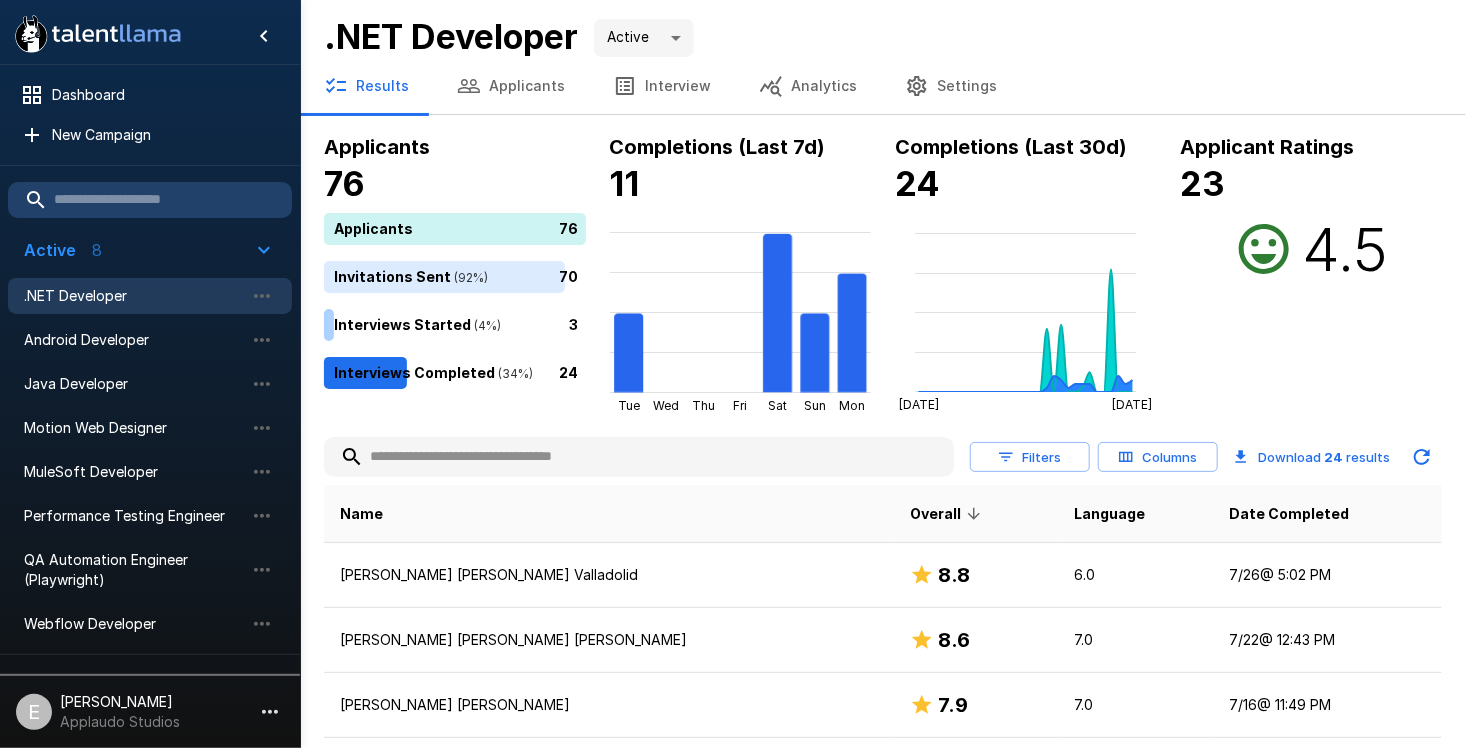 click at bounding box center [150, 200] 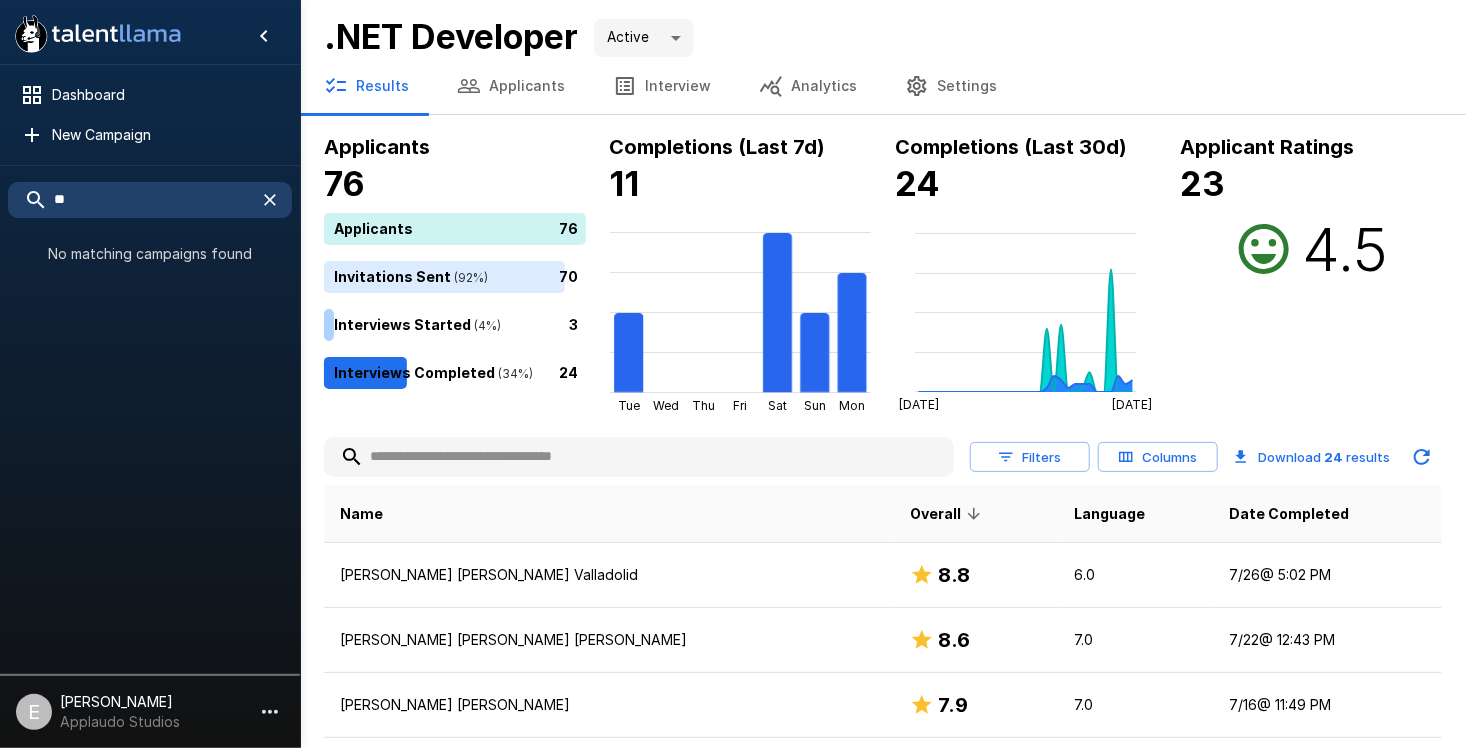 type on "*" 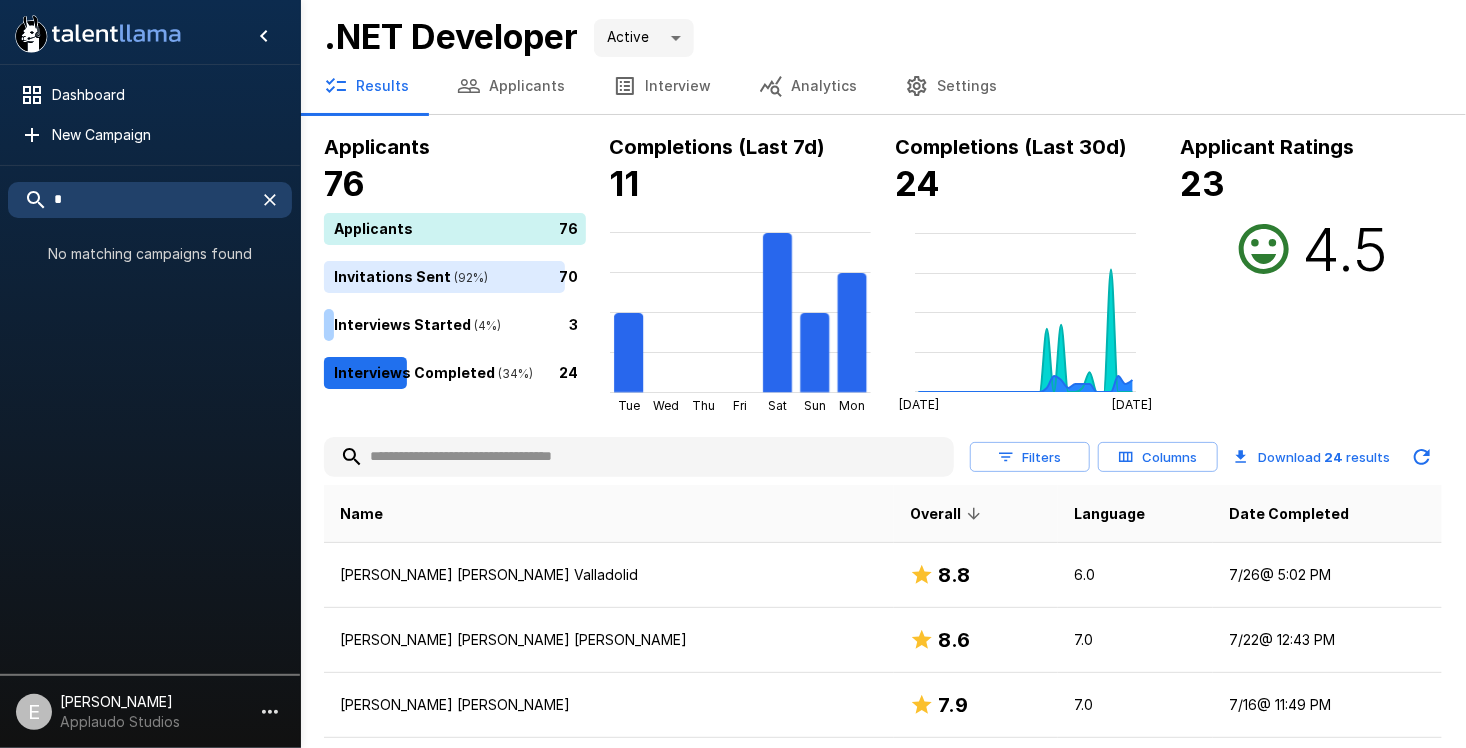 type 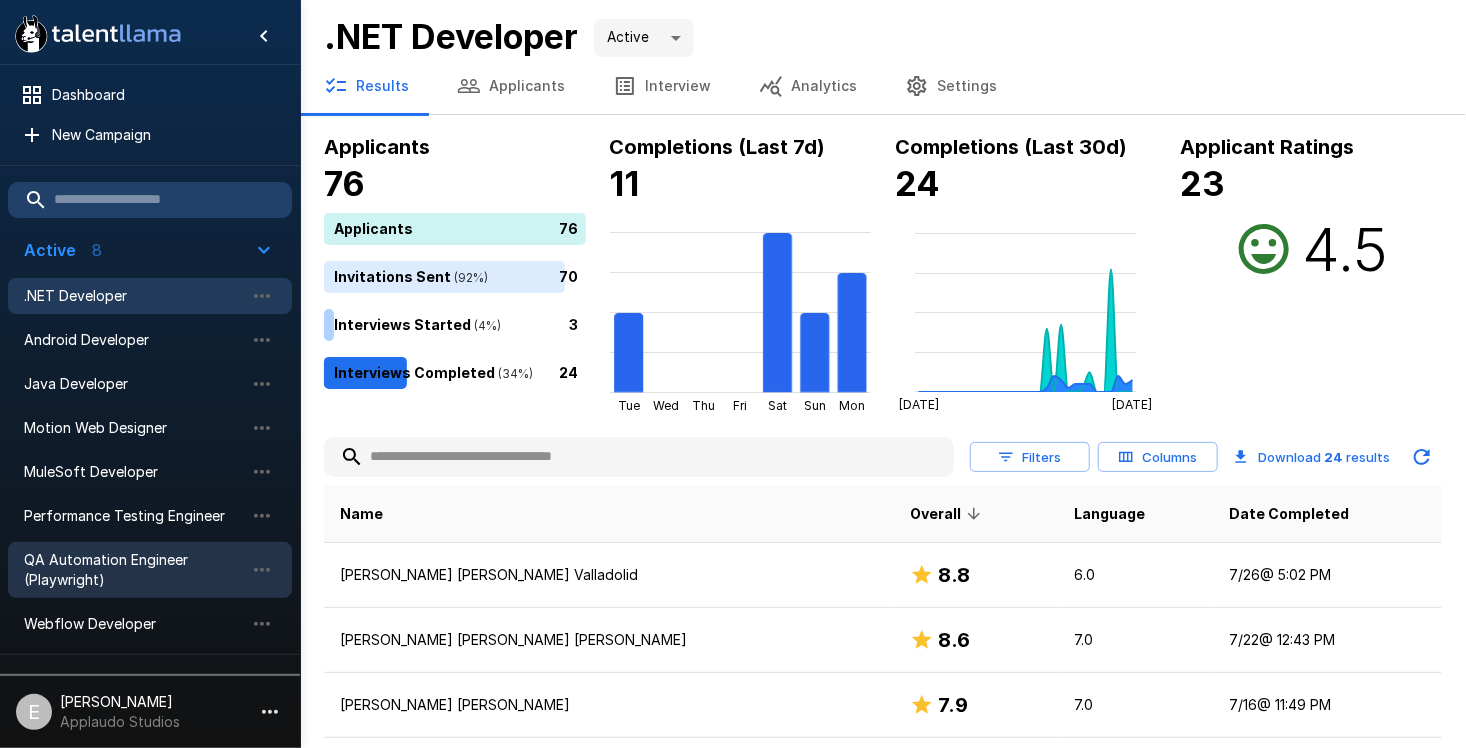 click on "QA Automation Engineer (Playwright)" at bounding box center [134, 570] 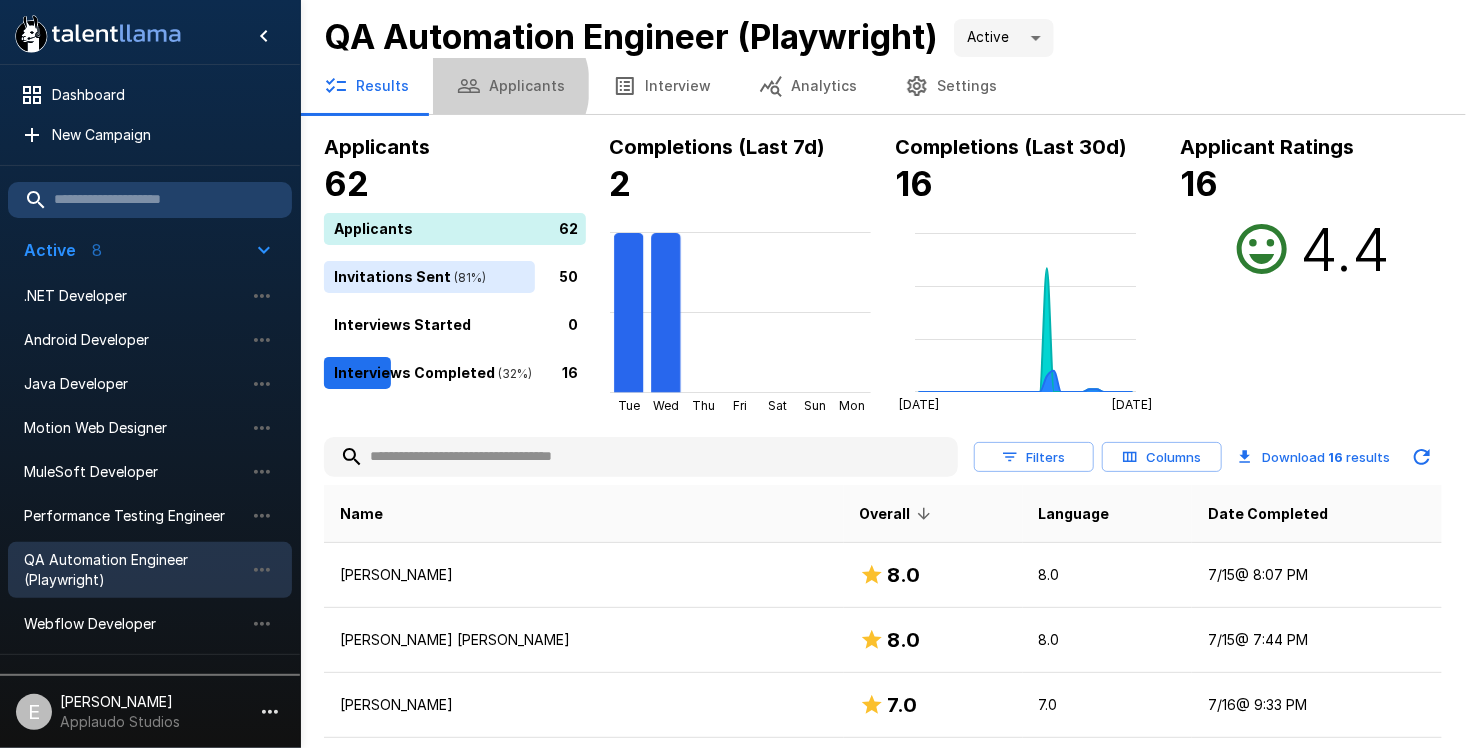 click on "Applicants" at bounding box center (511, 86) 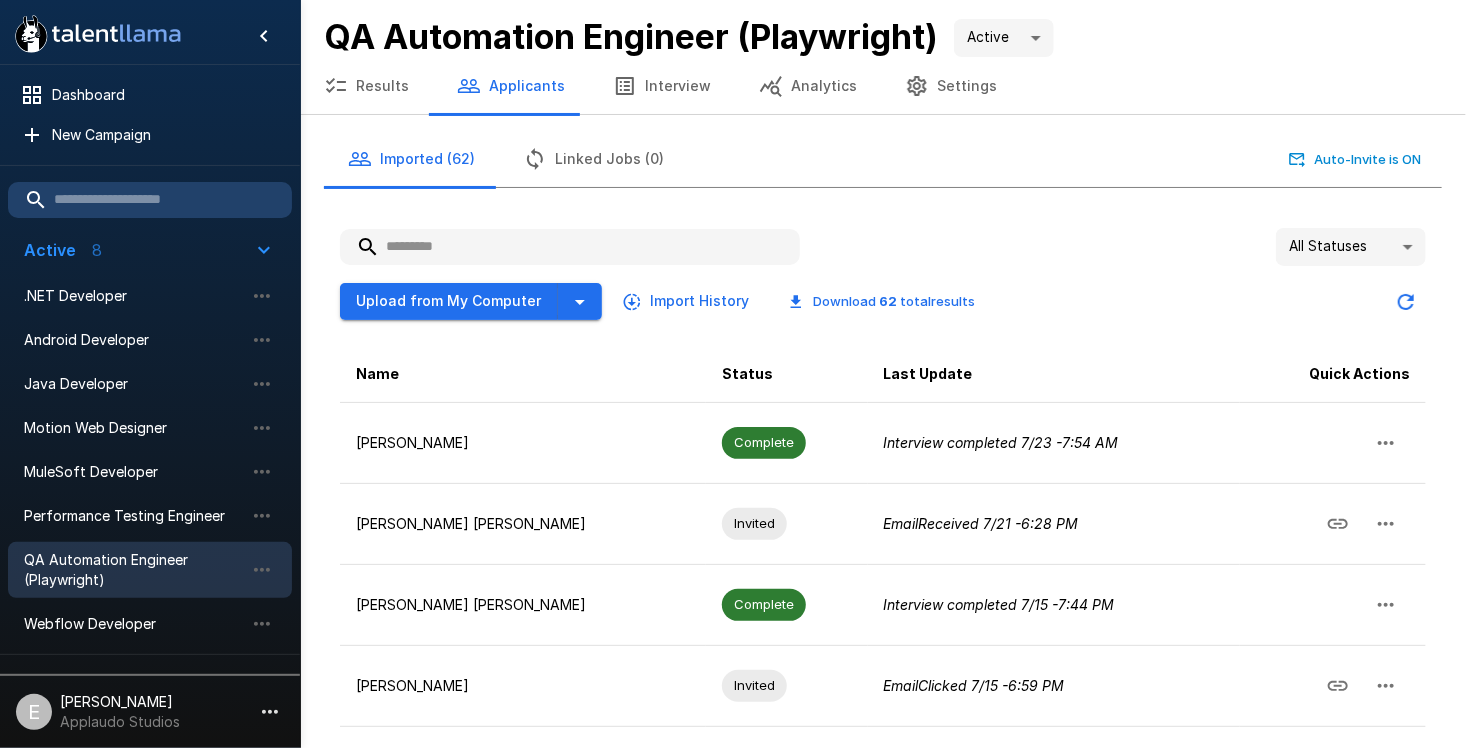 click at bounding box center [570, 247] 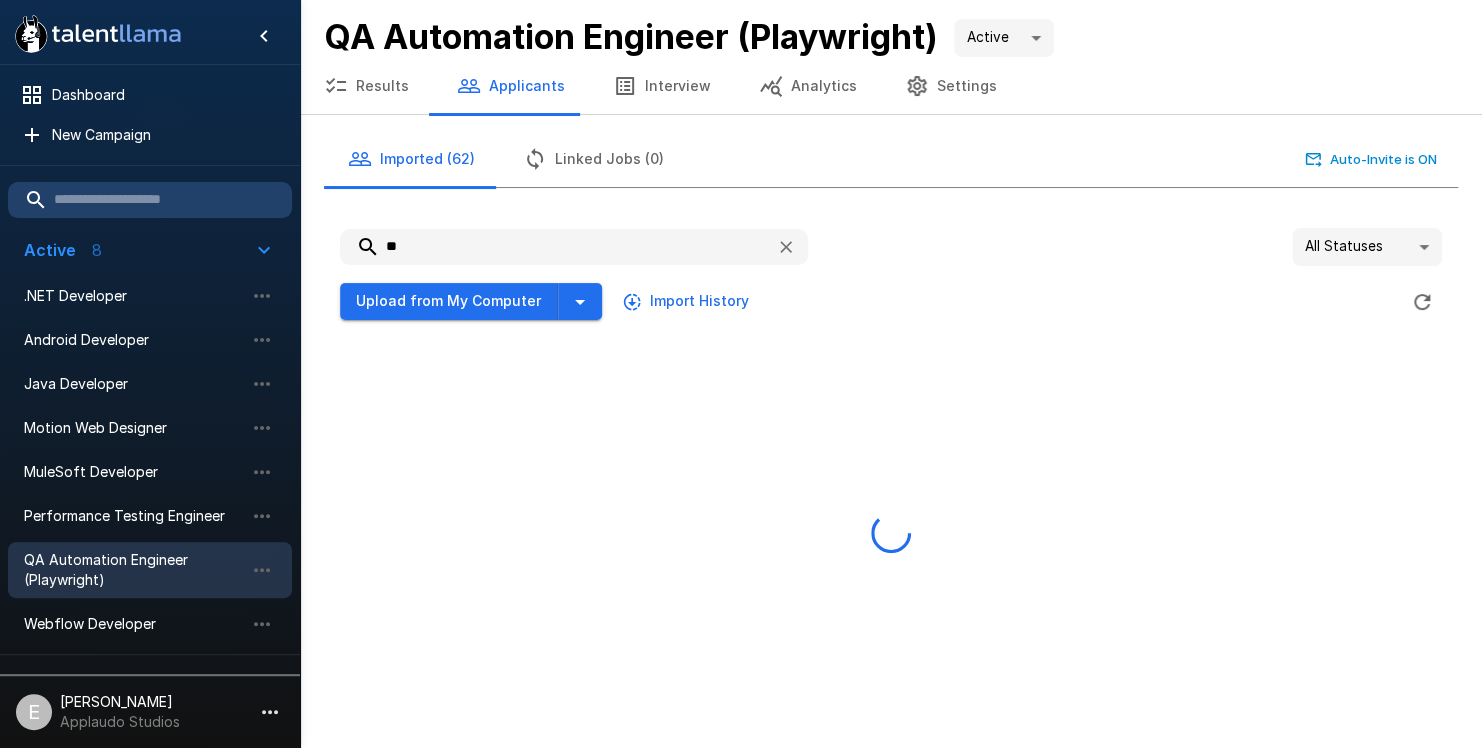 type on "*" 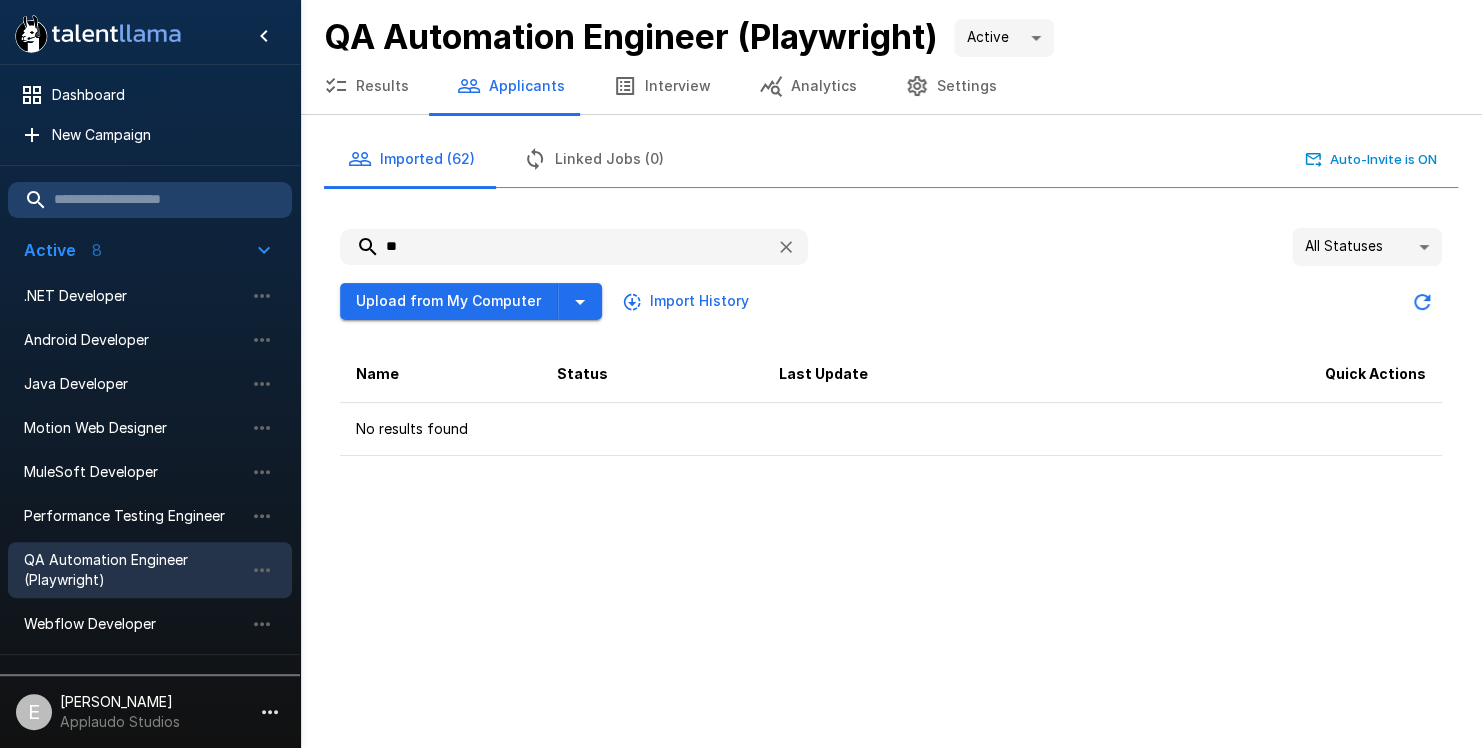 type on "*" 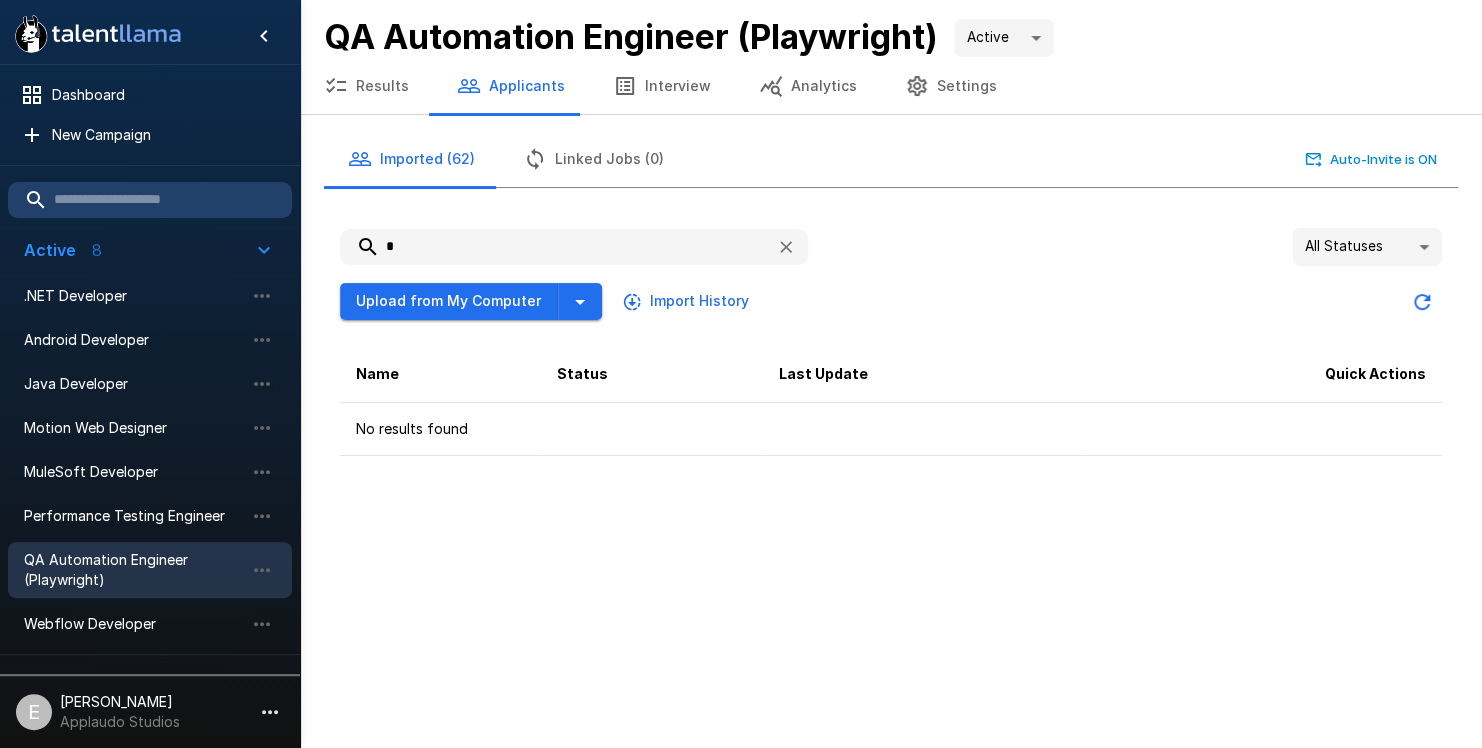 type 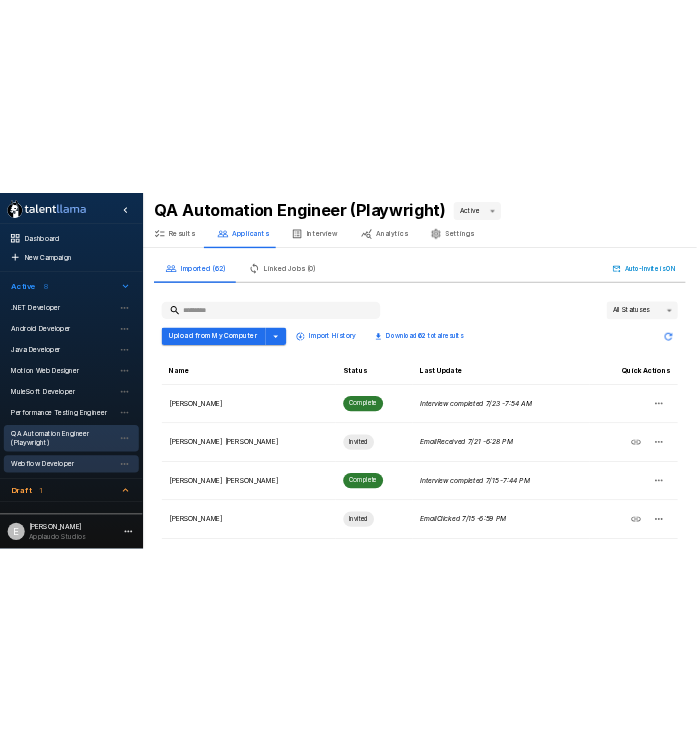 scroll, scrollTop: 84, scrollLeft: 0, axis: vertical 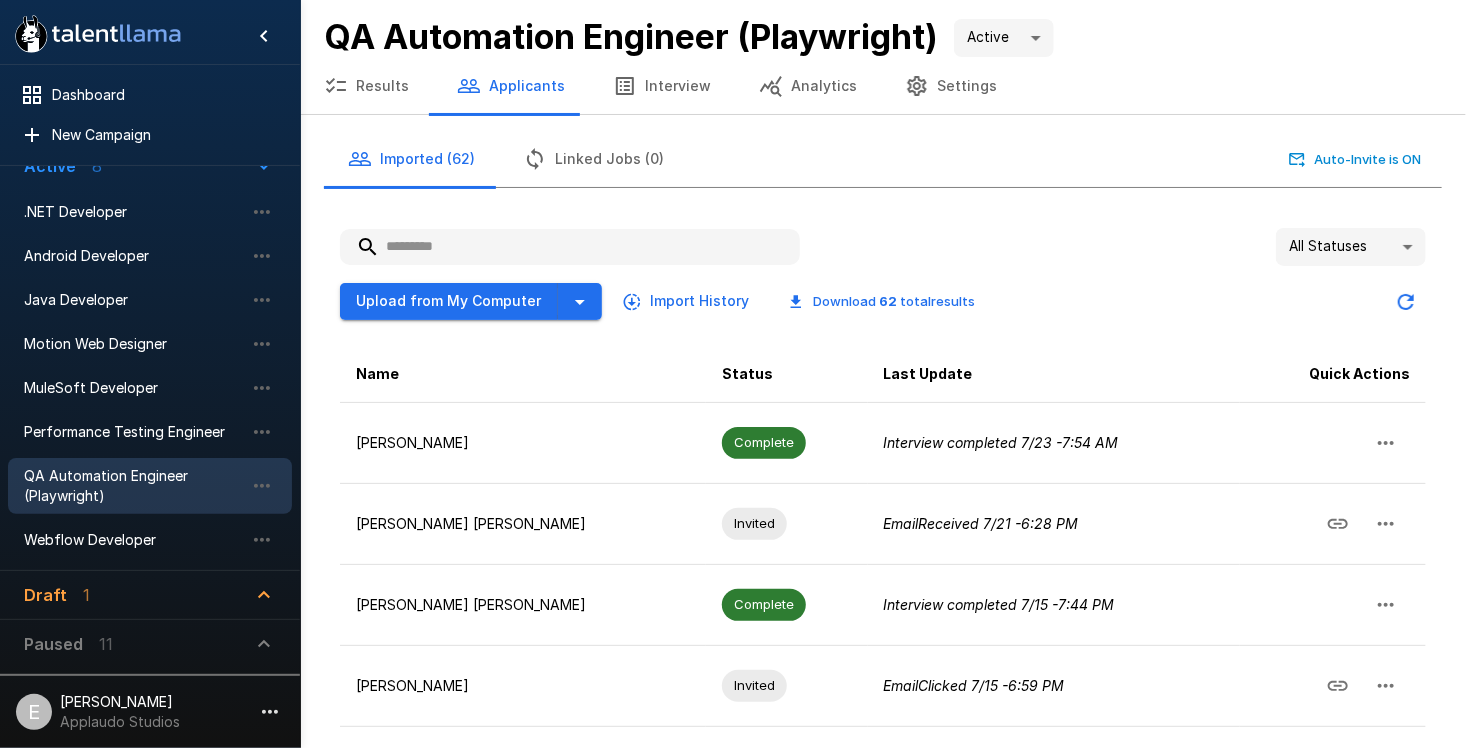 click on "Draft 1" at bounding box center [138, 595] 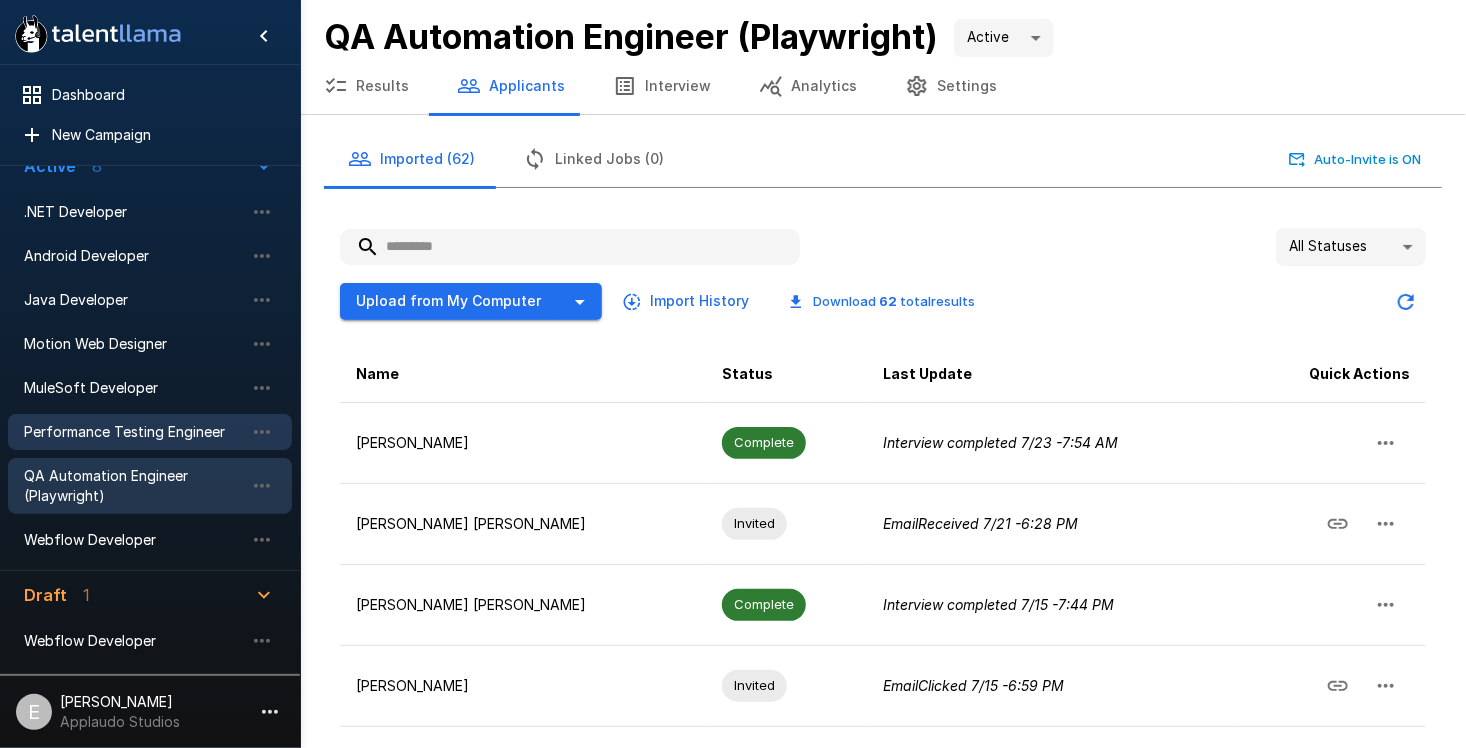 click on "Performance Testing Engineer" at bounding box center (134, 432) 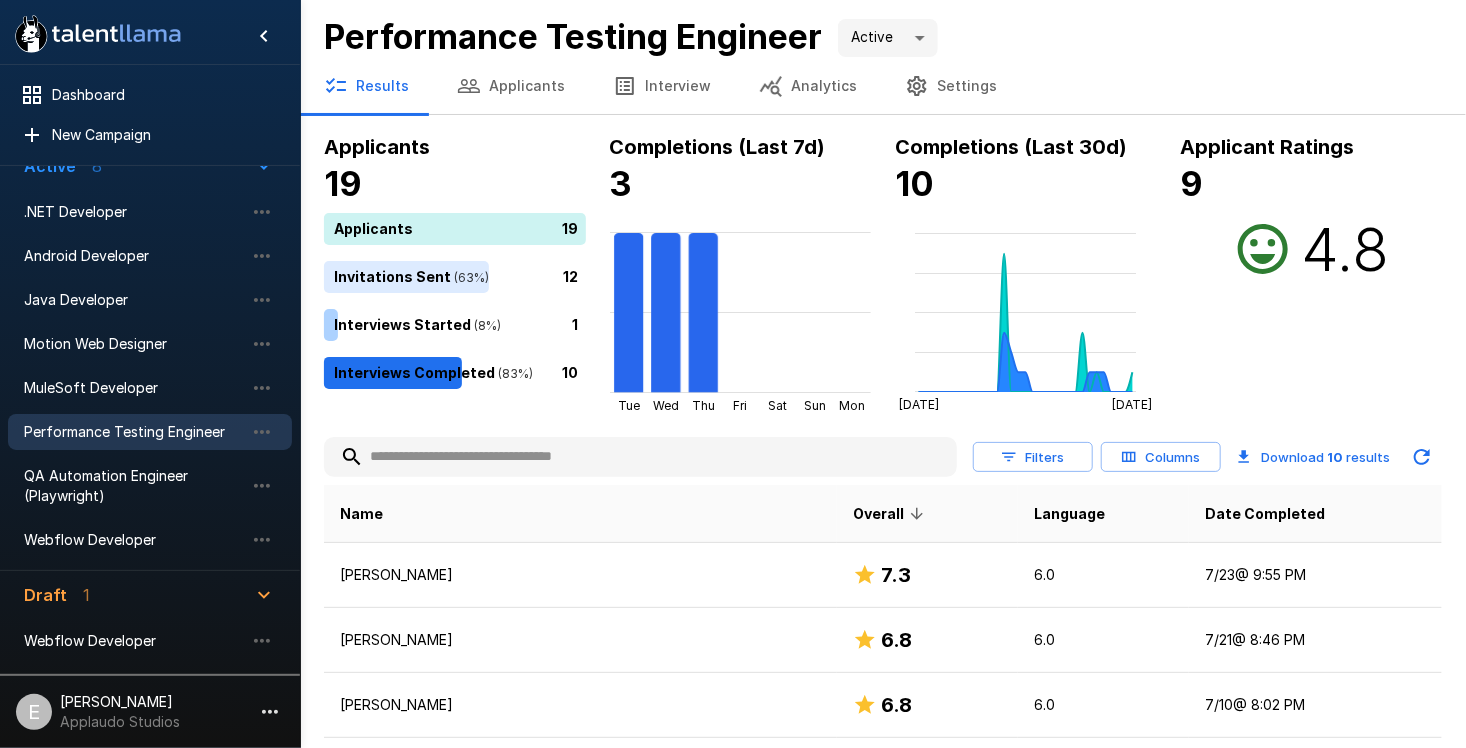 click at bounding box center (640, 457) 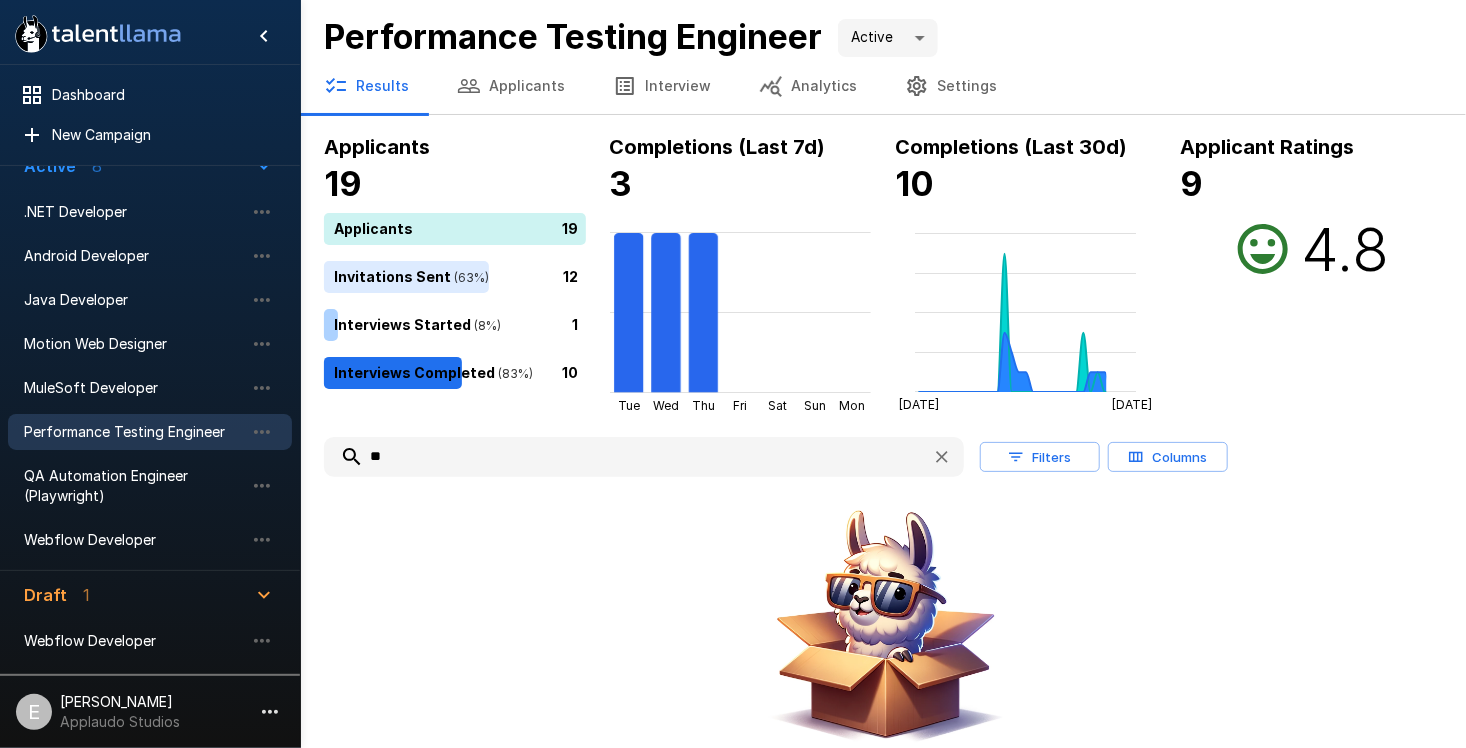 type on "*" 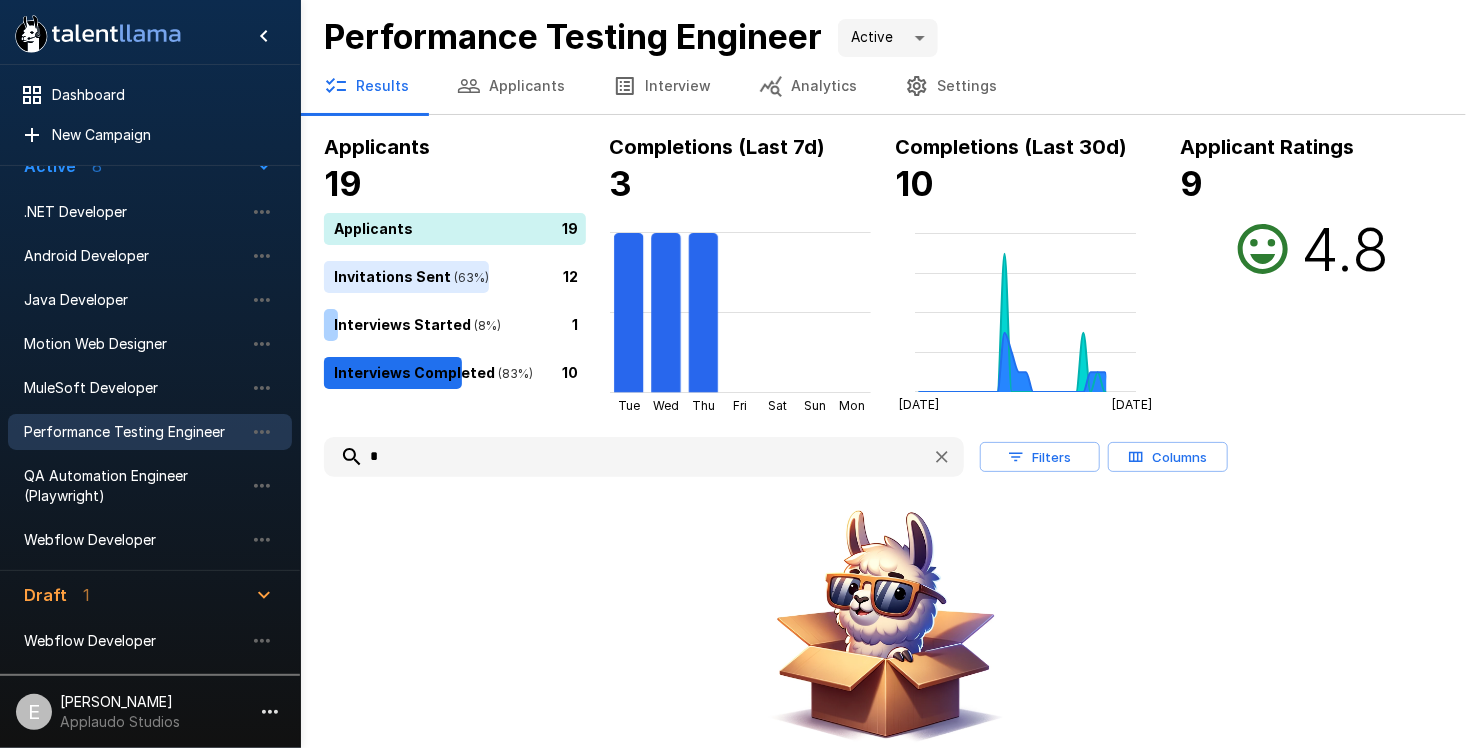 type 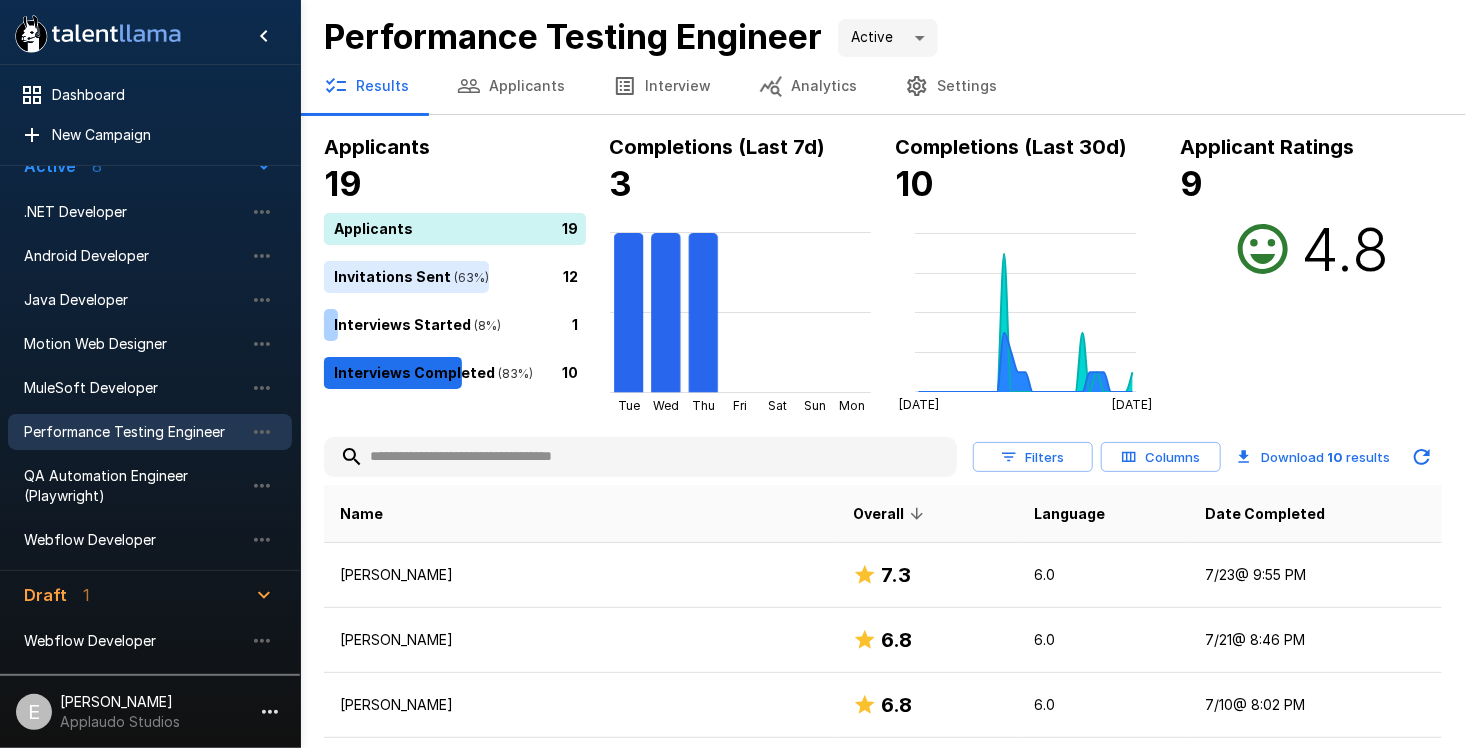 click on "Applicants" at bounding box center (511, 86) 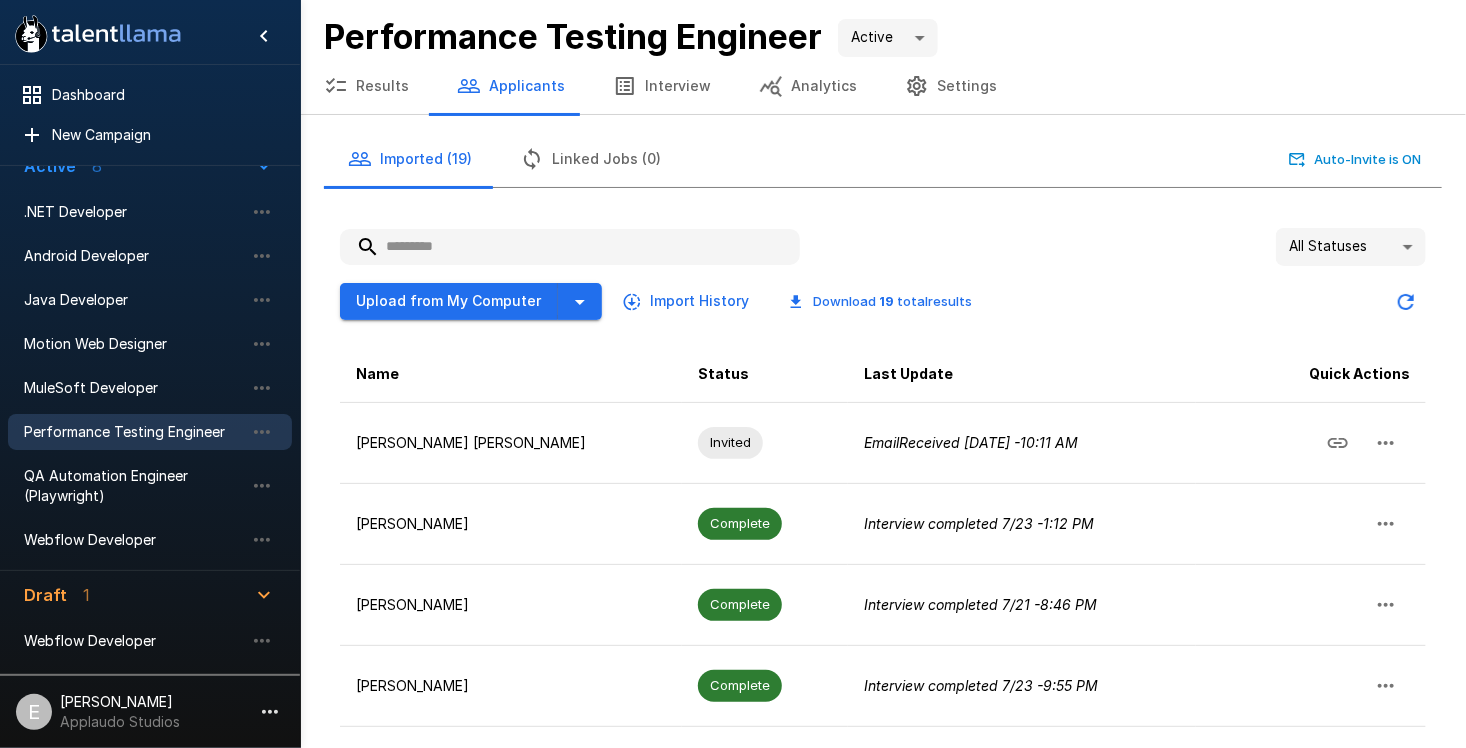 click at bounding box center [570, 247] 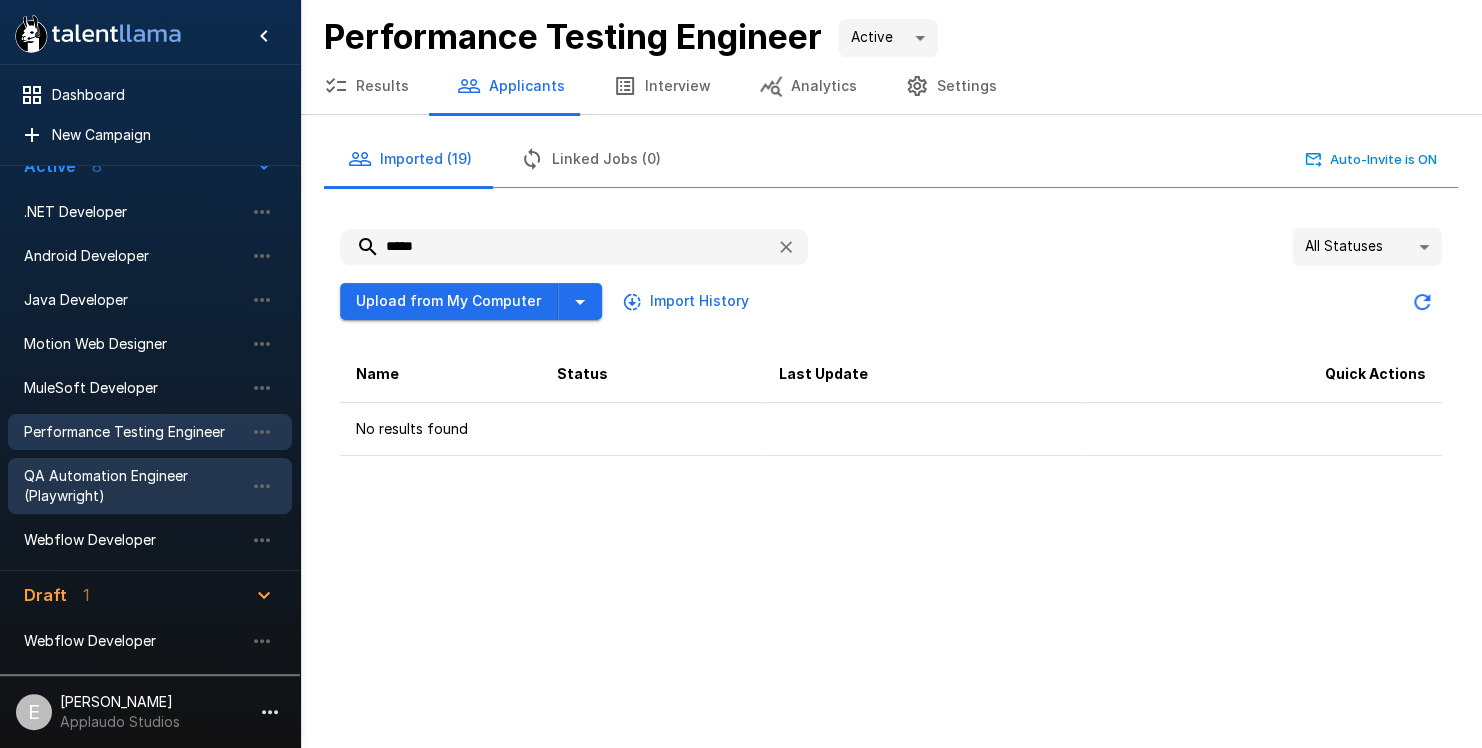 type on "*****" 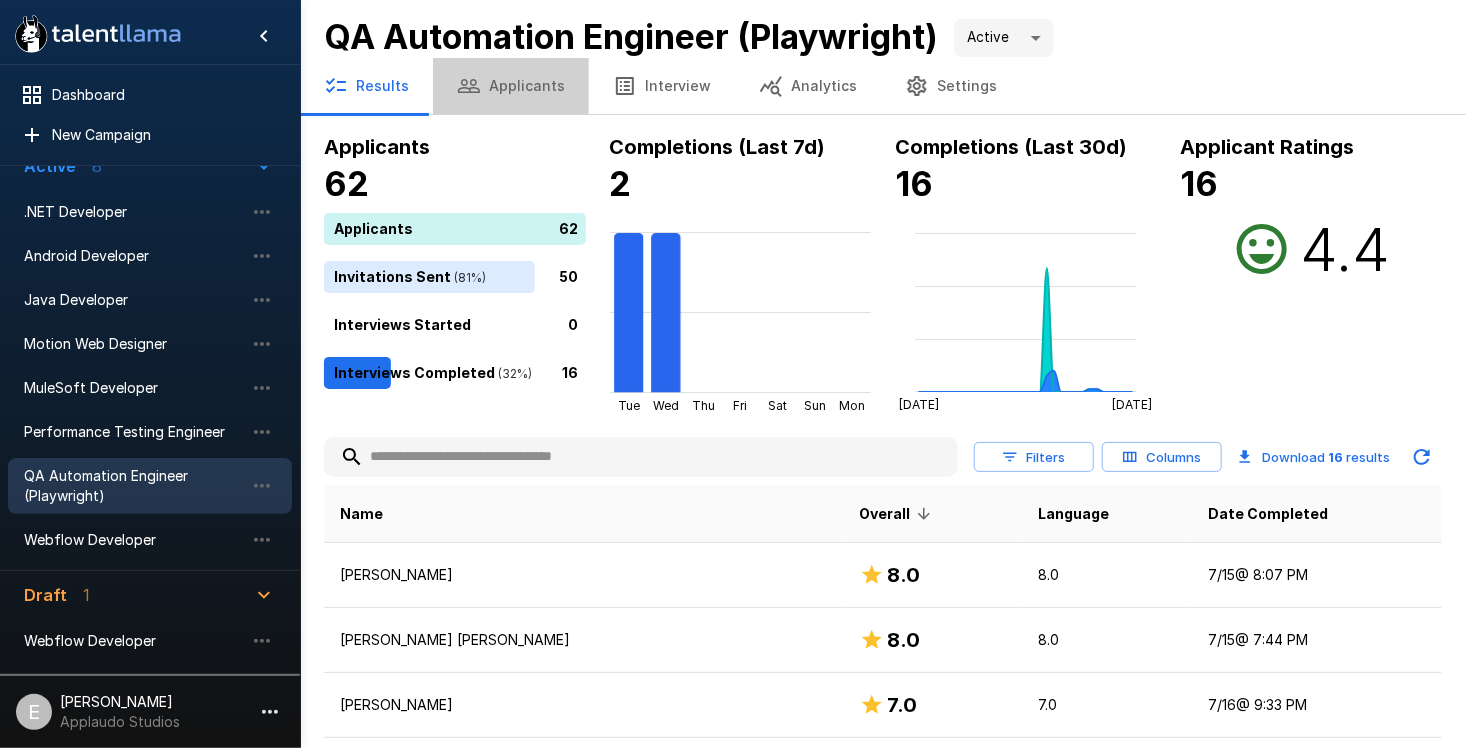 click on "Applicants" at bounding box center (511, 86) 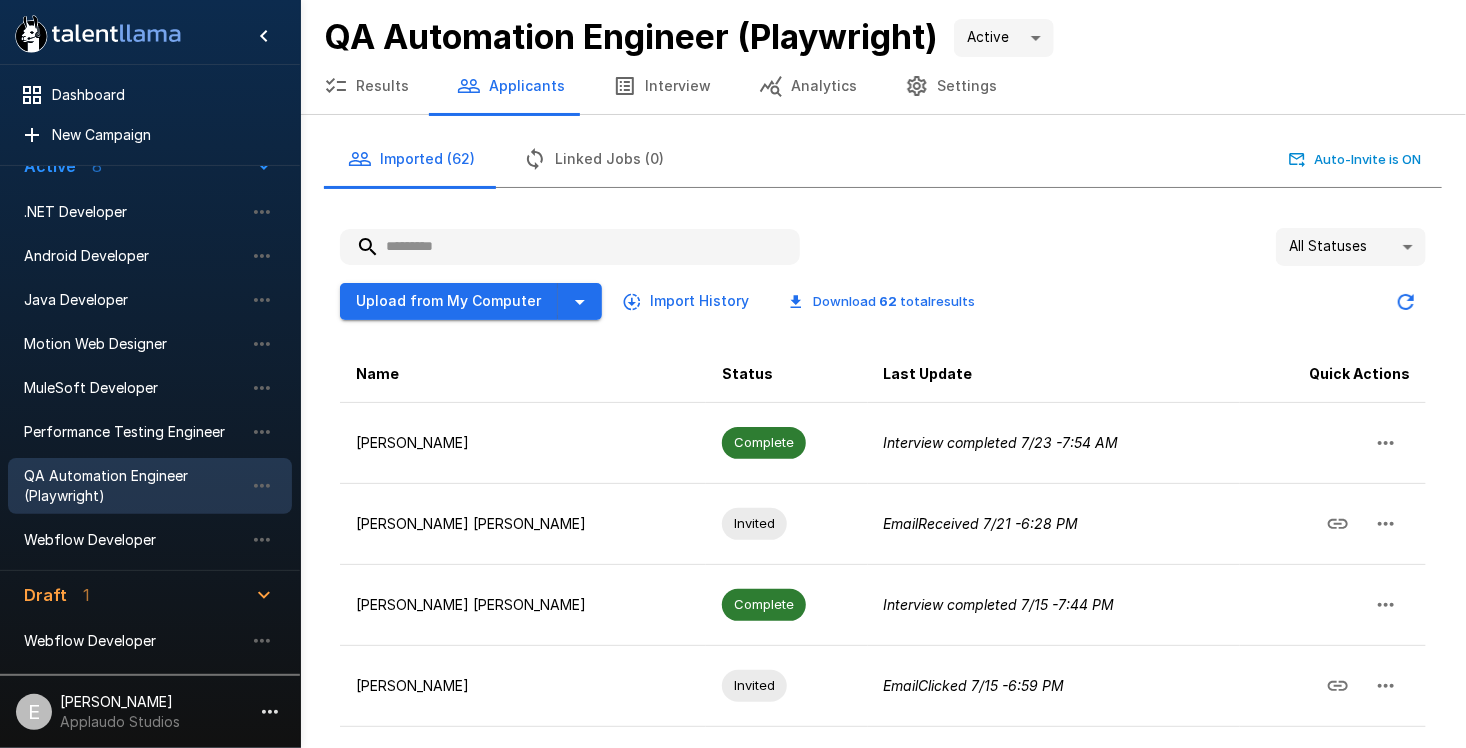 click at bounding box center (570, 247) 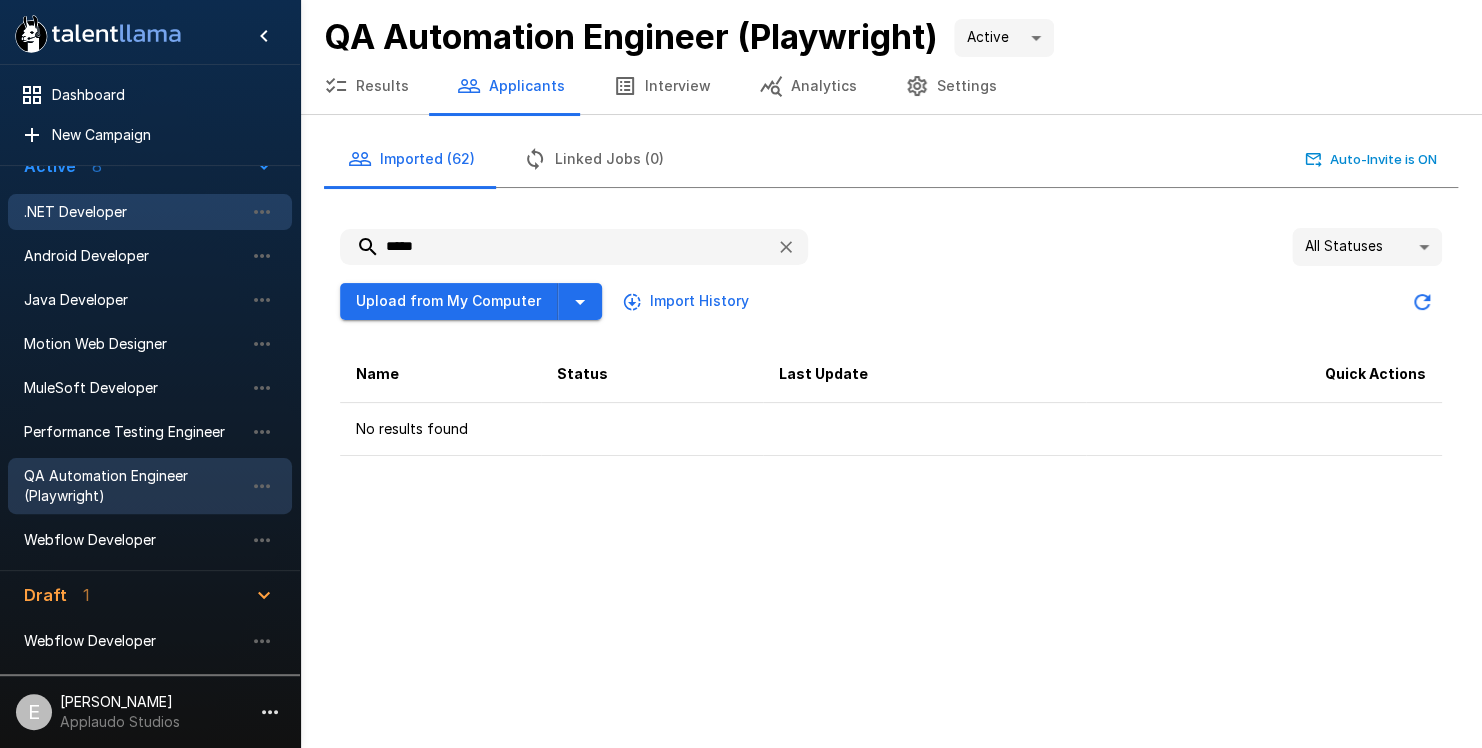 type on "*****" 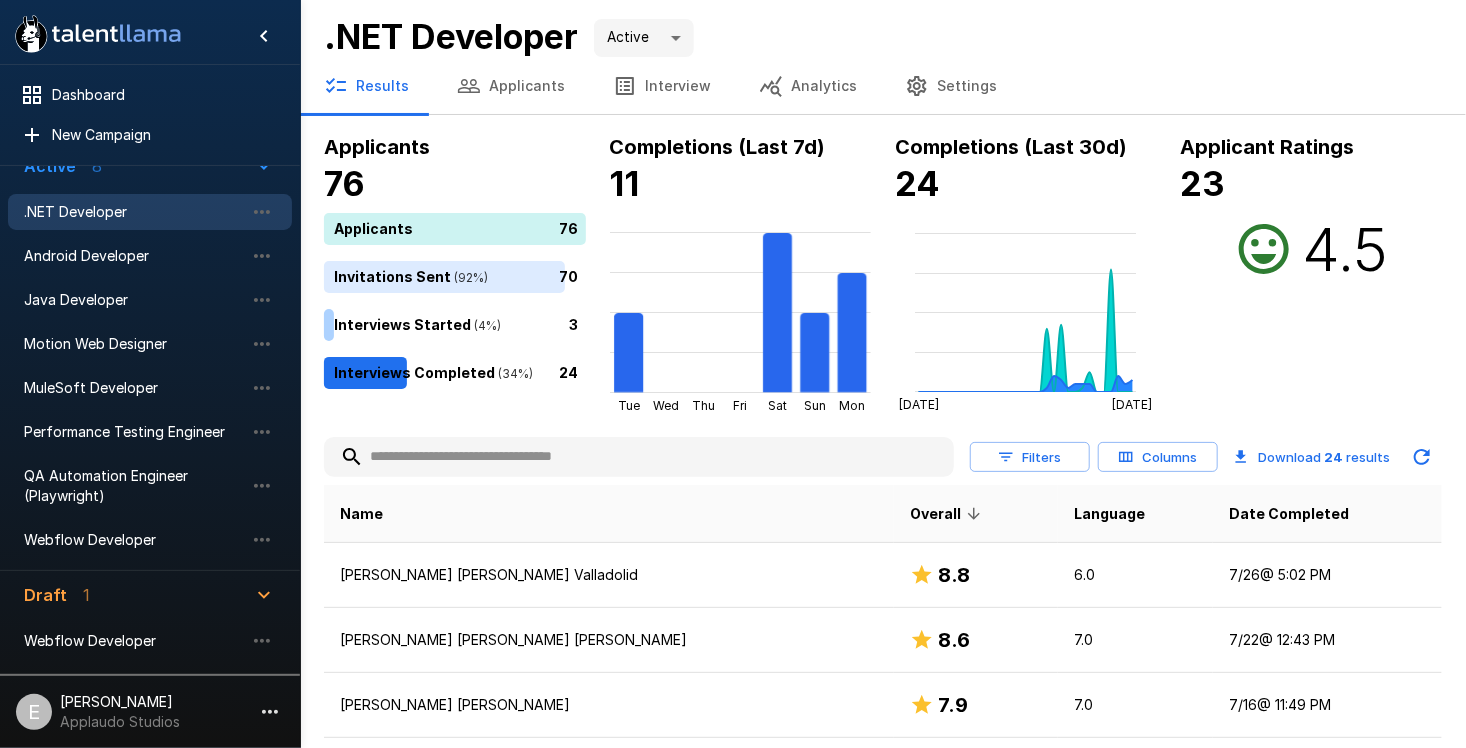 click at bounding box center [639, 457] 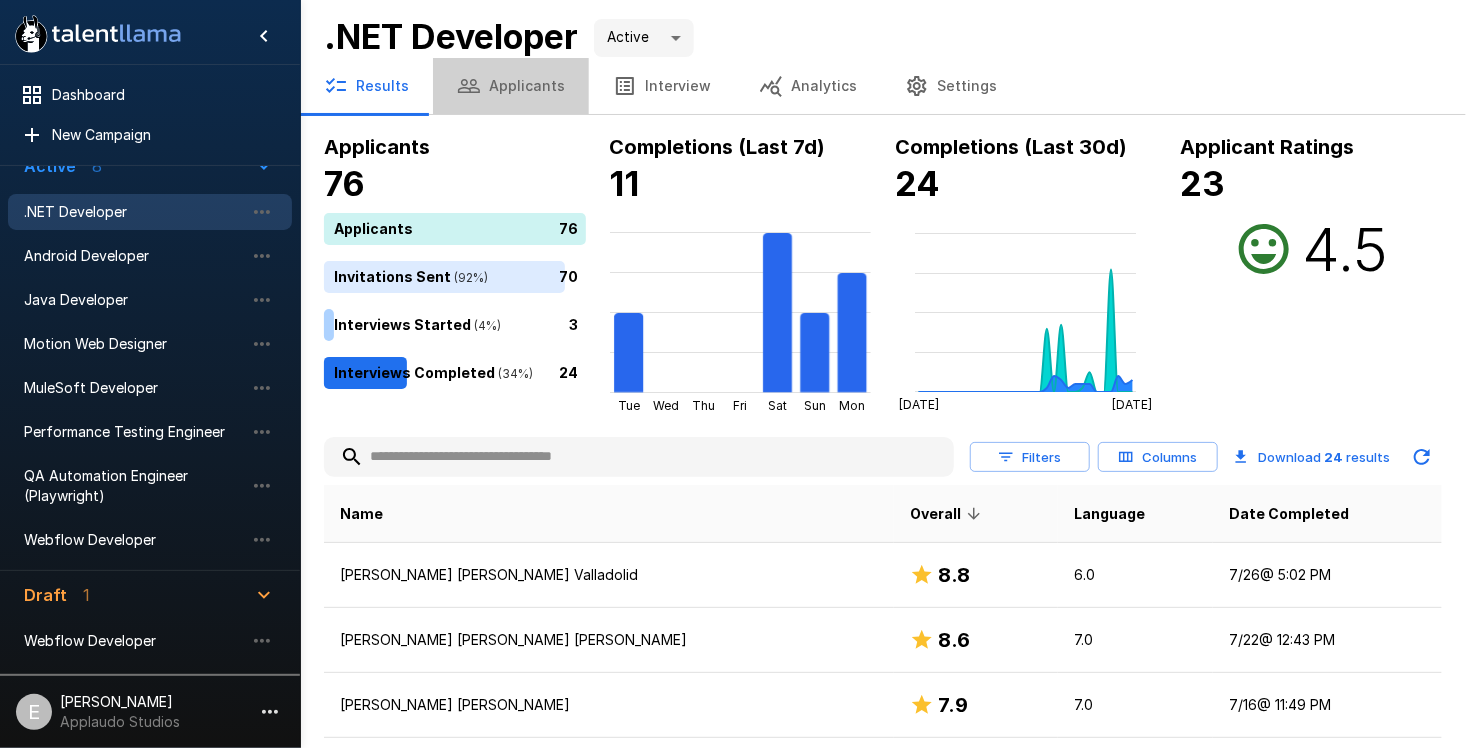 click on "Applicants" at bounding box center (511, 86) 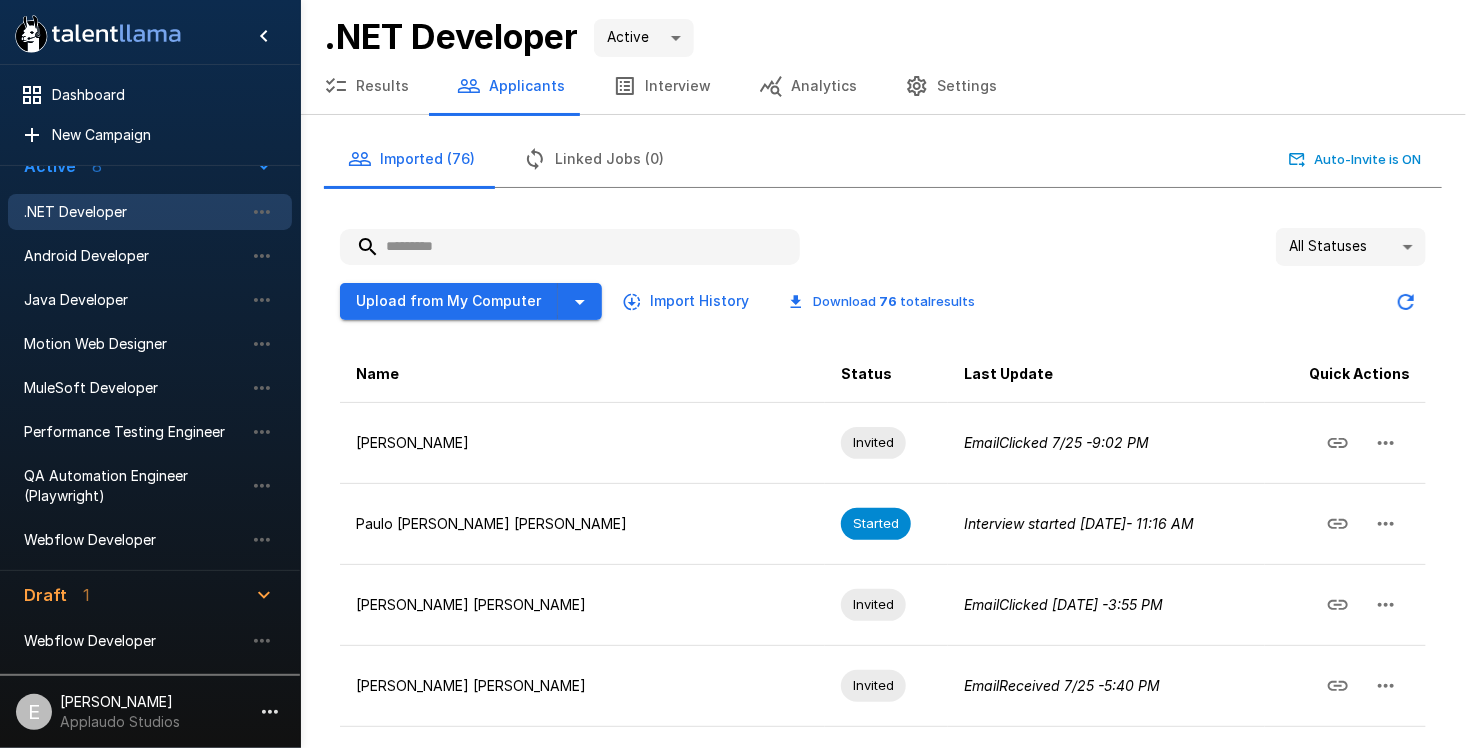 click at bounding box center [570, 247] 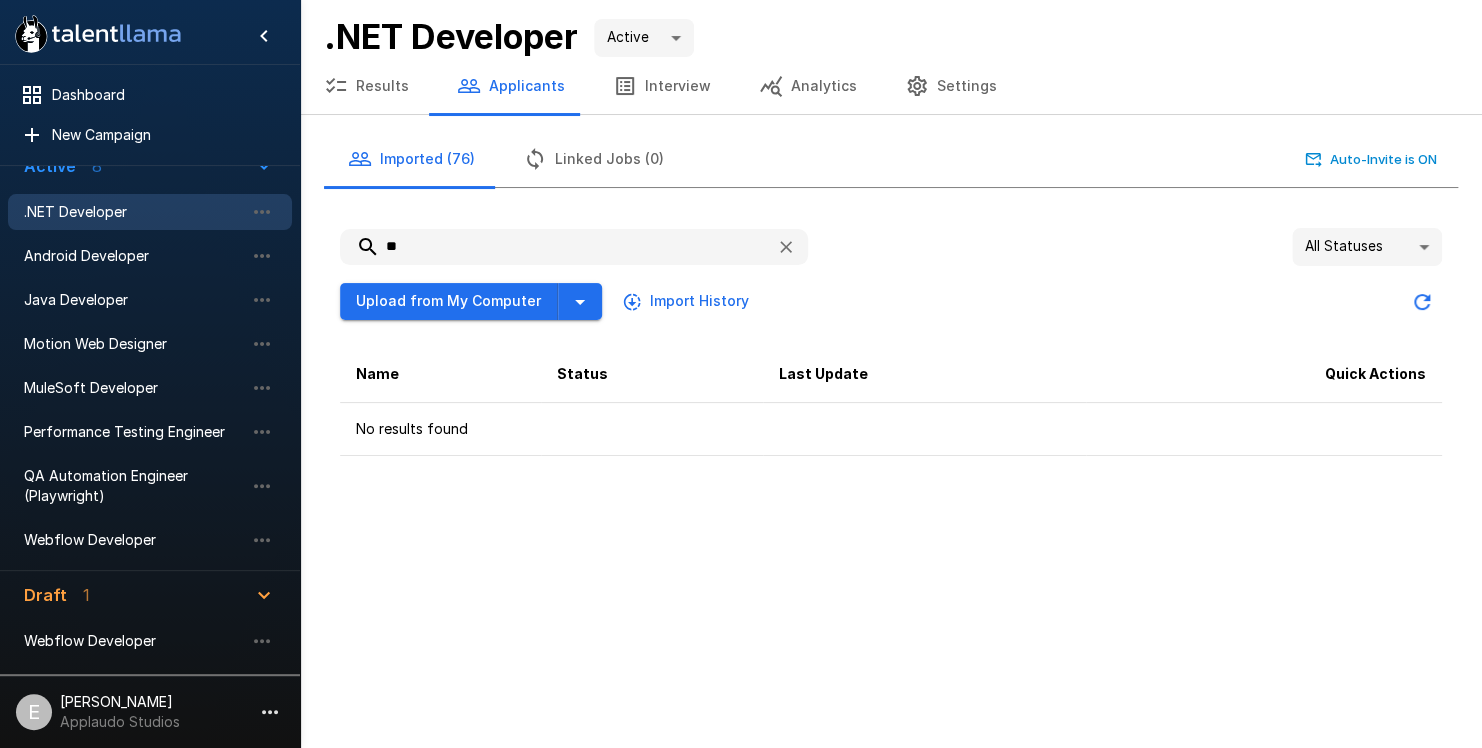 type on "*" 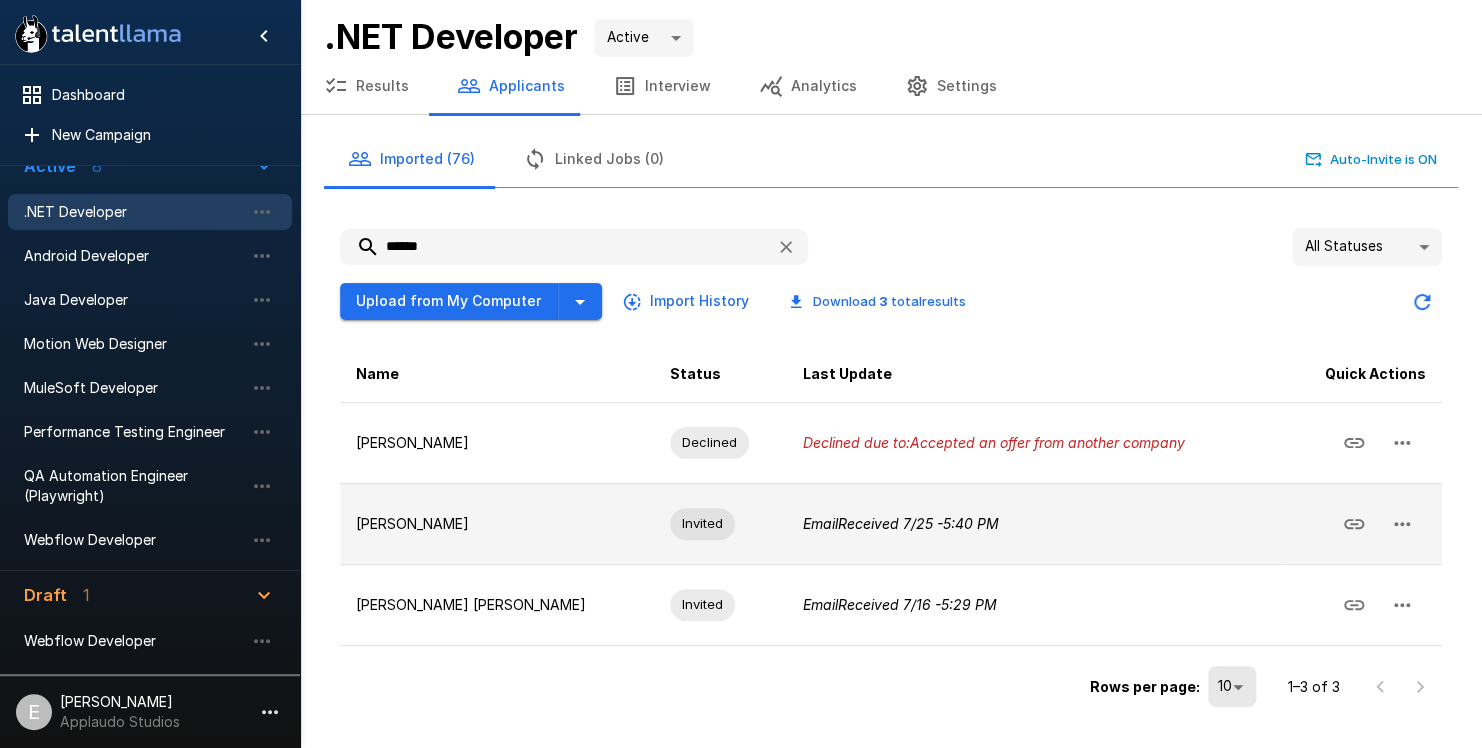 type on "******" 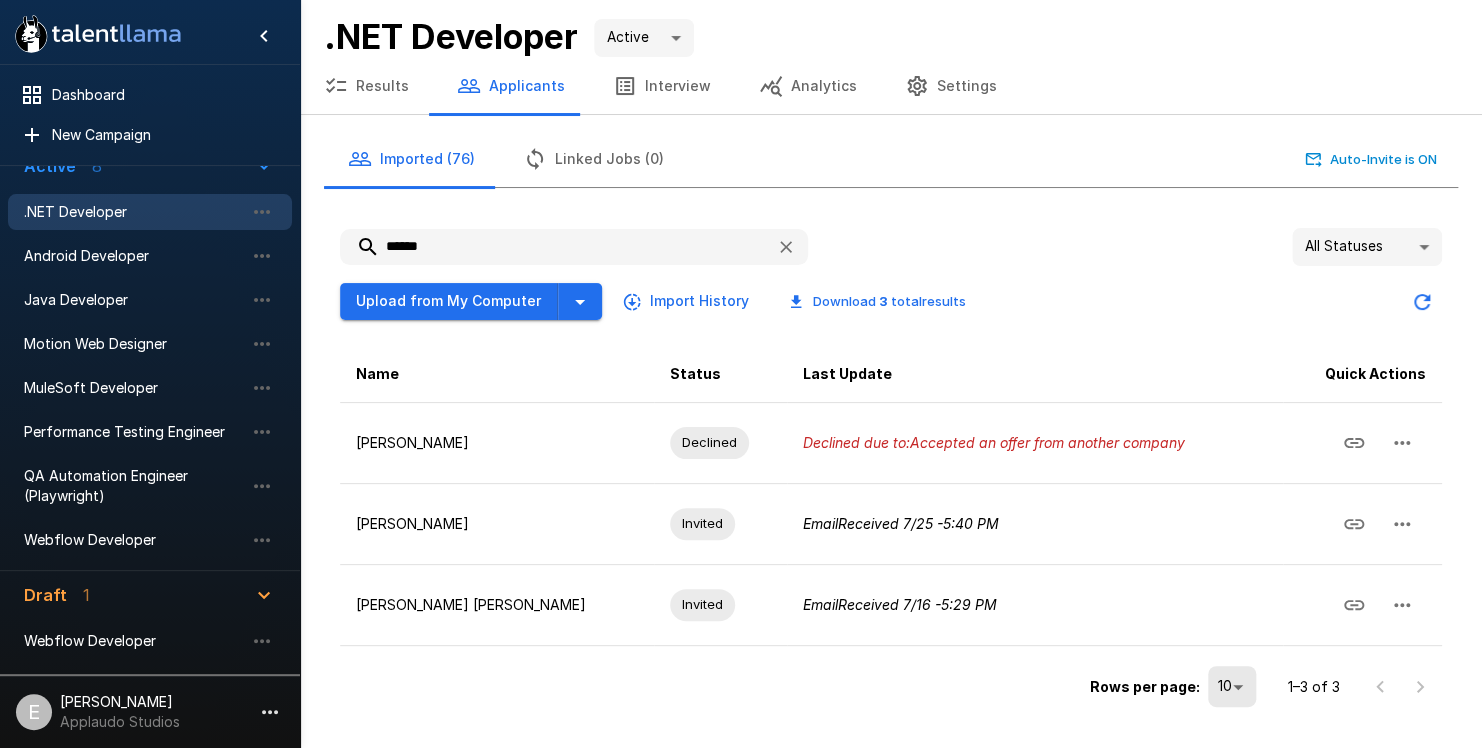 click on "Email  Received   [DATE]  5:40 PM" at bounding box center [1035, 523] 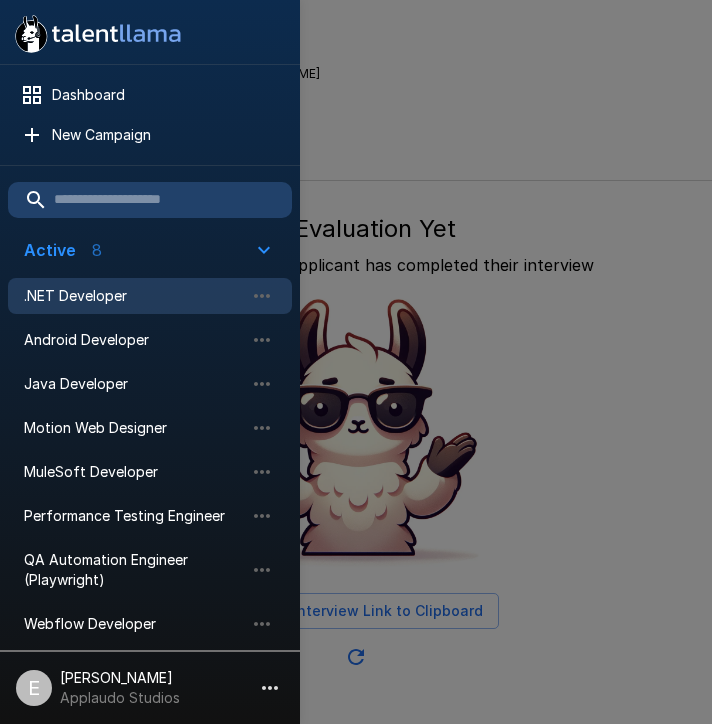 click at bounding box center [356, 362] 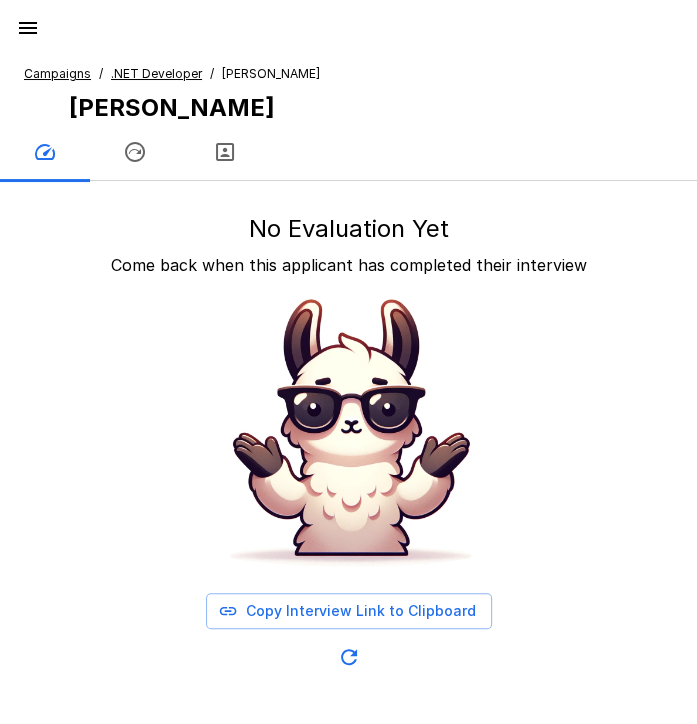 click at bounding box center (135, 152) 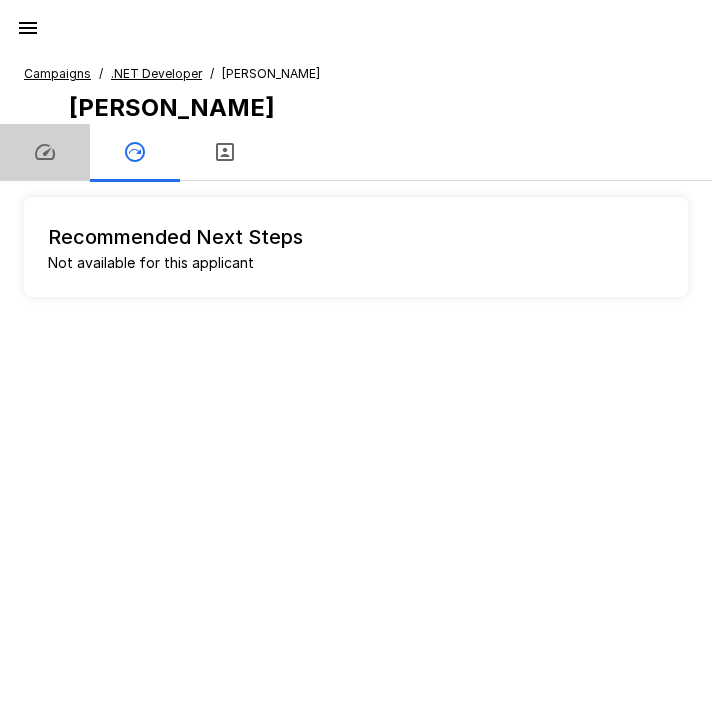 click at bounding box center [45, 152] 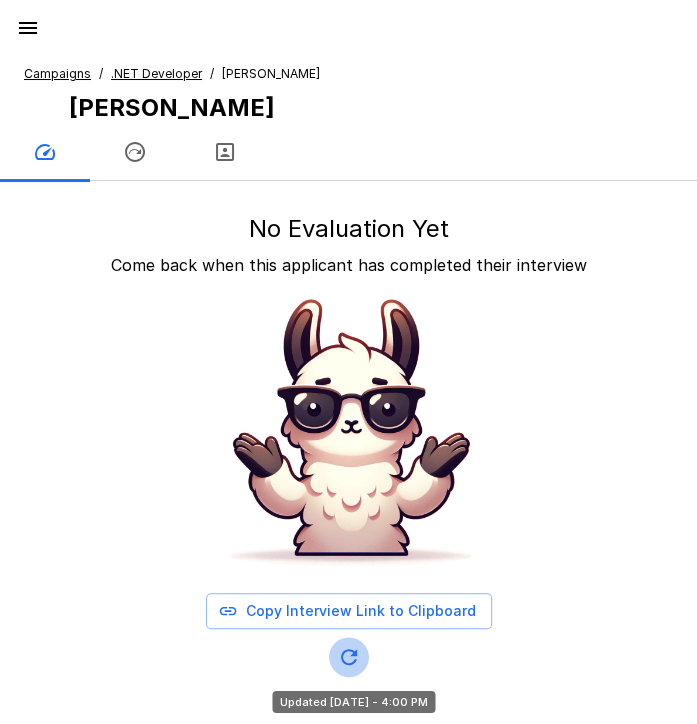 click 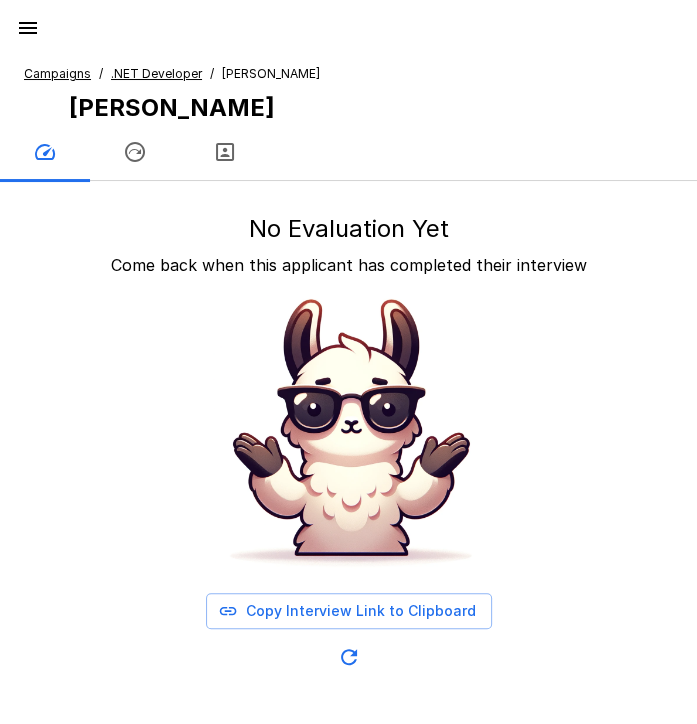 click 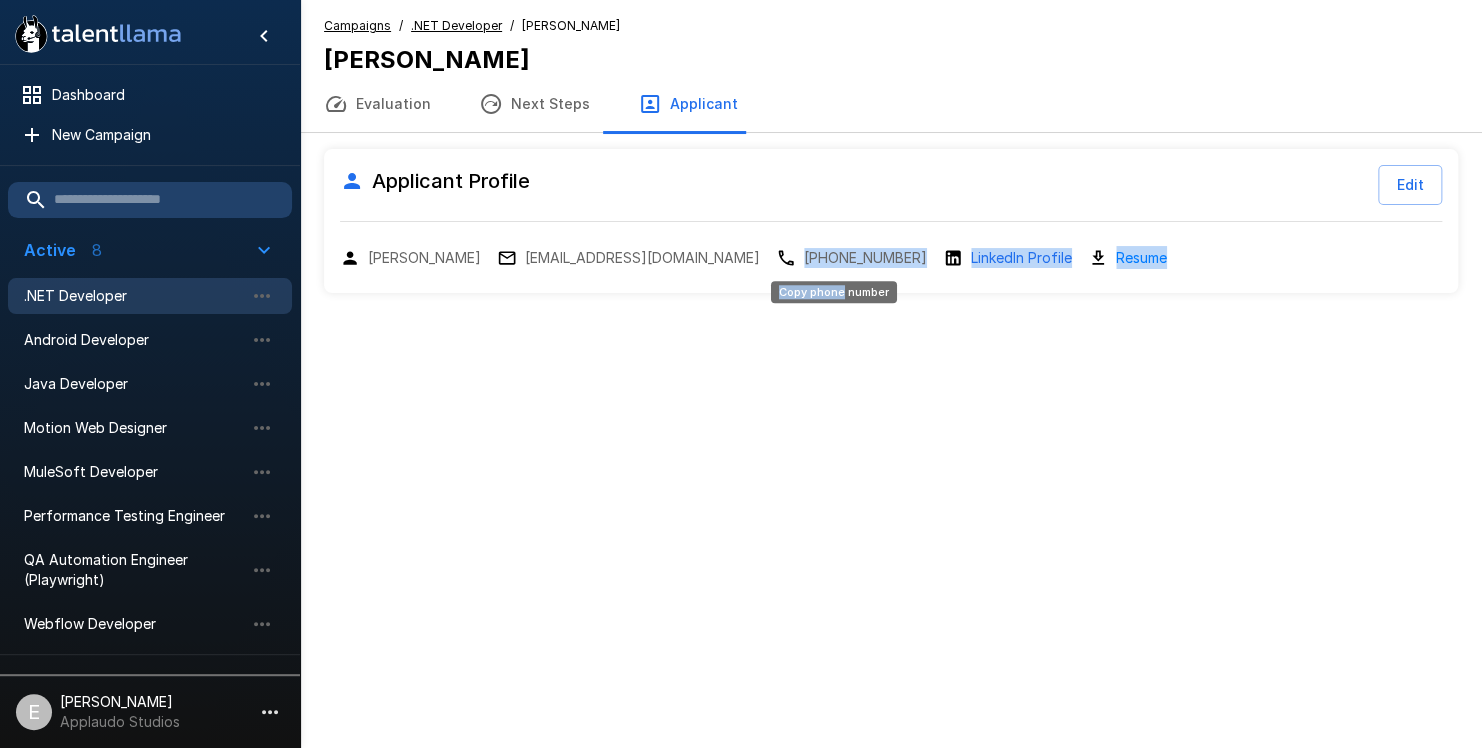 drag, startPoint x: 793, startPoint y: 246, endPoint x: 843, endPoint y: 272, distance: 56.35601 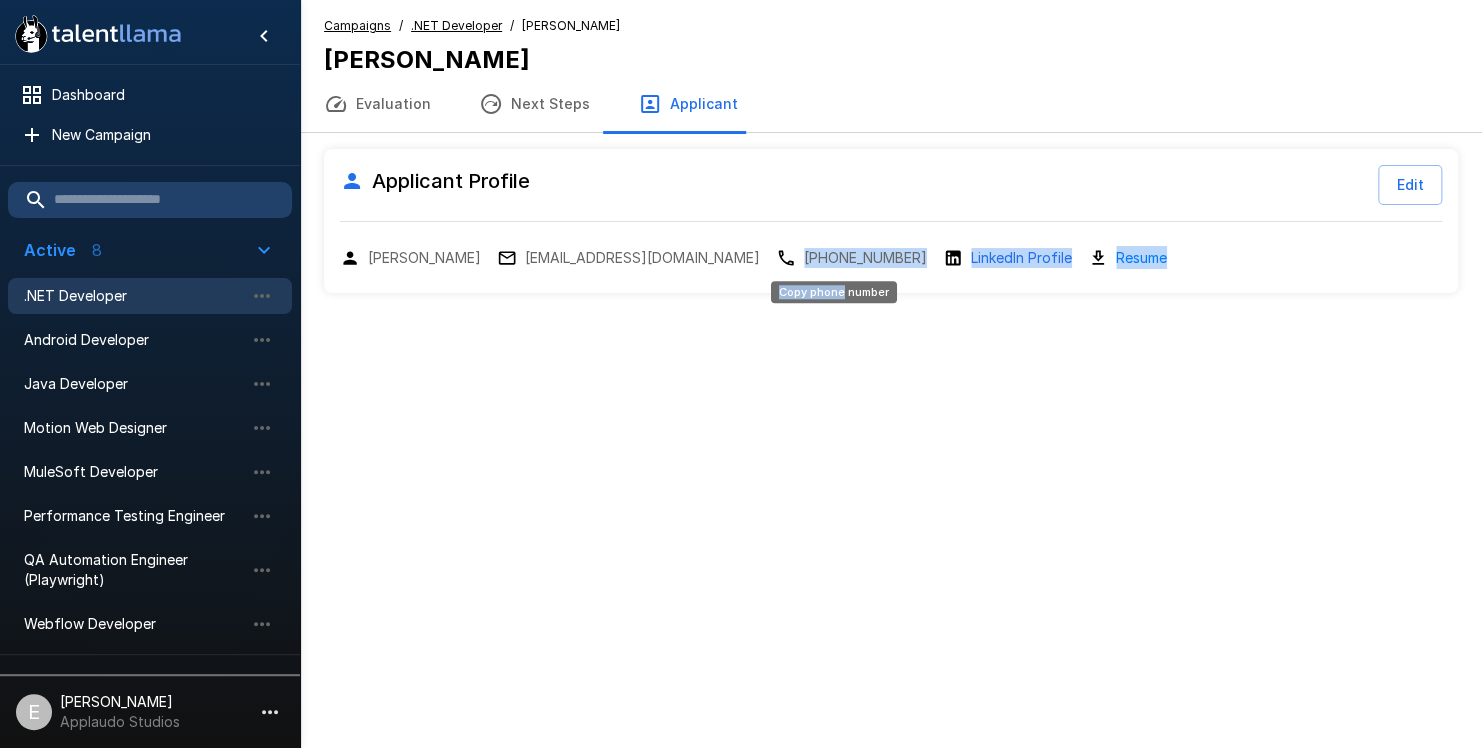 click on ".st0{fill:#FFFFFF;}
.st1{fill:#76a4ed;}
Dashboard New Campaign Active 8 .NET Developer Android Developer Java Developer Motion Web Designer MuleSoft Developer Performance Testing Engineer QA Automation Engineer (Playwright) Webflow Developer Draft 1 Webflow Developer Paused 11 Data Analyst Frontend Angular Dev Frontend Angular Dev Def HubSpot Solutions Strategist iOS Developer Java Developer Lead Mechanical Design Engineer for Automation Systems SAP ABAP Consultant SOC Engineer SOC Engineer UI Designer E [PERSON_NAME] Applaudo Studios Campaigns / .NET Developer / [PERSON_NAME] [PERSON_NAME] Evaluation Next Steps Applicant Applicant Profile Edit [PERSON_NAME] [EMAIL_ADDRESS][DOMAIN_NAME] [PHONE_NUMBER] LinkedIn Profile Resume Copy phone number" at bounding box center [741, 374] 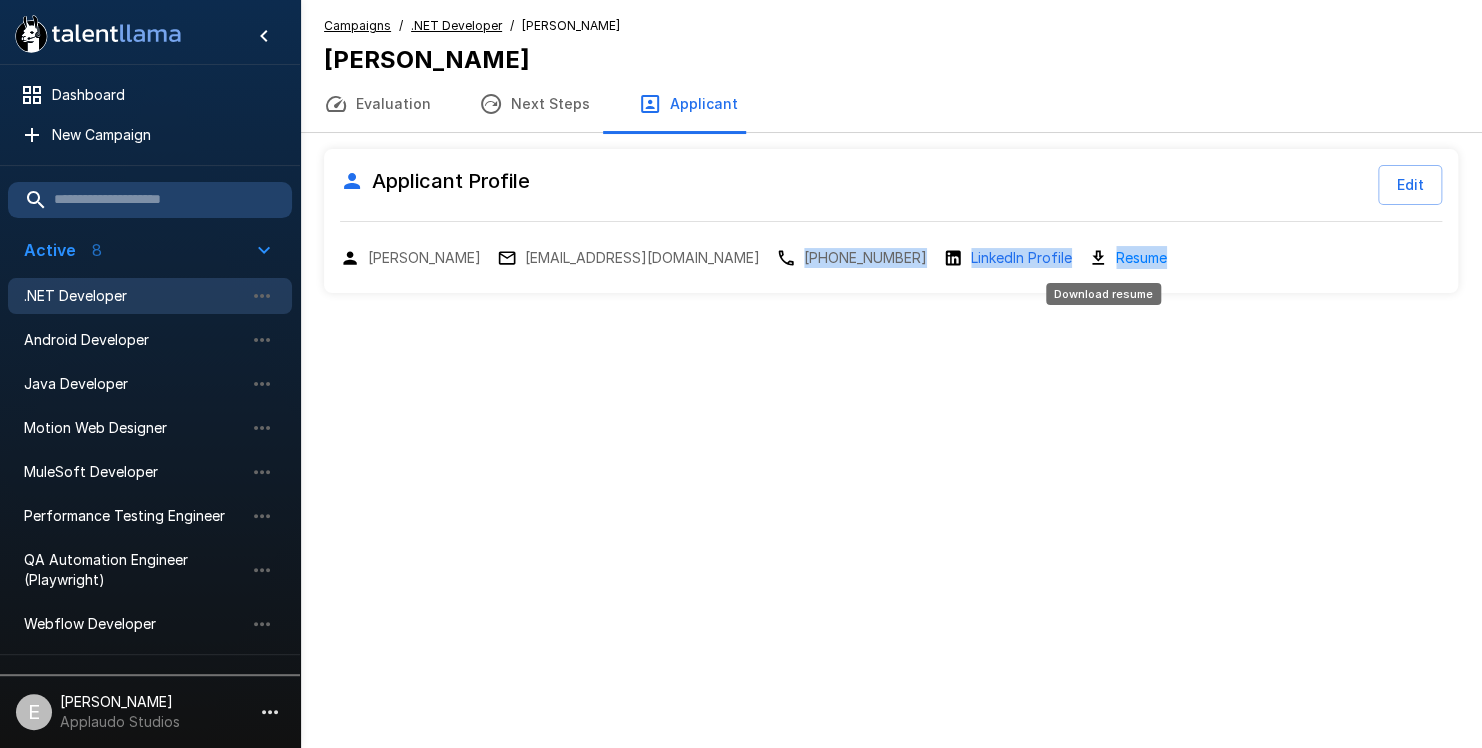 click on "Resume" at bounding box center (1141, 257) 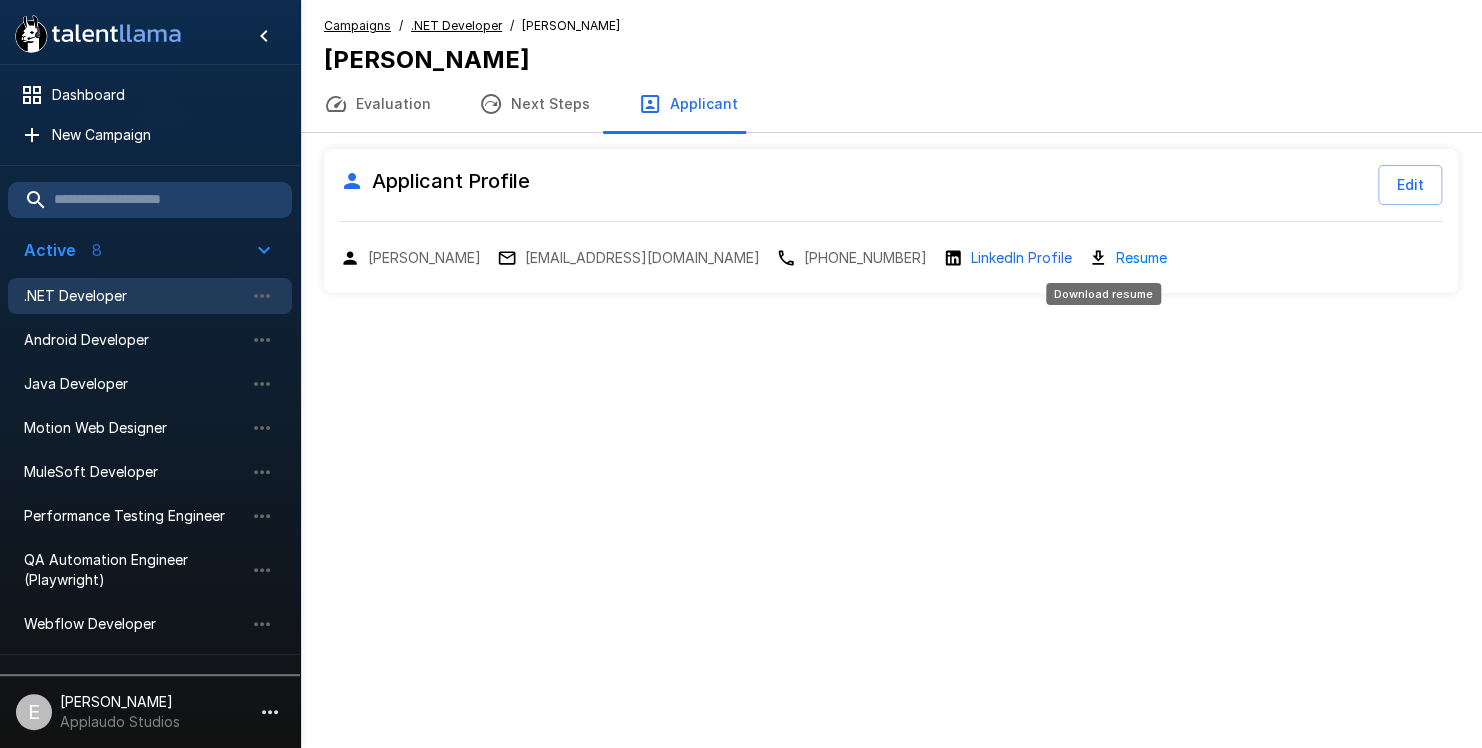 click on "Resume" at bounding box center [1141, 257] 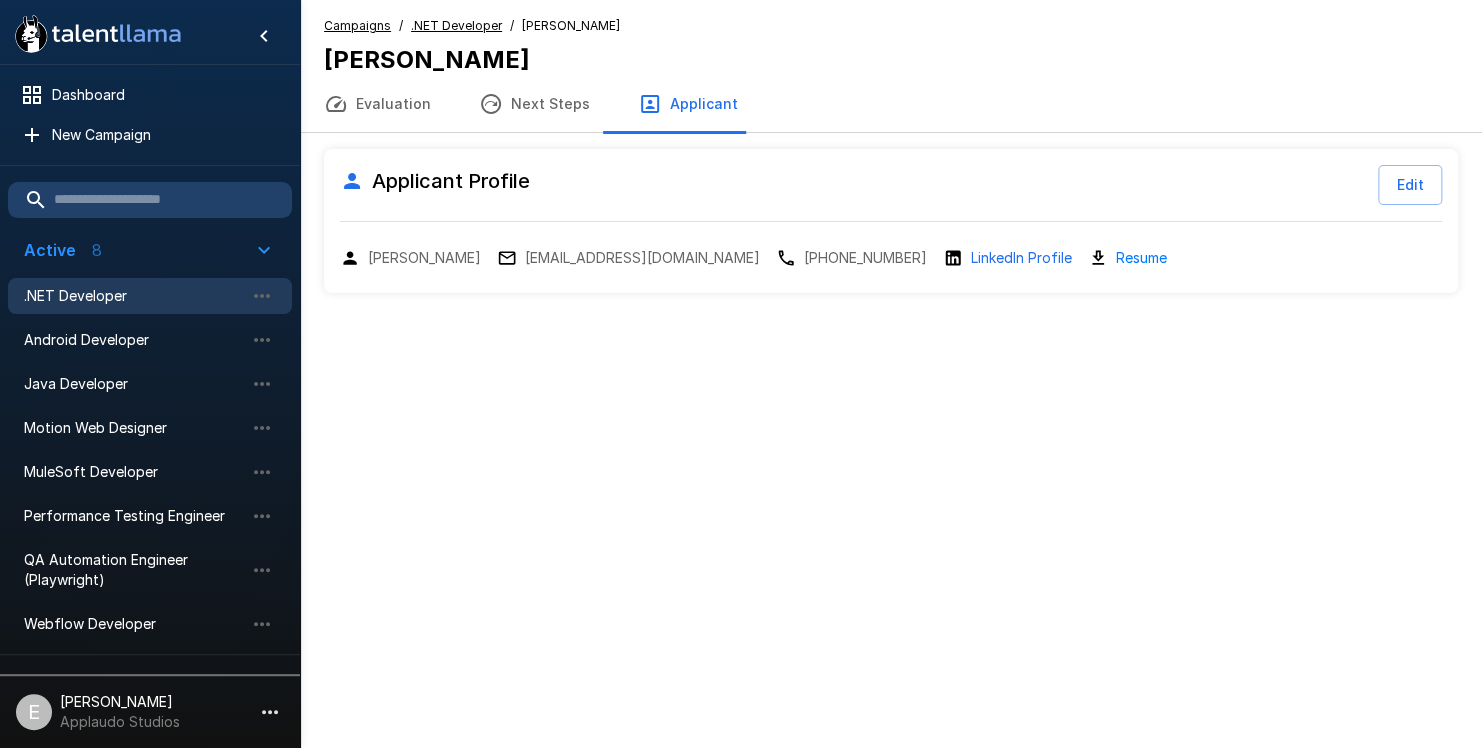 click on "Next Steps" at bounding box center [534, 104] 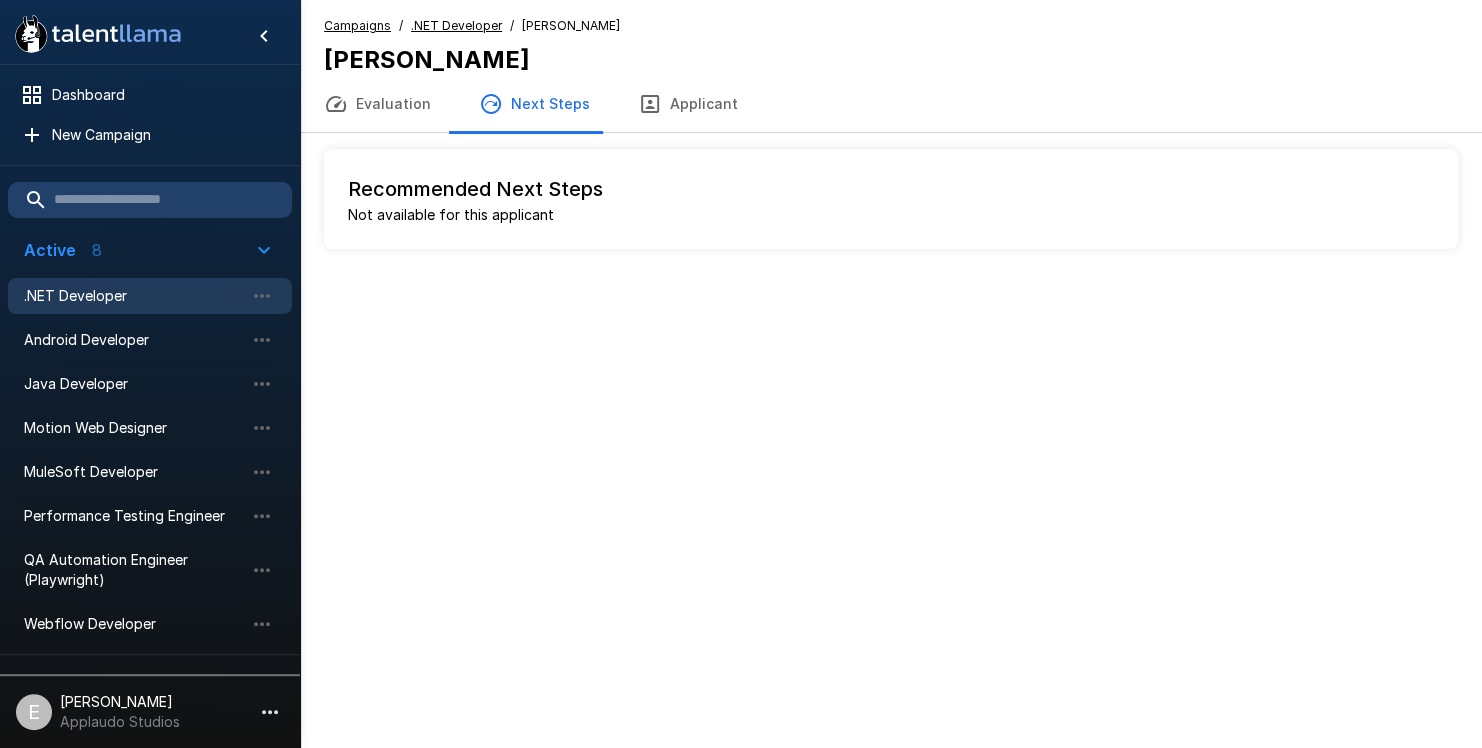 click on "Evaluation" at bounding box center [377, 104] 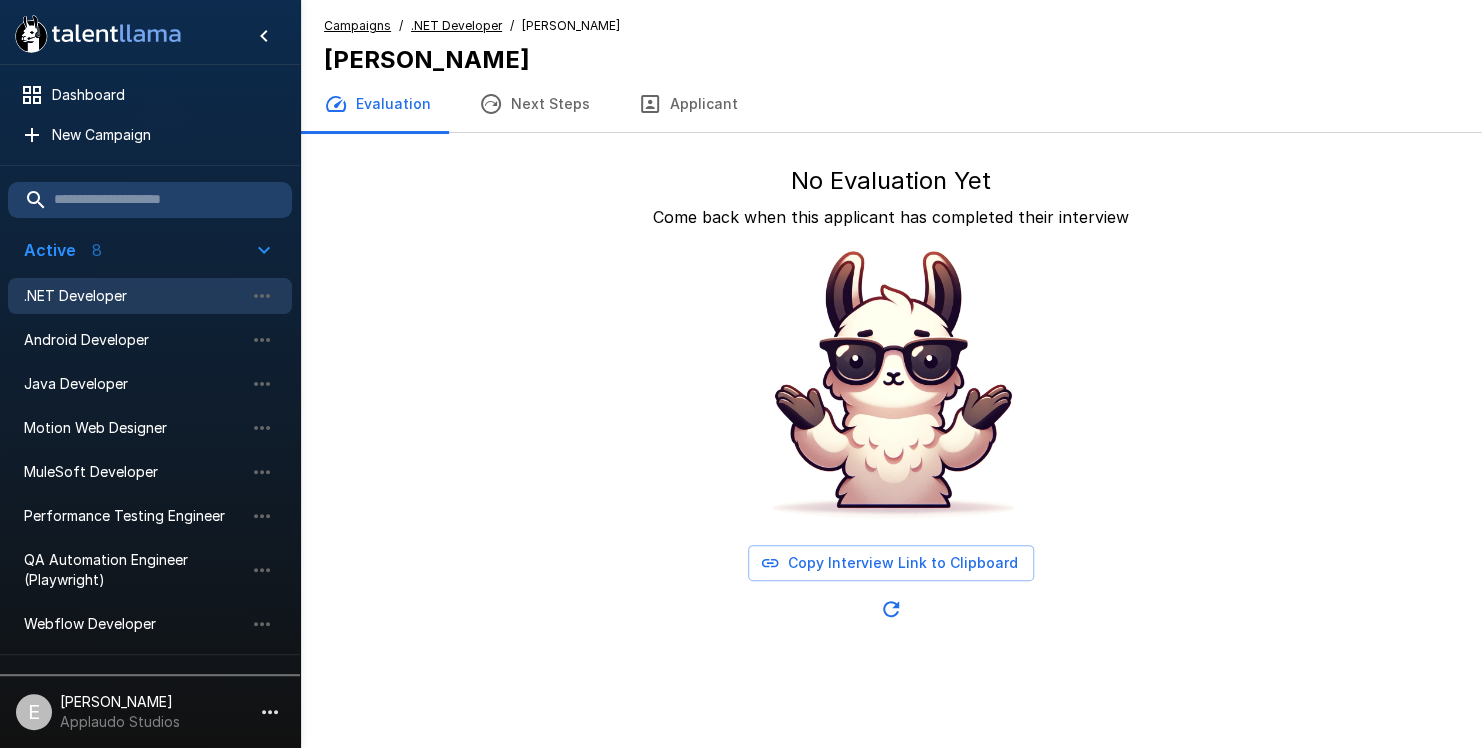 click on "Campaigns / .NET Developer / [PERSON_NAME] [PERSON_NAME]" at bounding box center (472, 46) 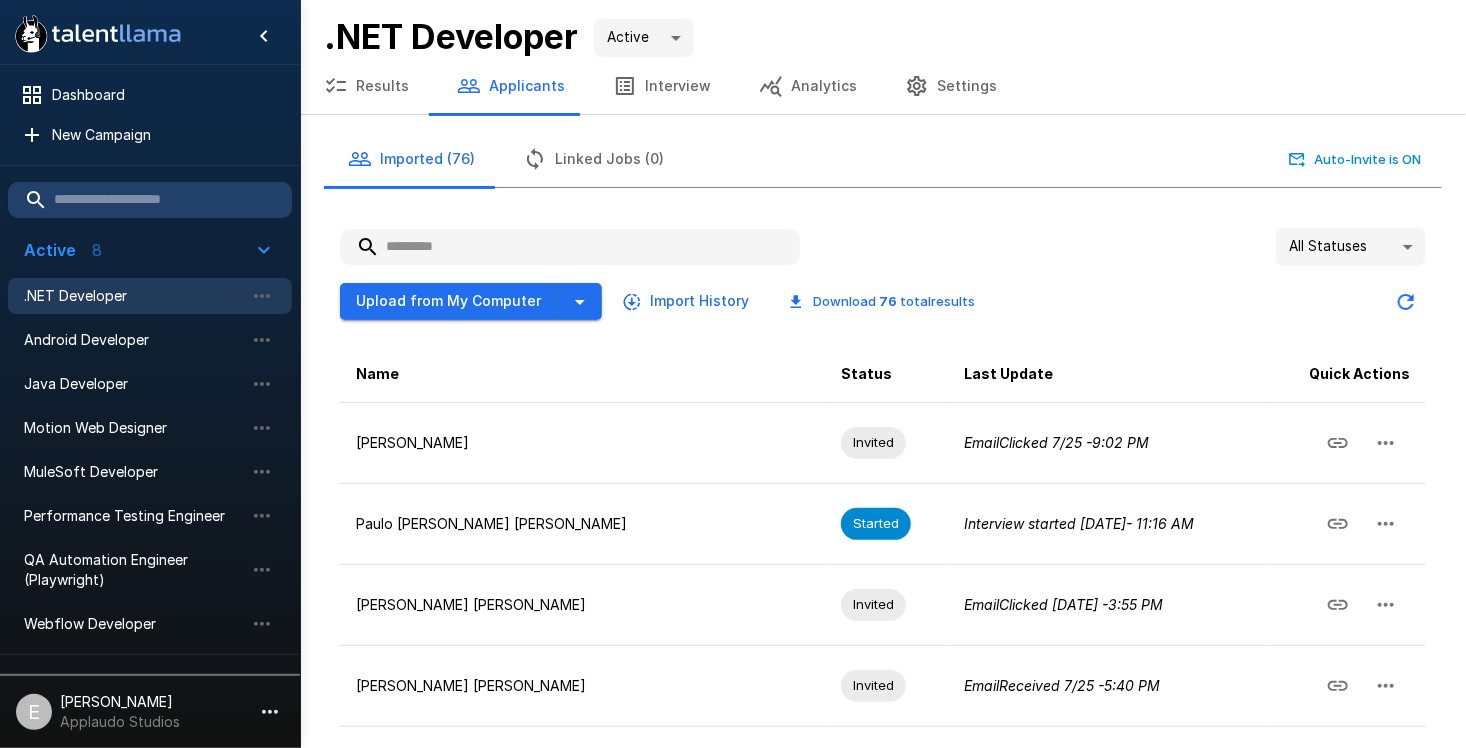 click at bounding box center (570, 247) 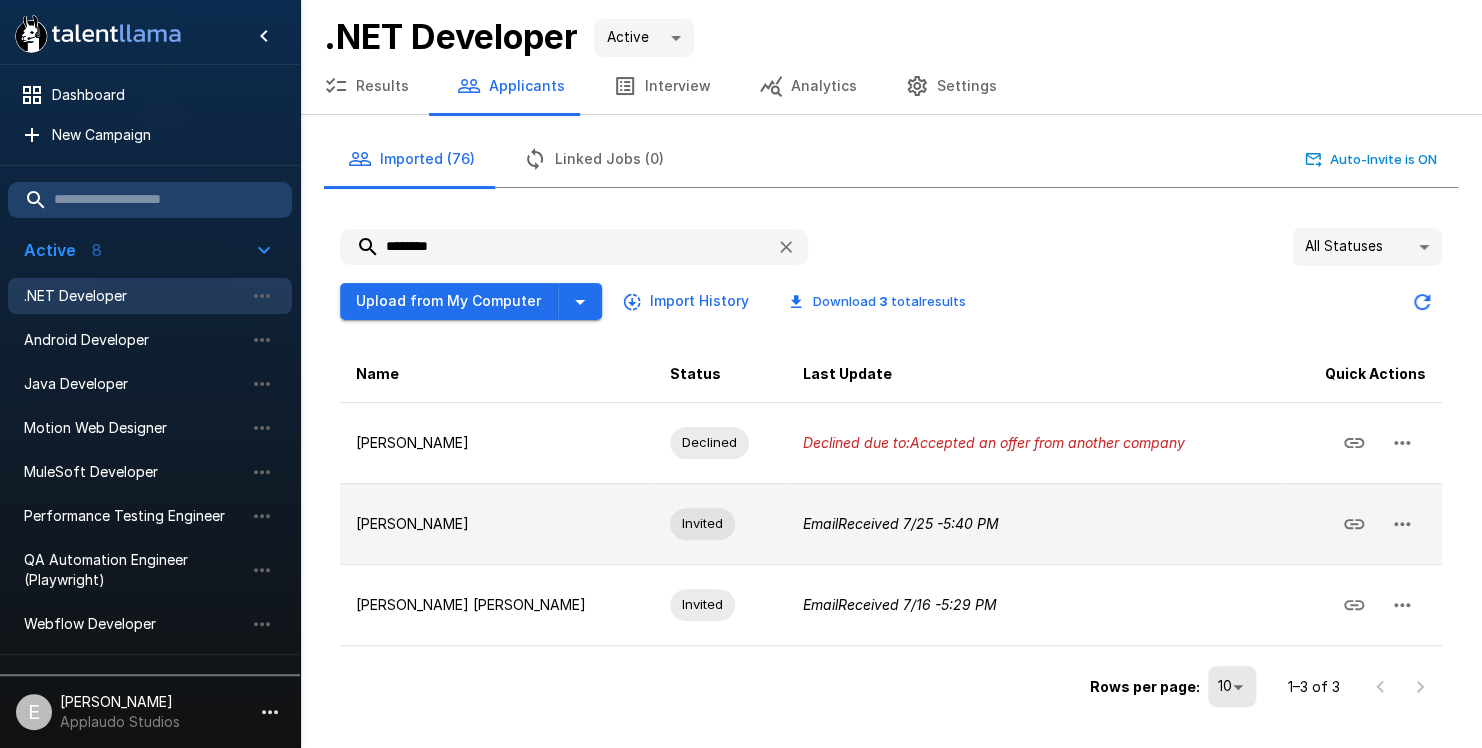 type on "********" 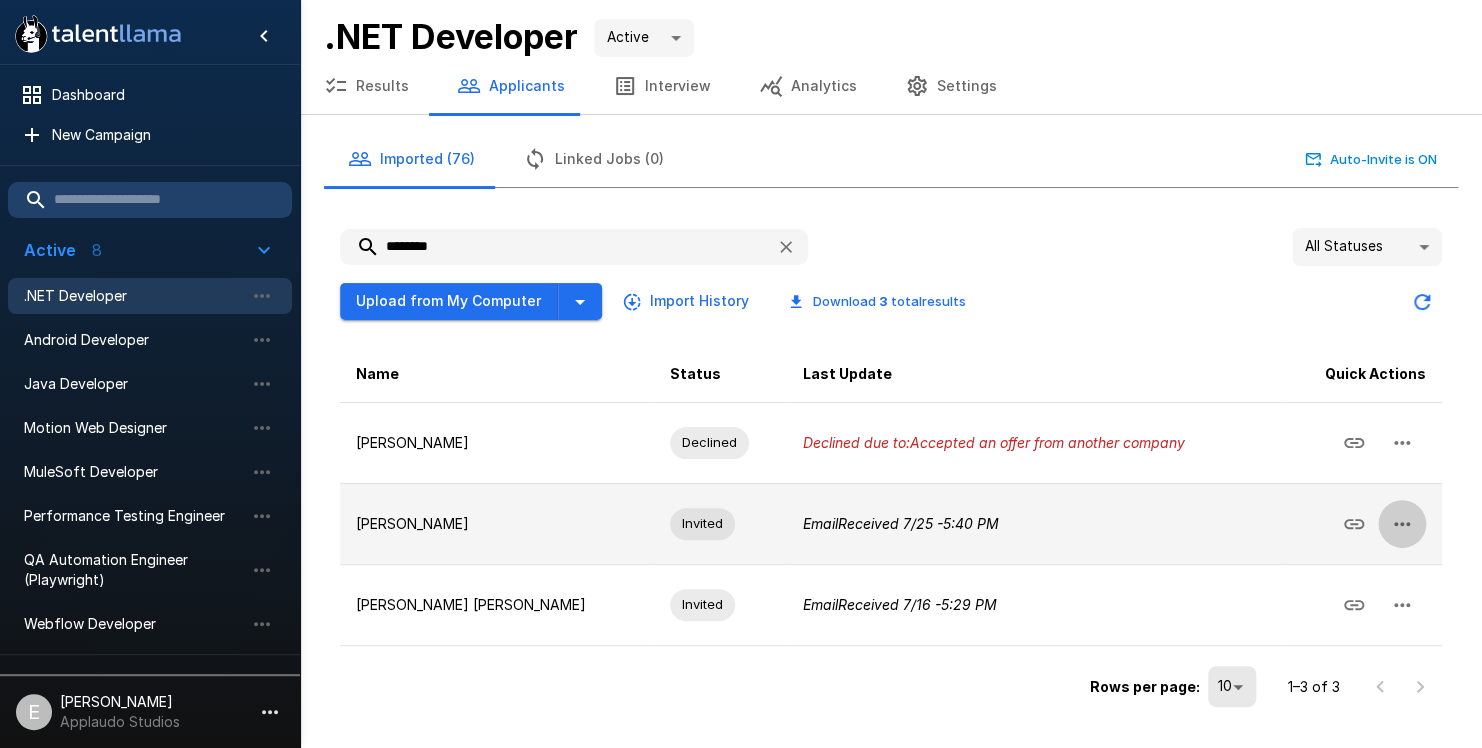 click 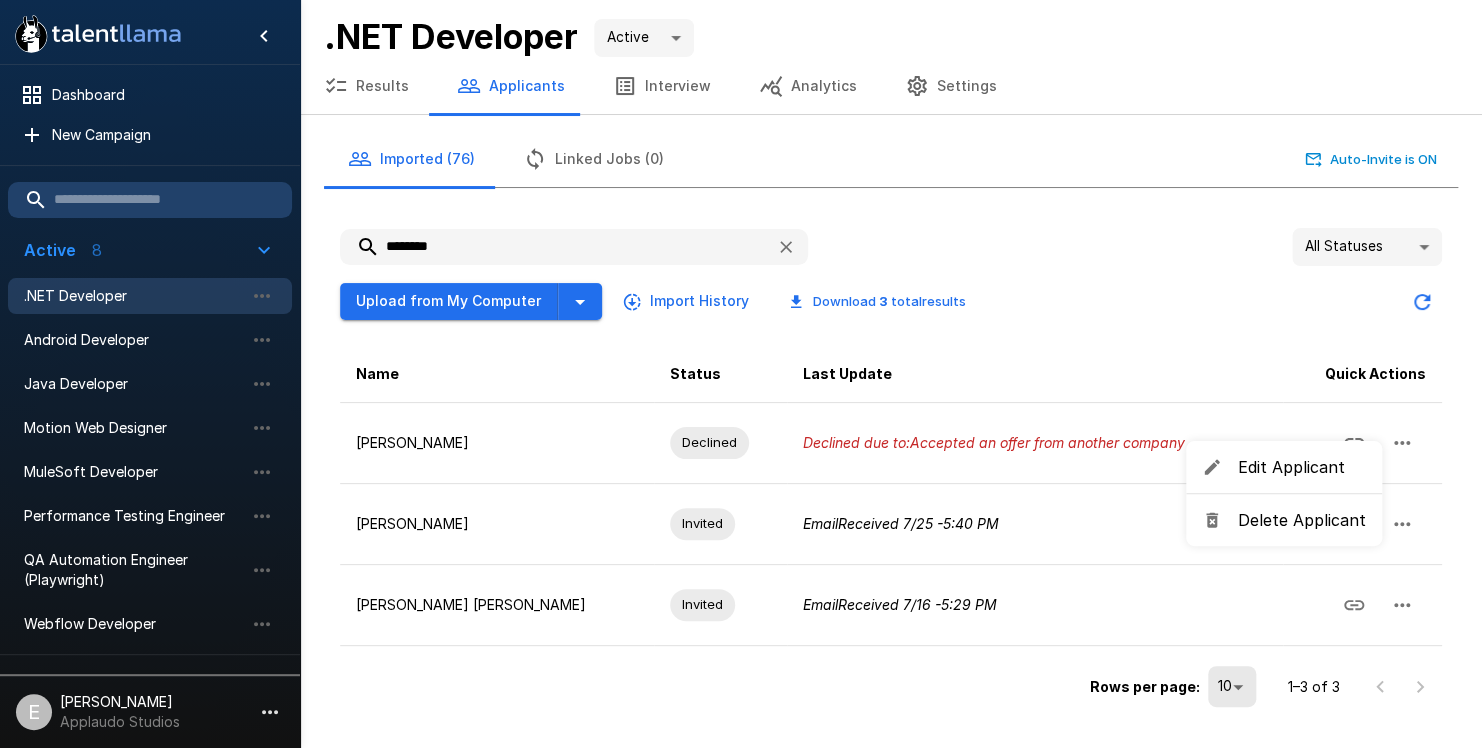 click at bounding box center [741, 374] 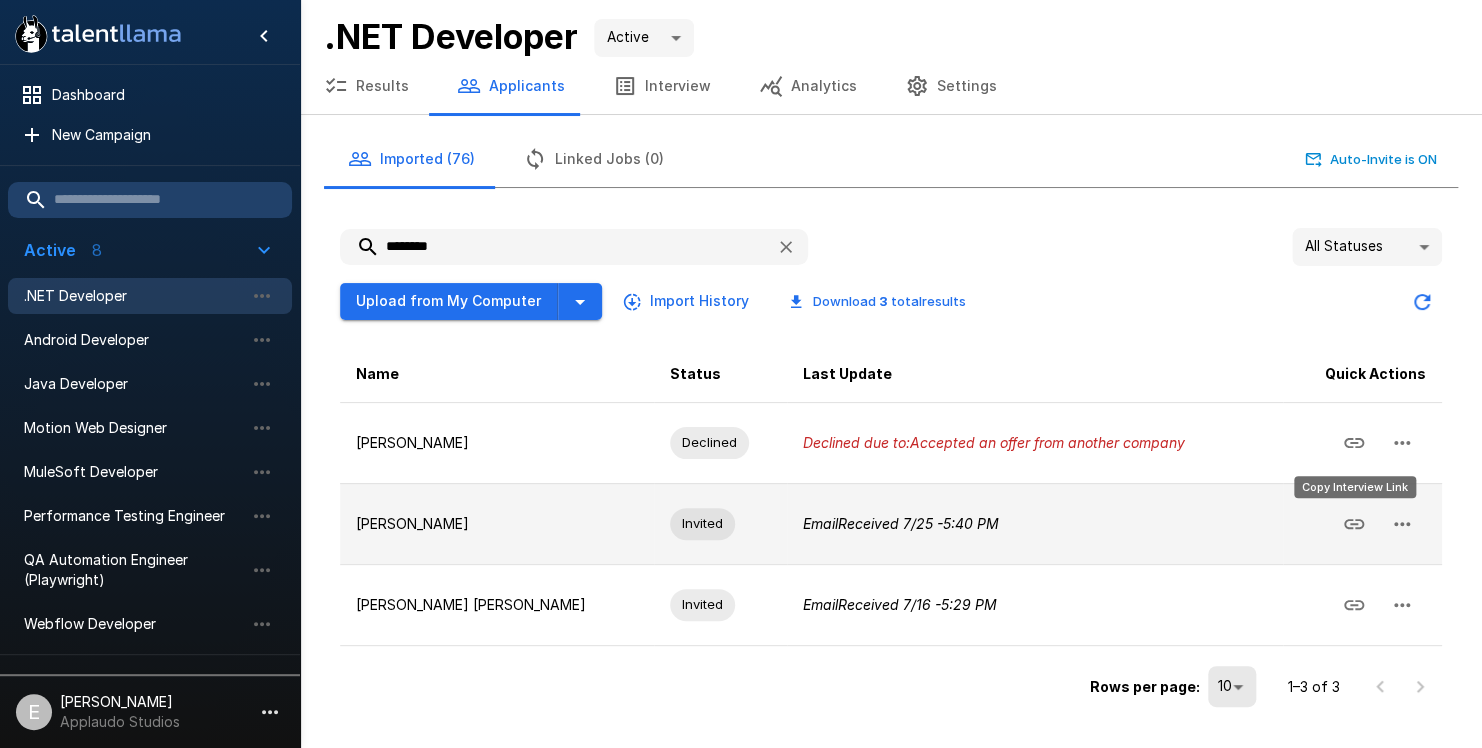 click 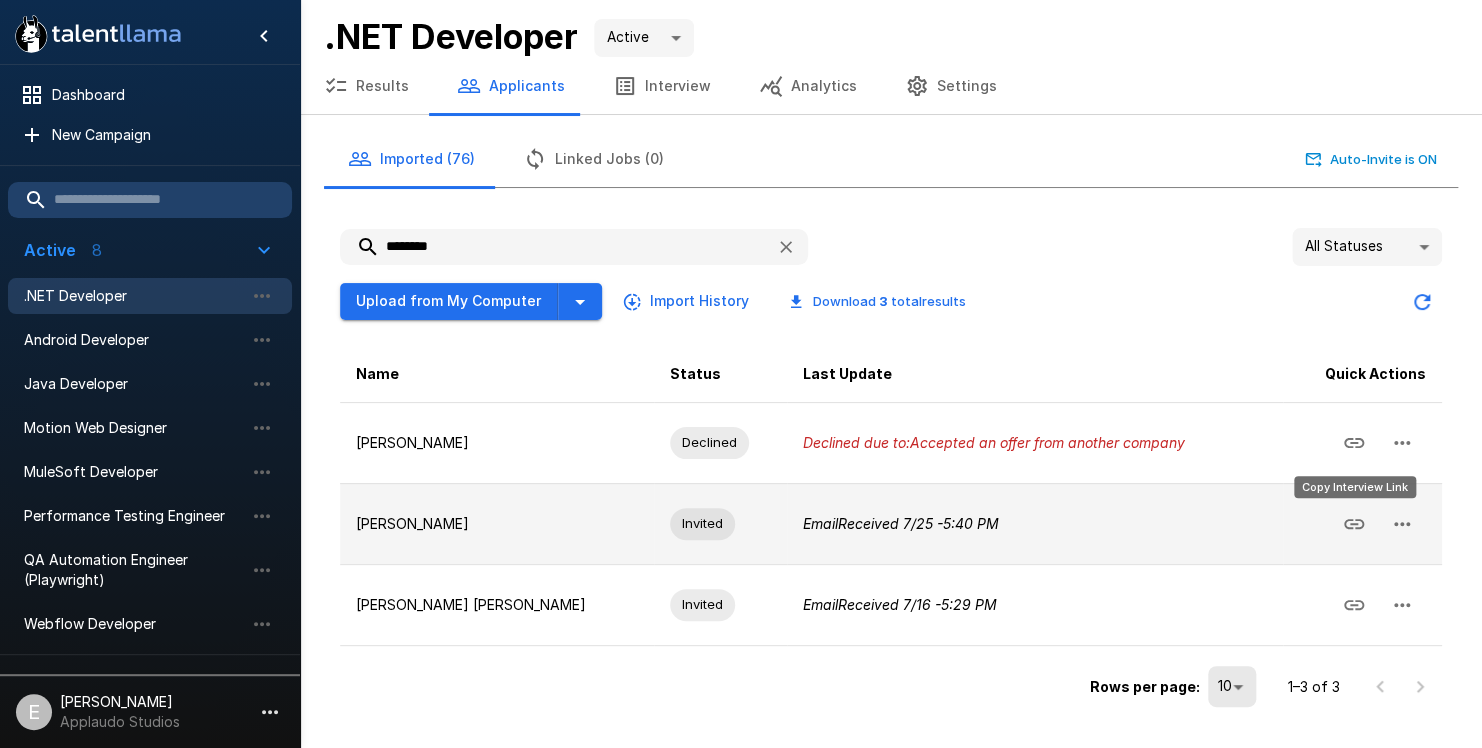 click 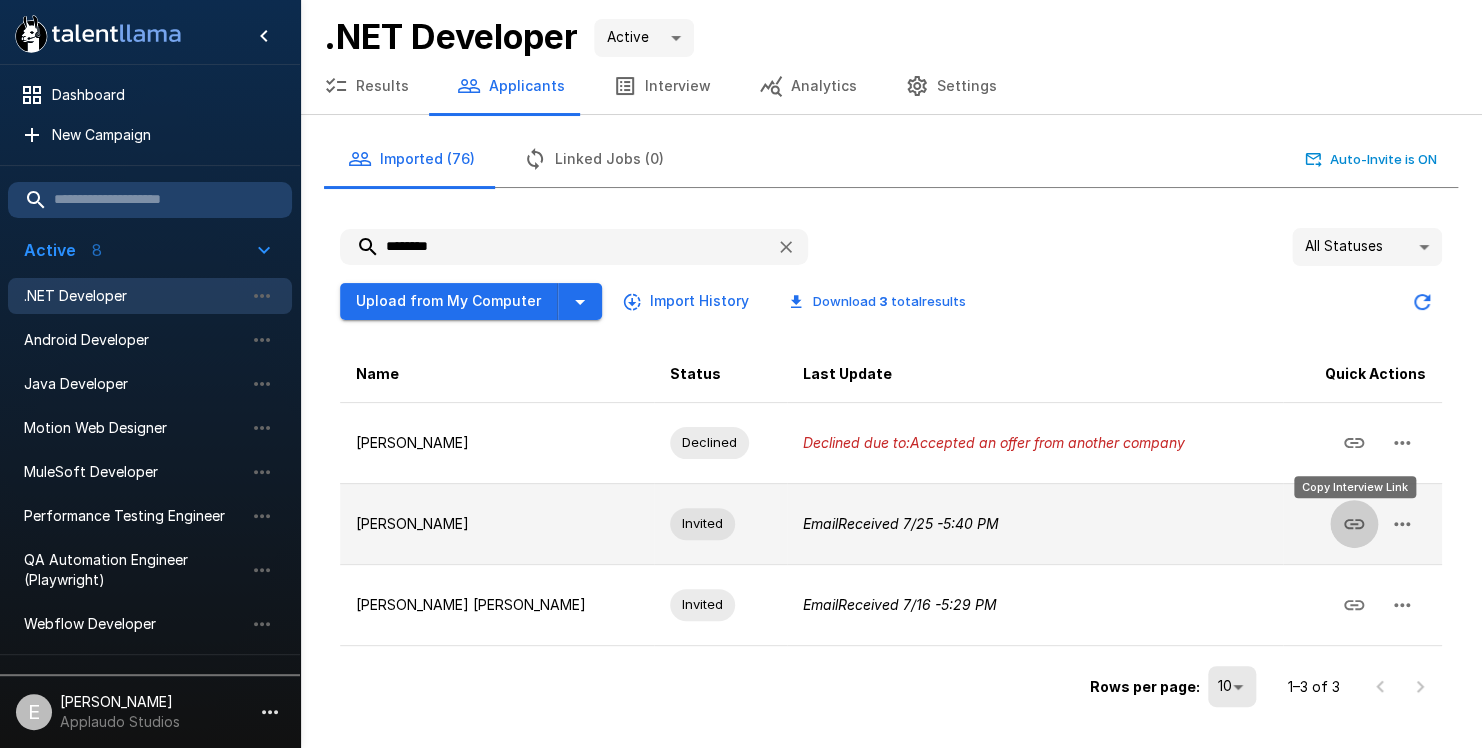 click 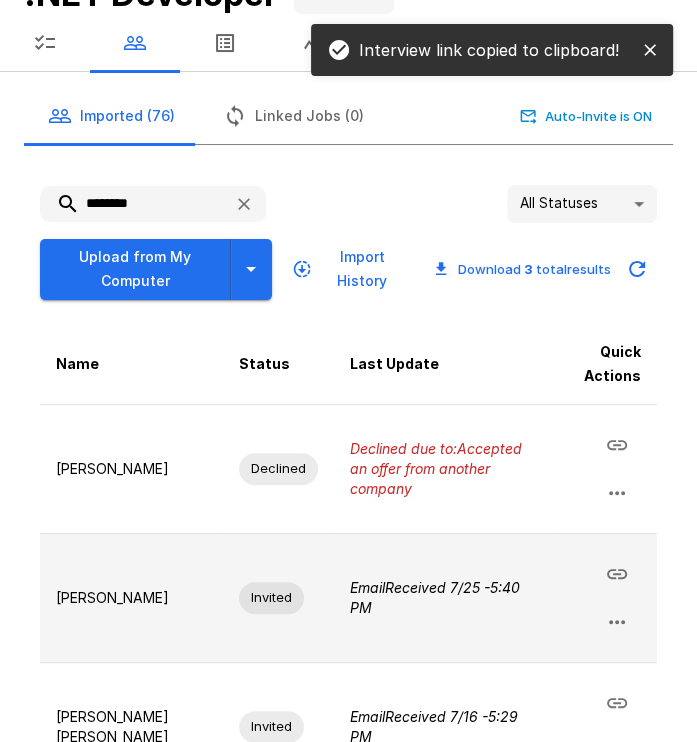 scroll, scrollTop: 100, scrollLeft: 0, axis: vertical 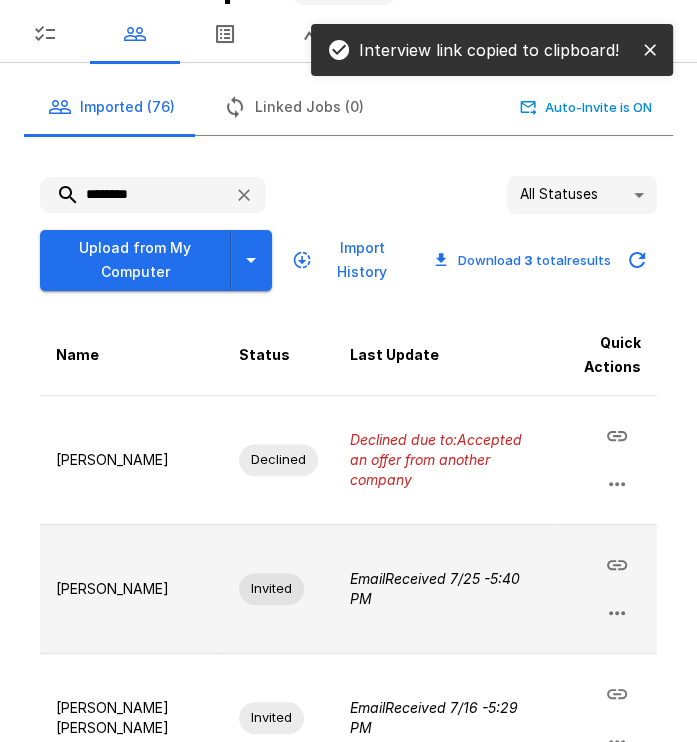 click 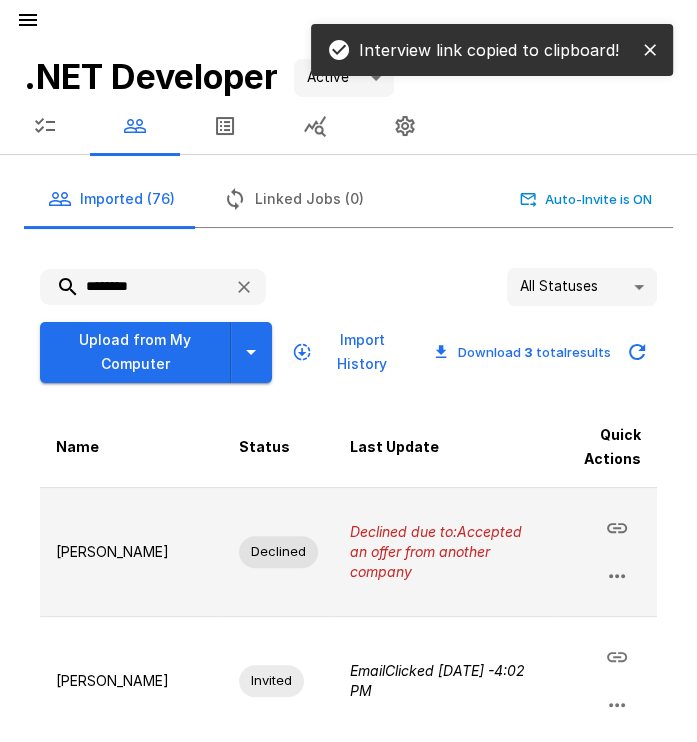 scroll, scrollTop: 0, scrollLeft: 0, axis: both 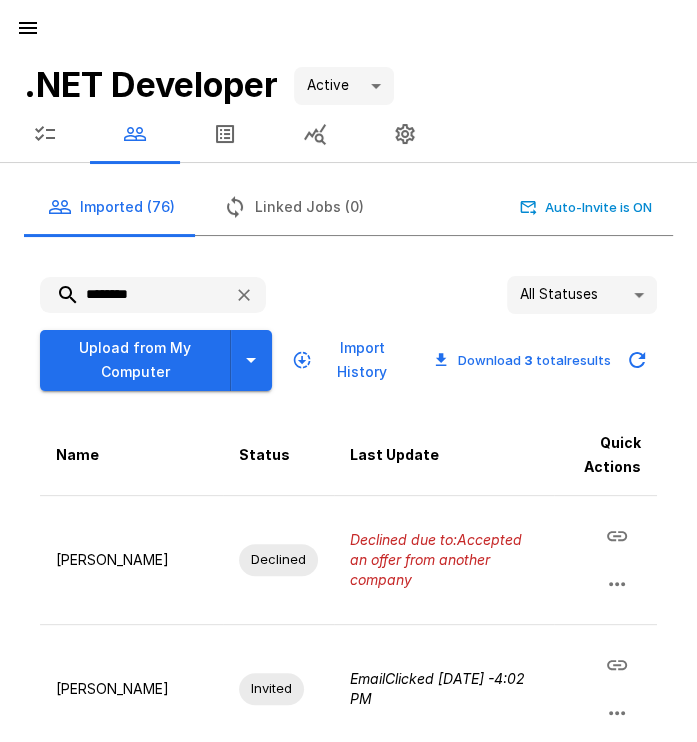 click 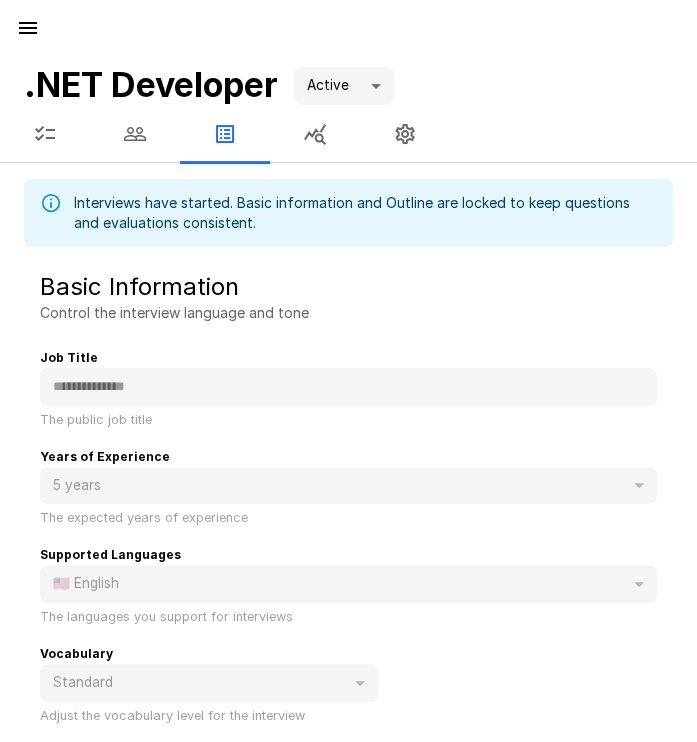 type on "*" 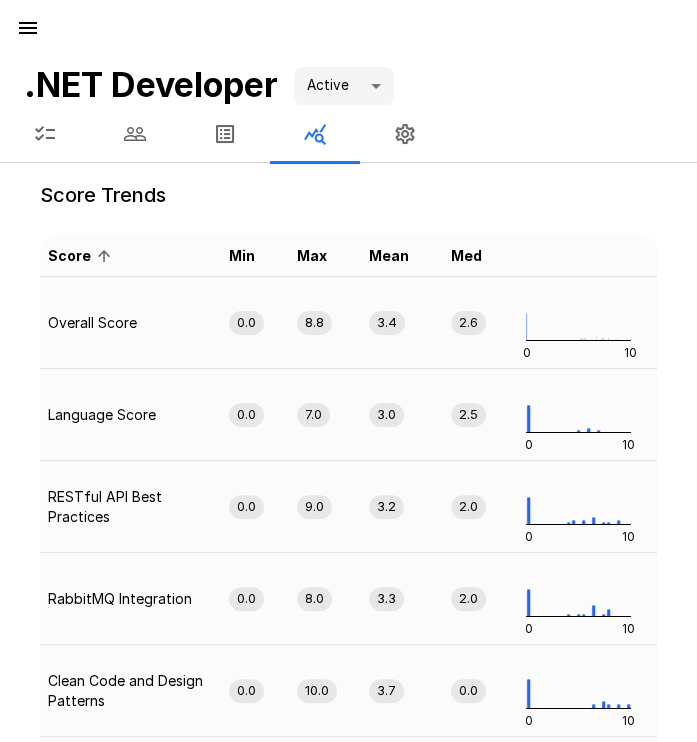 click 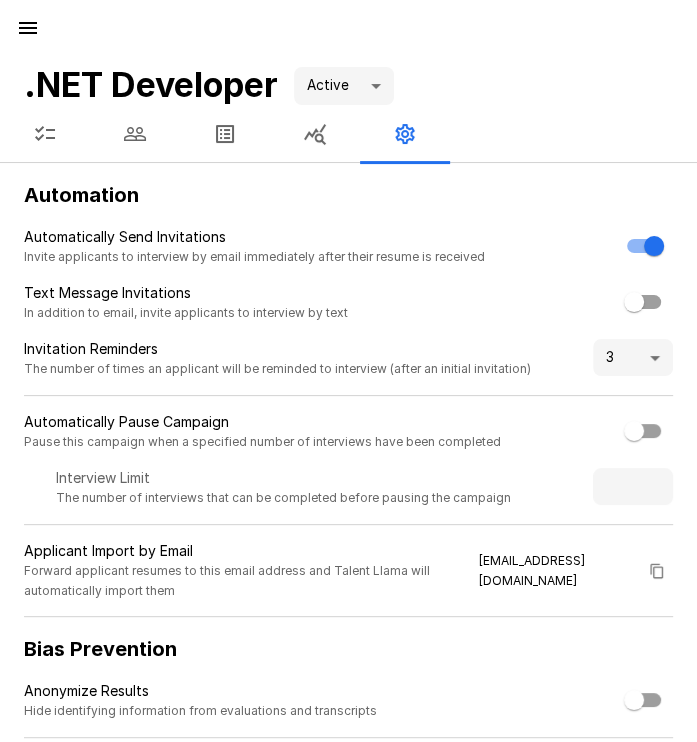 click 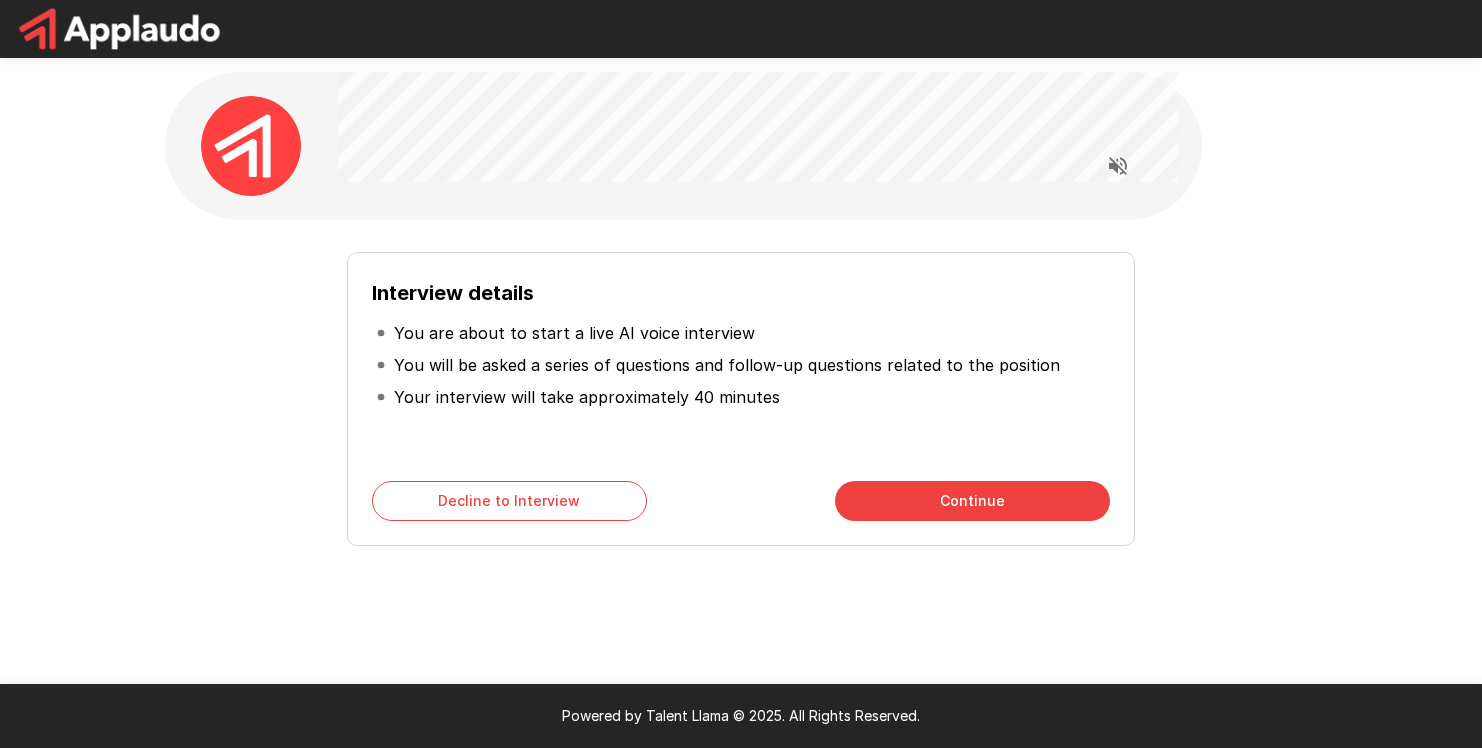 scroll, scrollTop: 0, scrollLeft: 0, axis: both 